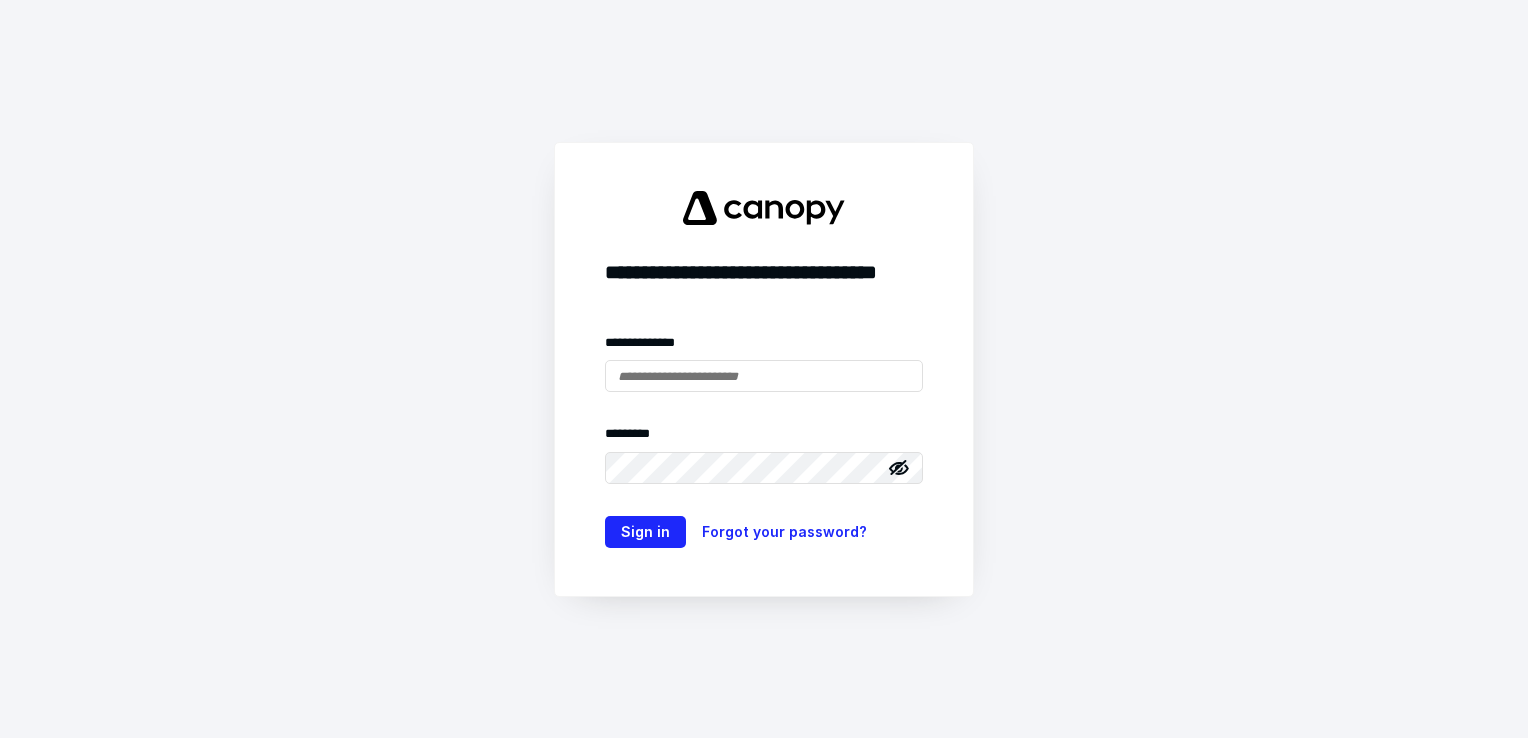 scroll, scrollTop: 0, scrollLeft: 0, axis: both 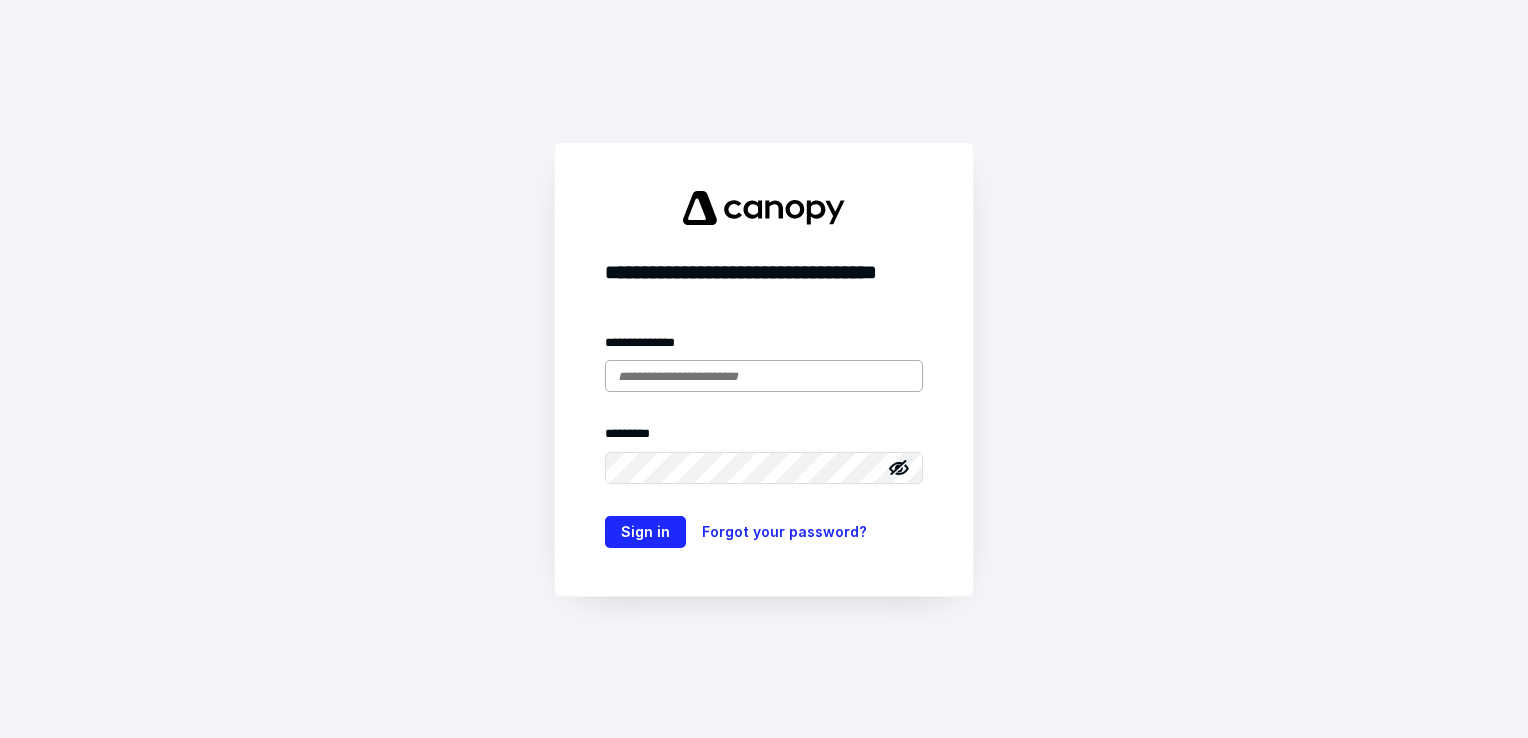click at bounding box center [764, 376] 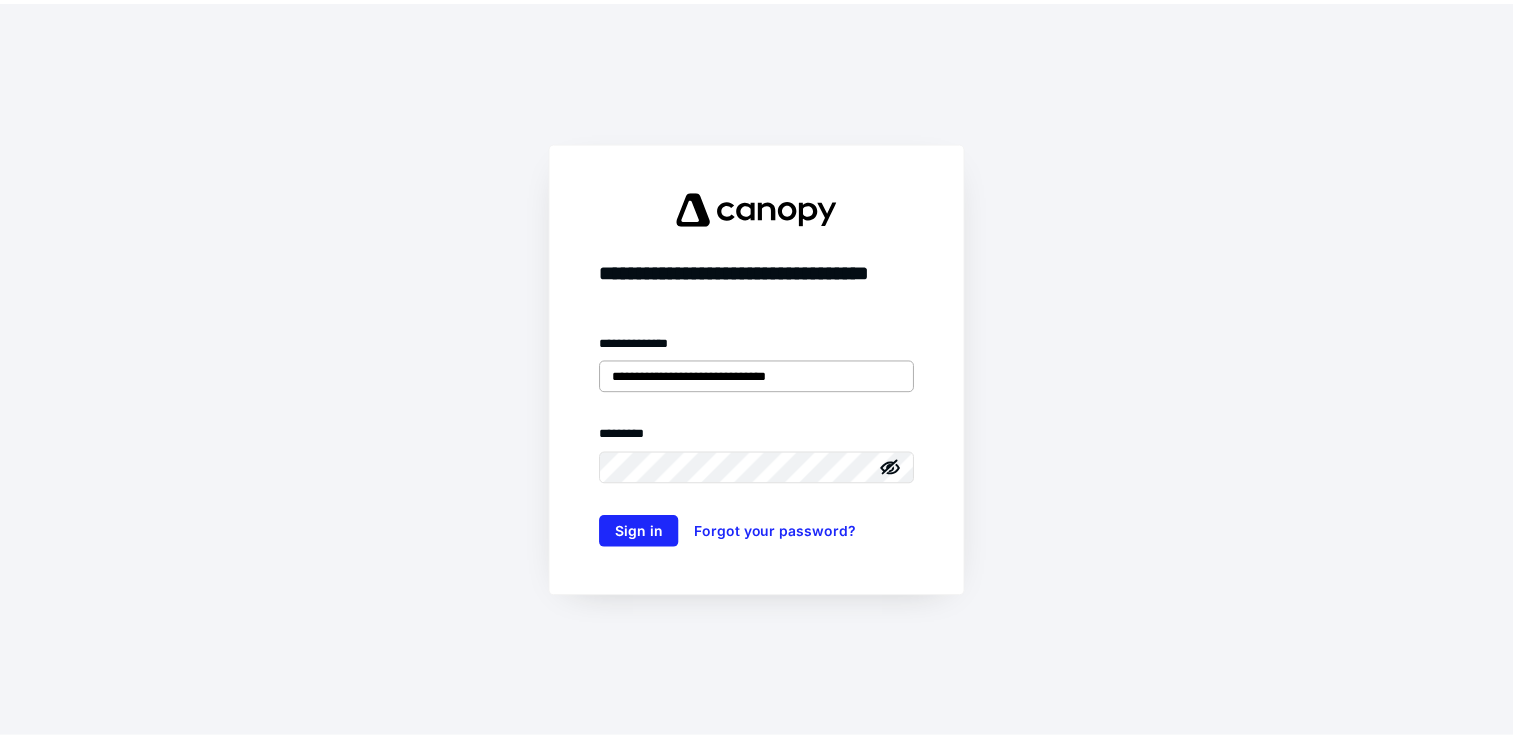 scroll, scrollTop: 0, scrollLeft: 0, axis: both 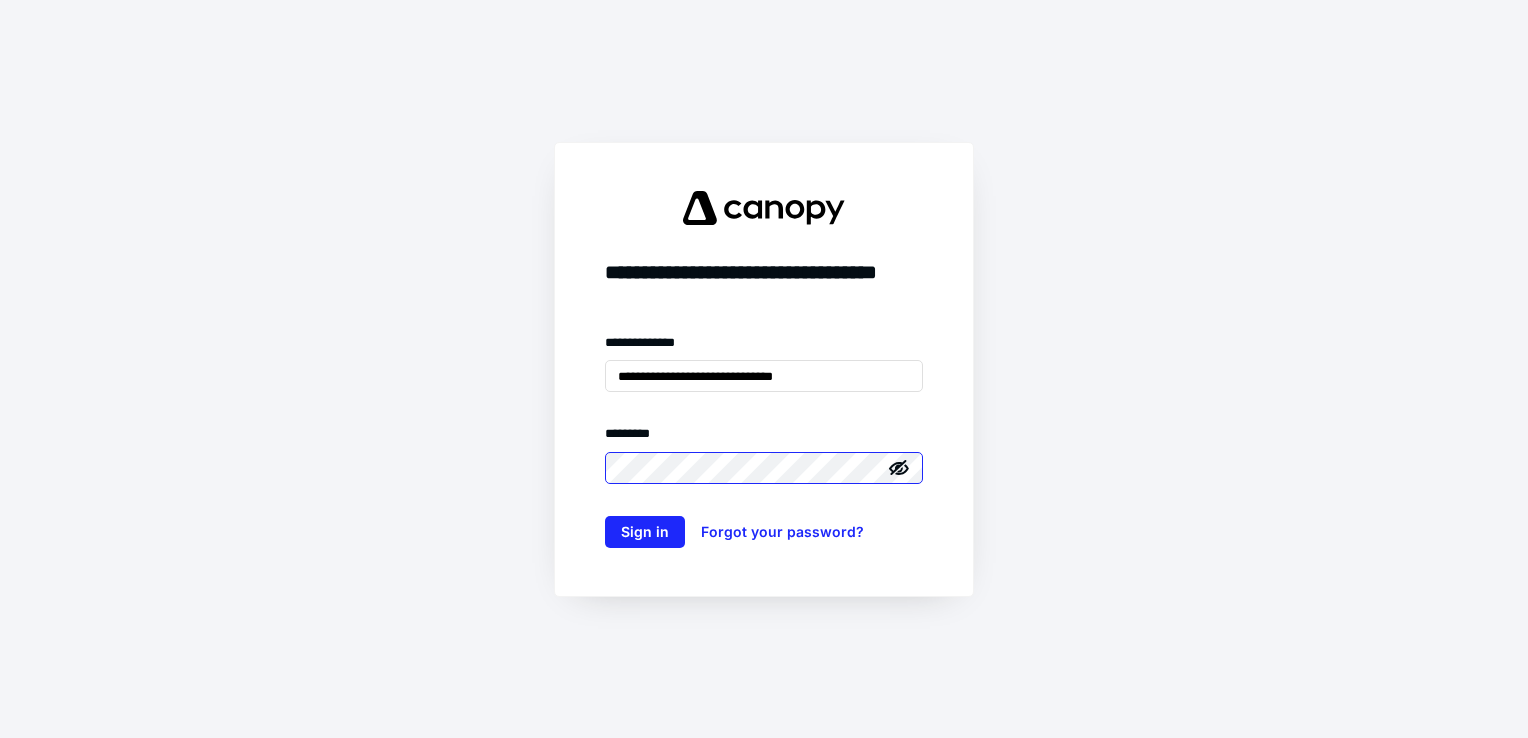 click on "Sign in" at bounding box center (645, 532) 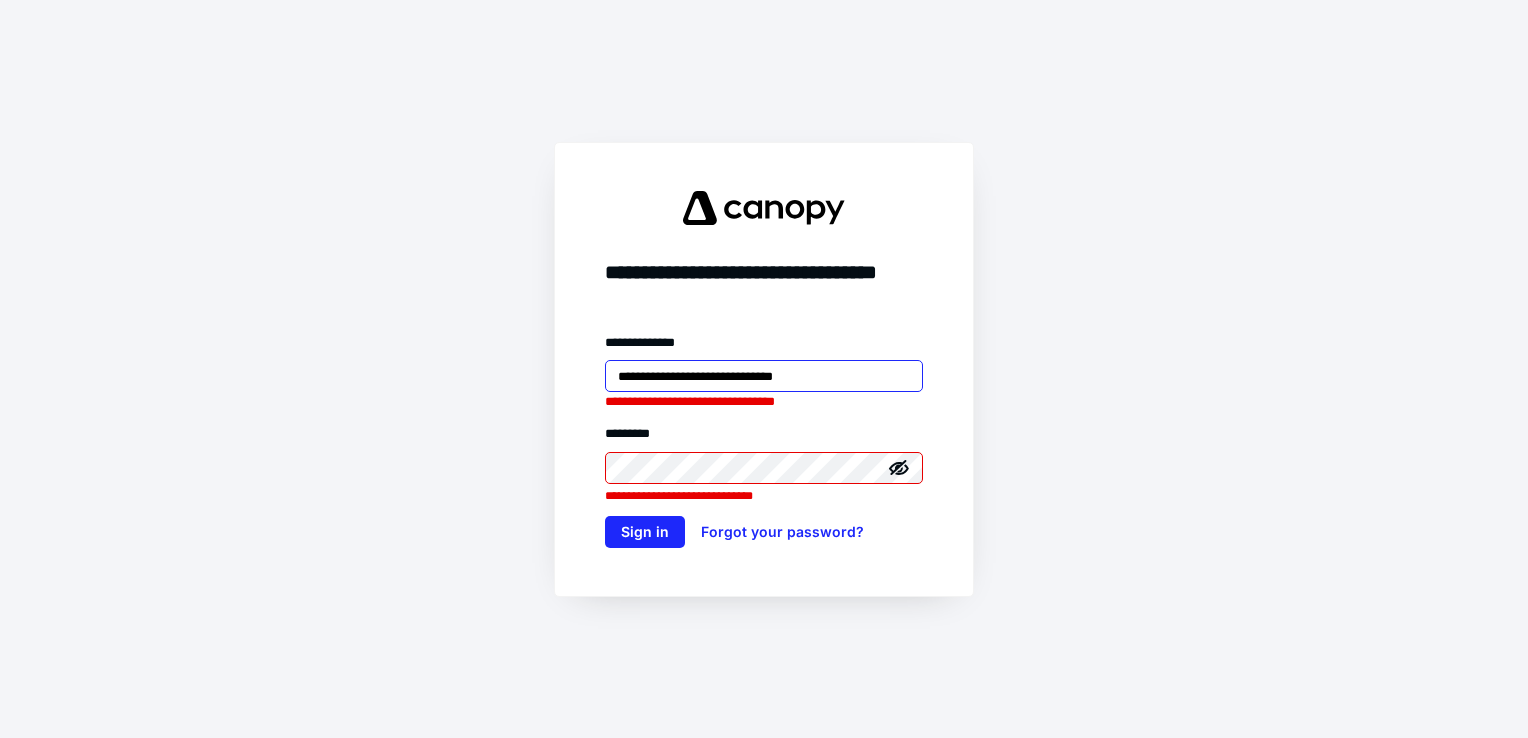 drag, startPoint x: 791, startPoint y: 378, endPoint x: 472, endPoint y: 342, distance: 321.02493 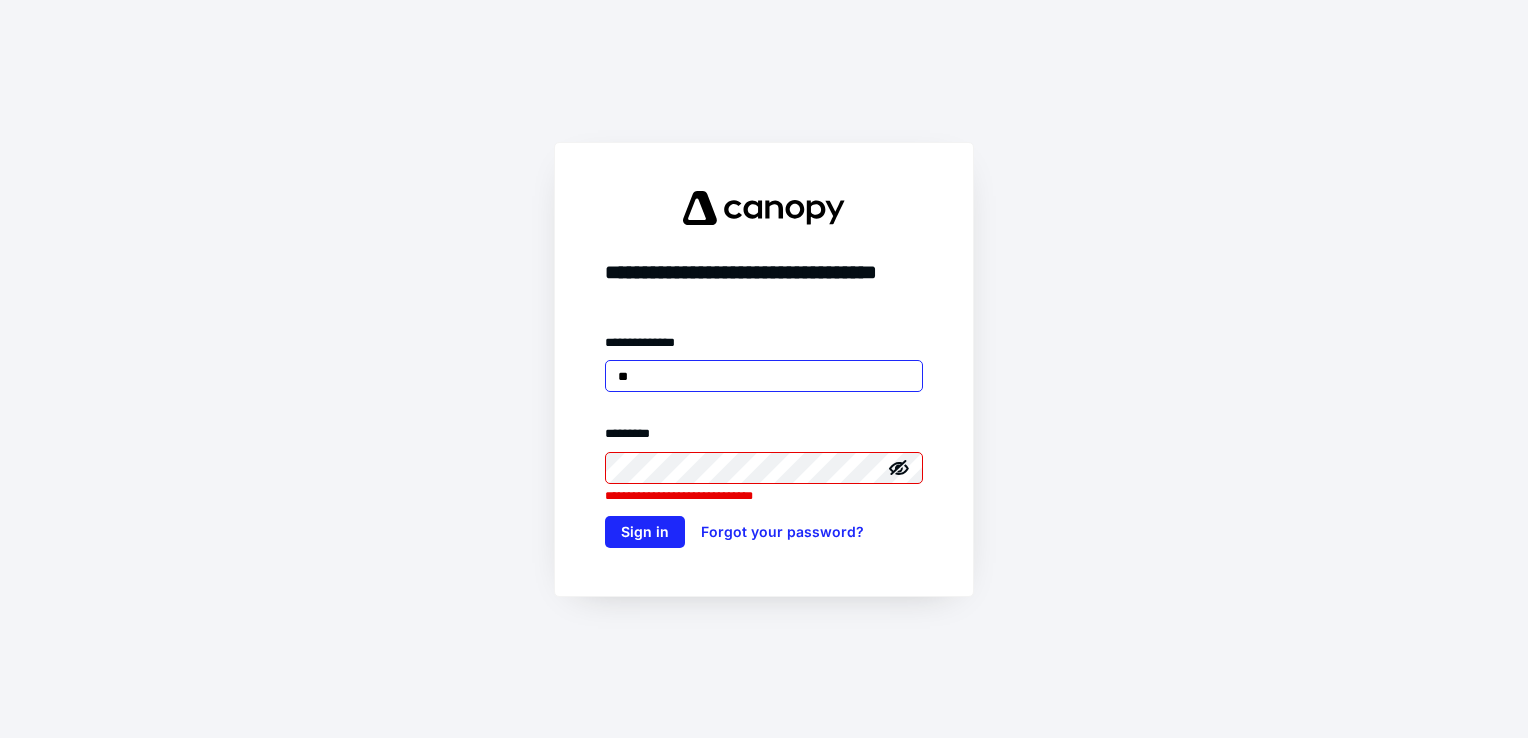 type on "**********" 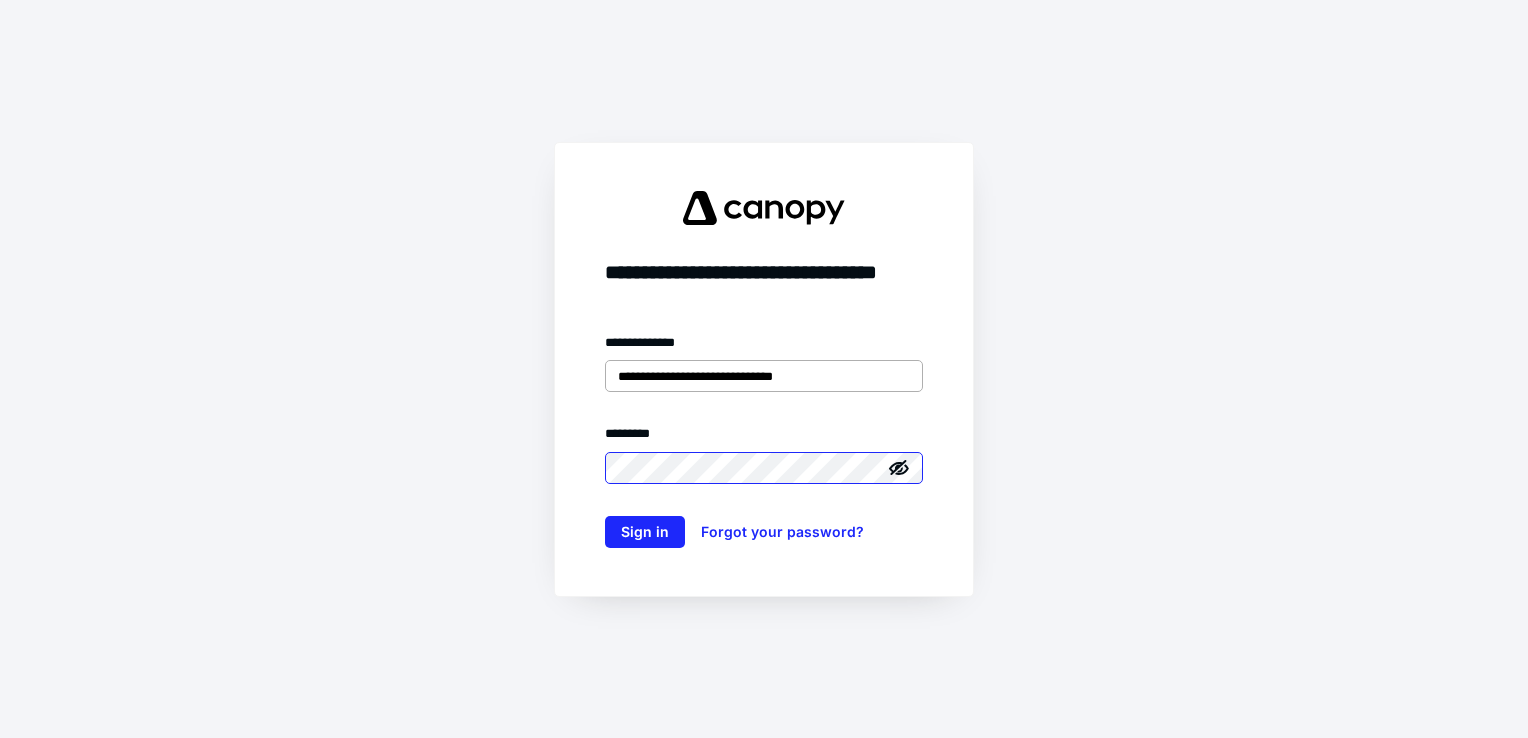 click on "Sign in" at bounding box center [645, 532] 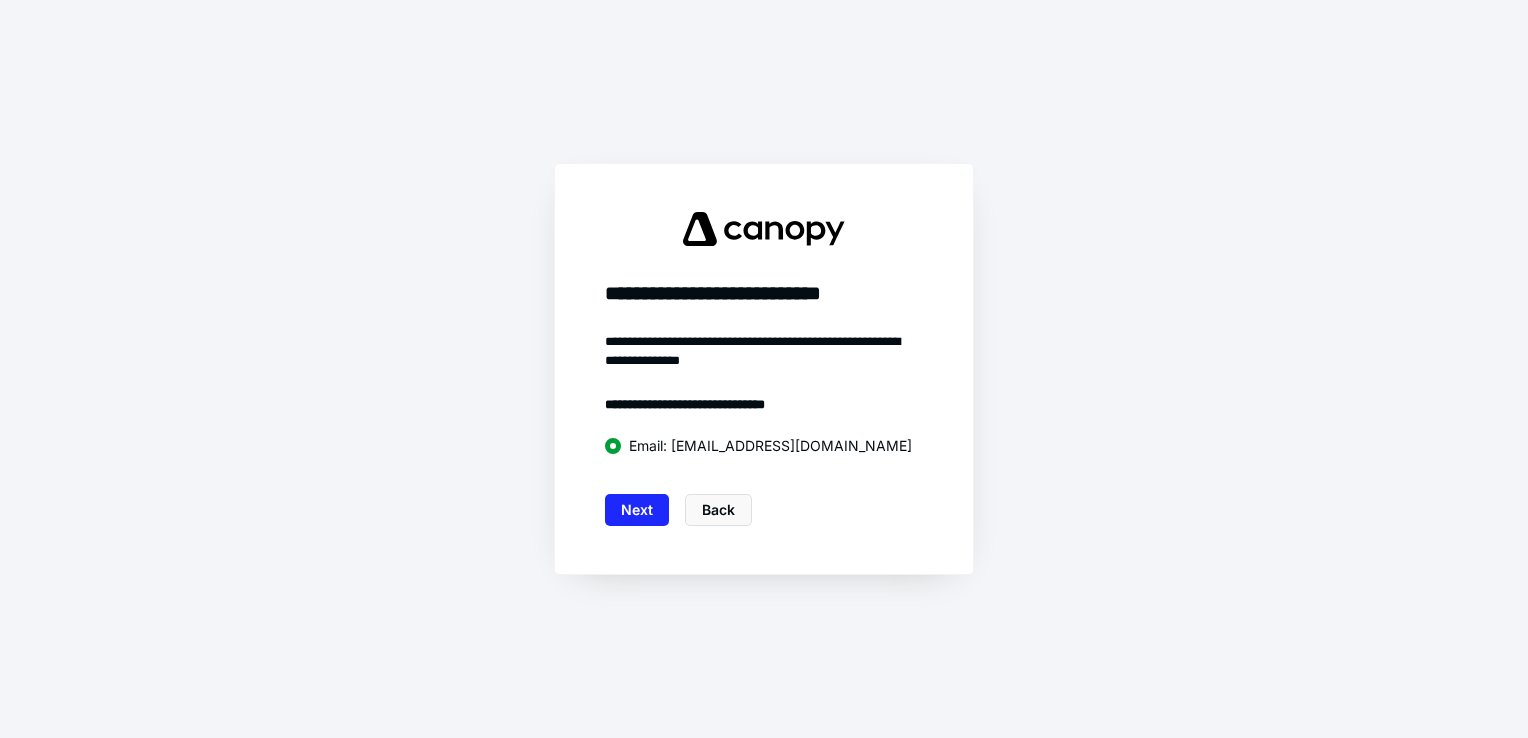 click on "**********" at bounding box center (764, 429) 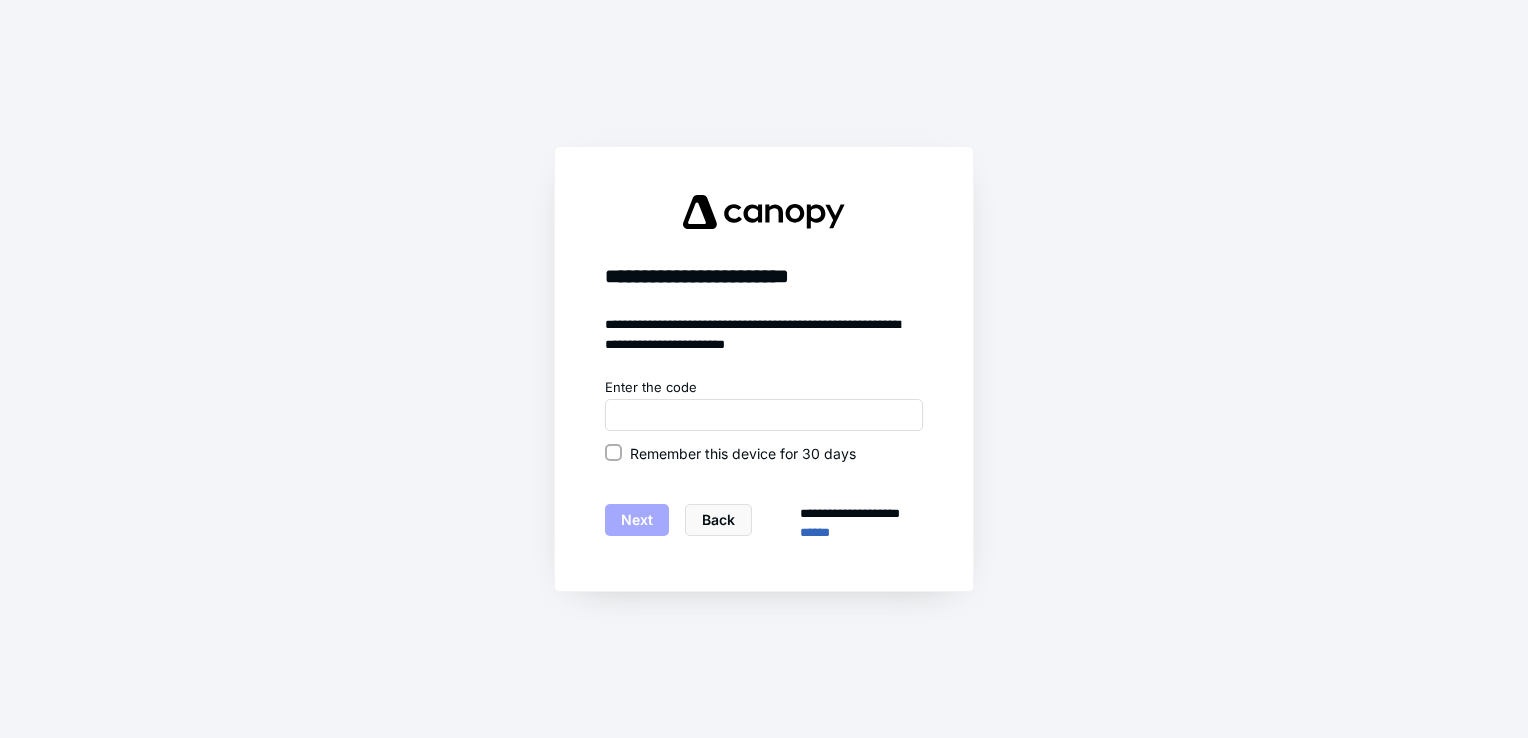 click on "Remember this device for 30 days" at bounding box center [743, 453] 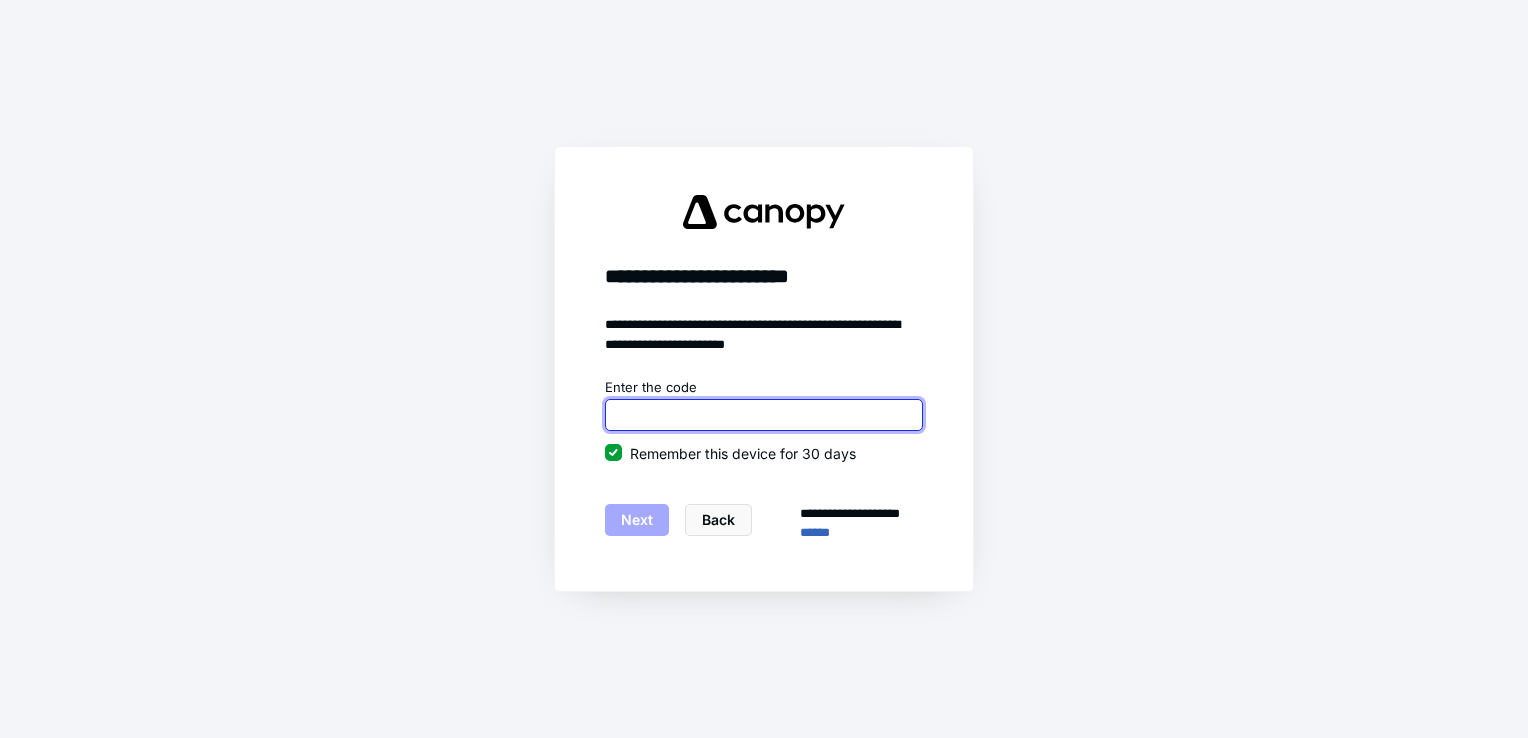 click at bounding box center (764, 415) 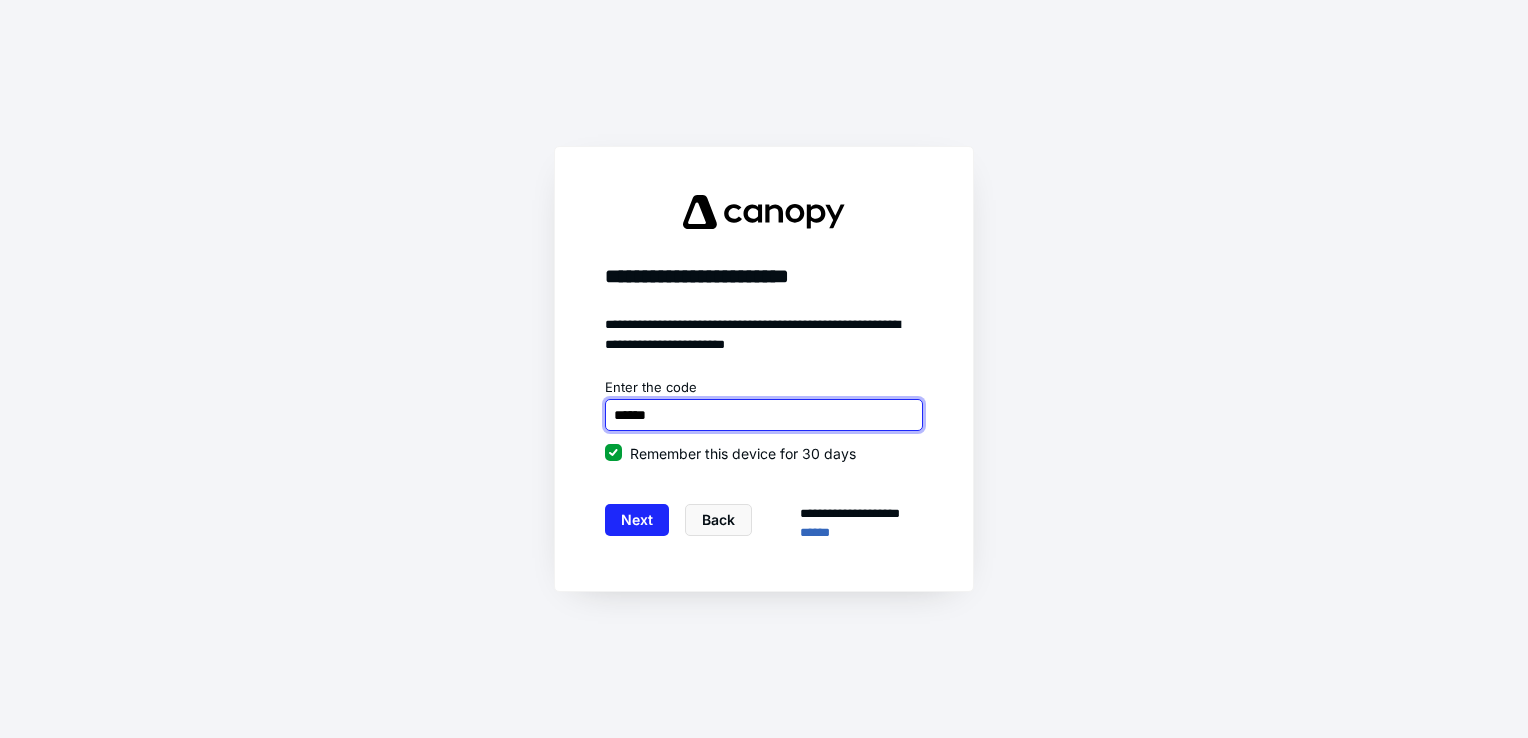 type on "******" 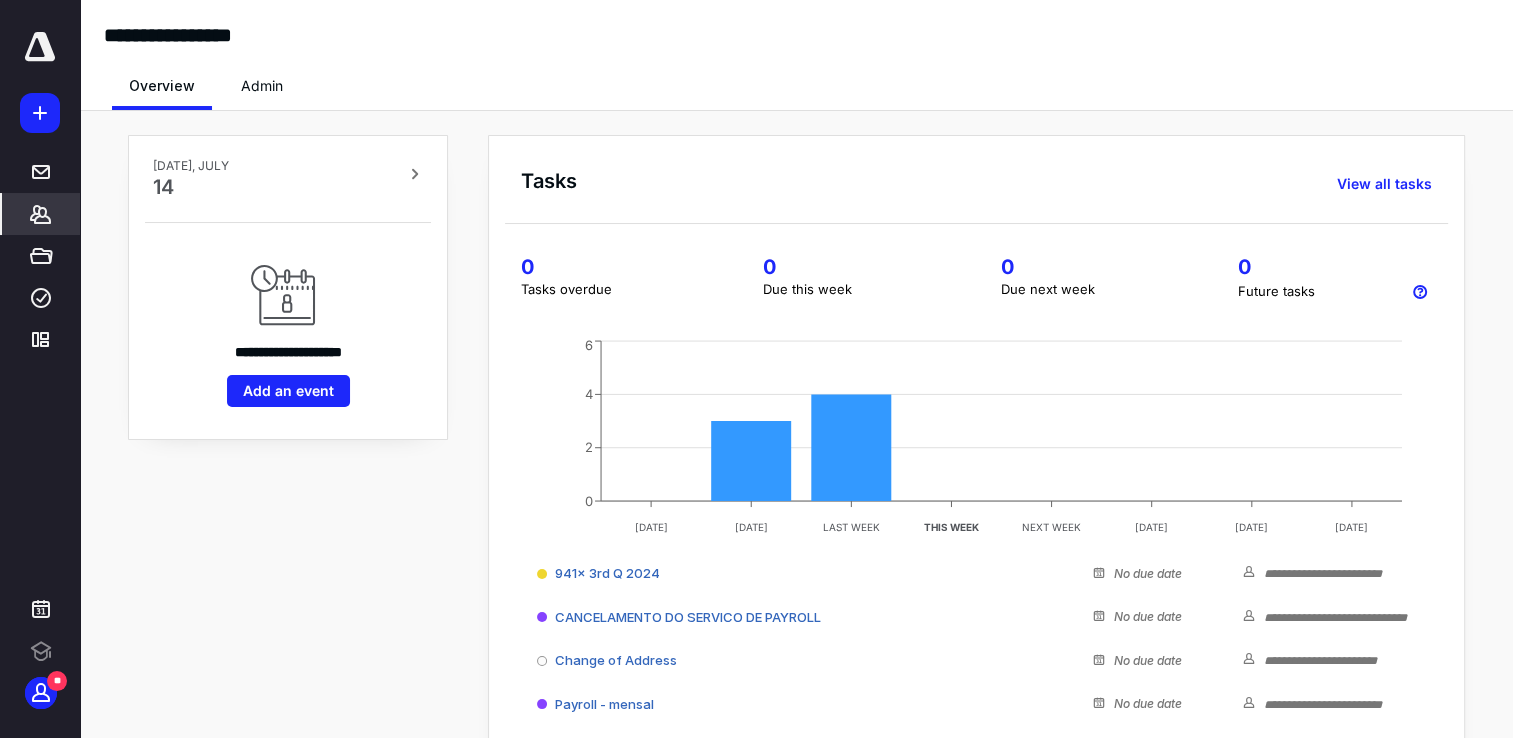 drag, startPoint x: 39, startPoint y: 210, endPoint x: 28, endPoint y: 211, distance: 11.045361 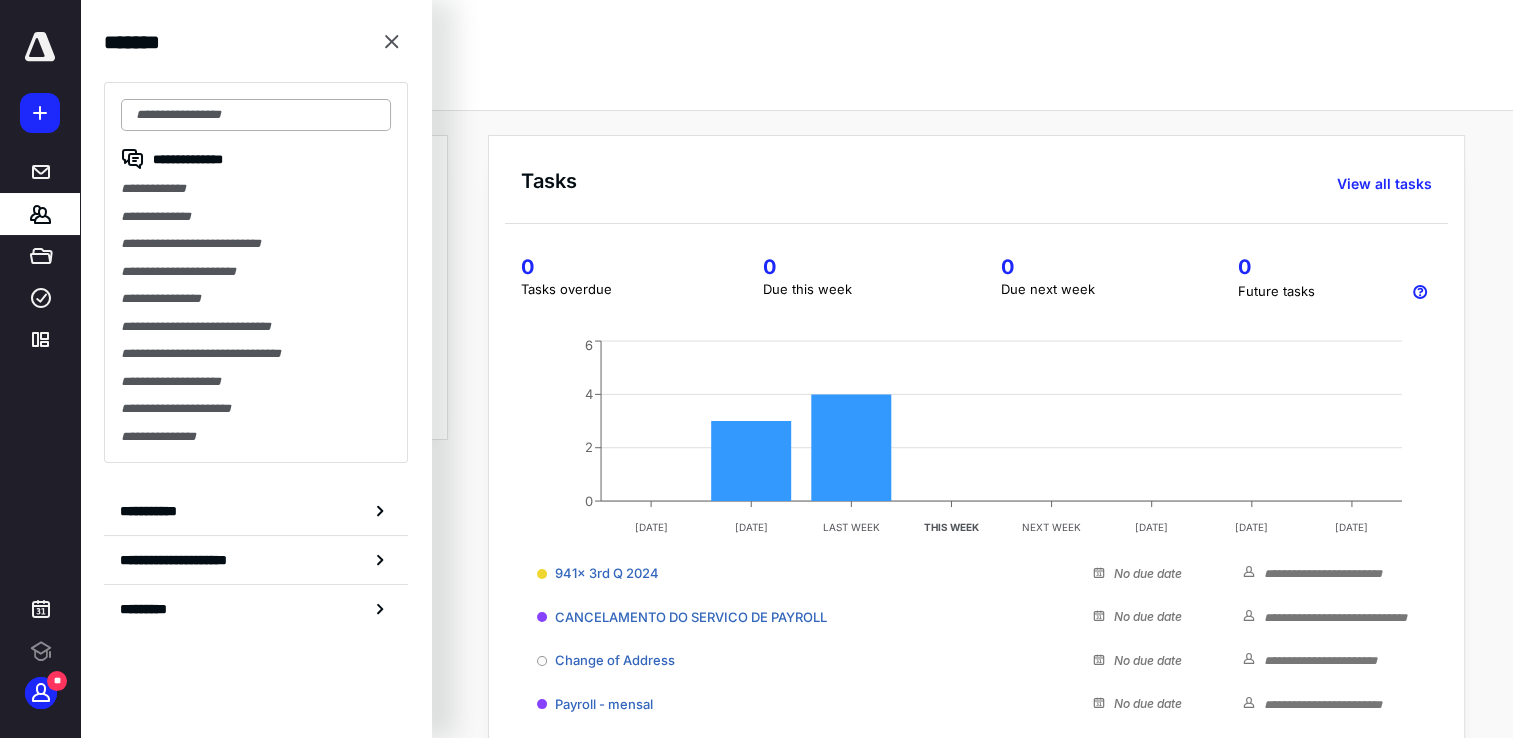 scroll, scrollTop: 0, scrollLeft: 0, axis: both 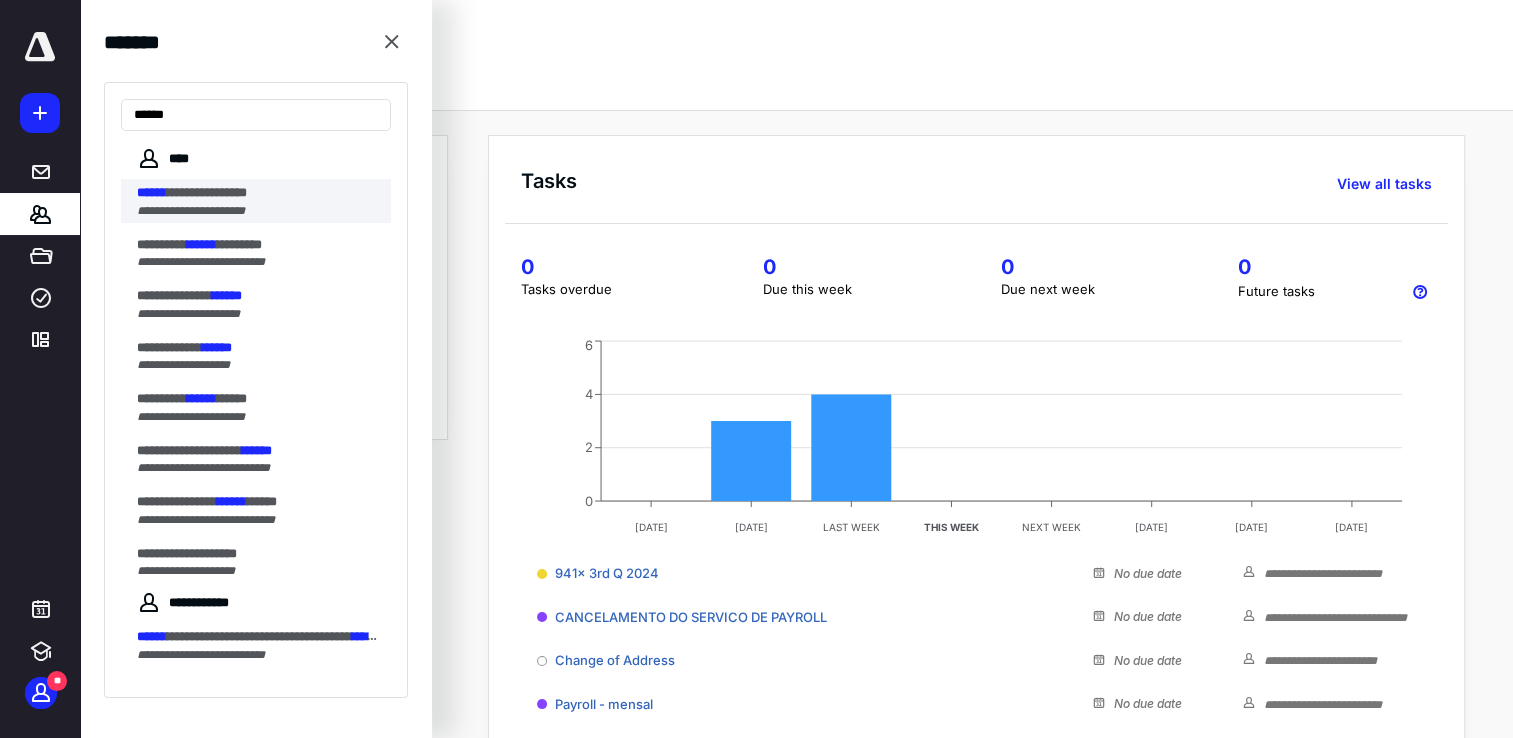 type on "******" 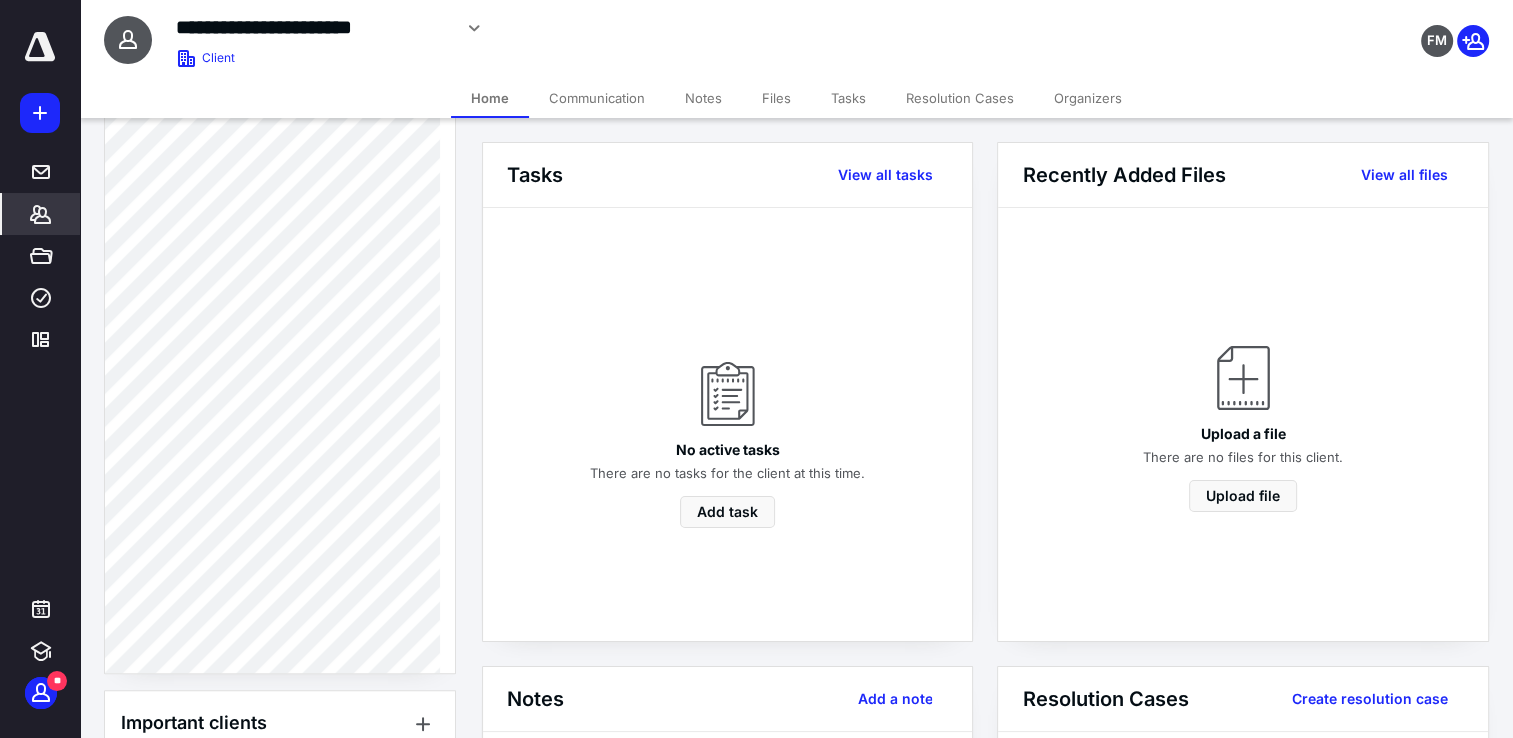scroll, scrollTop: 800, scrollLeft: 0, axis: vertical 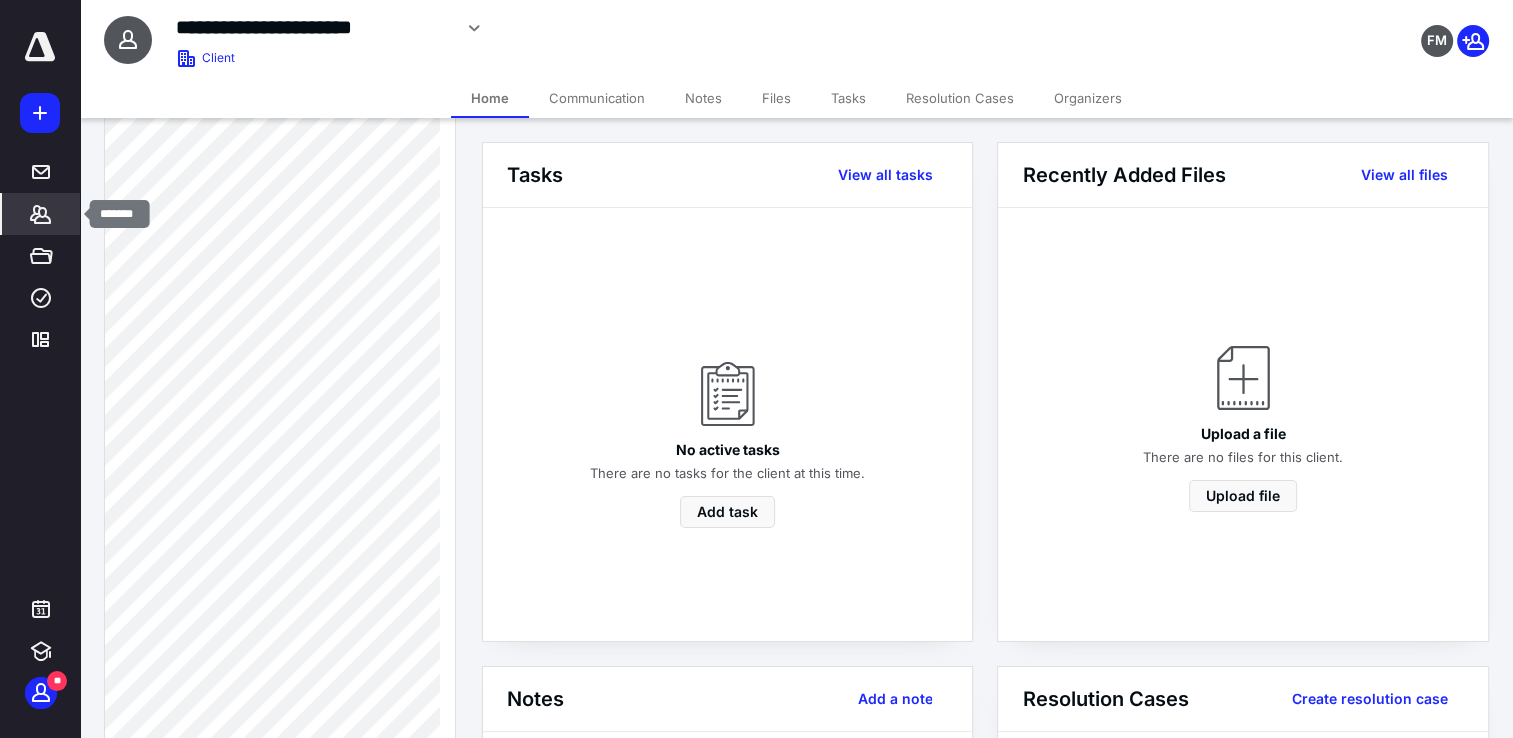 click 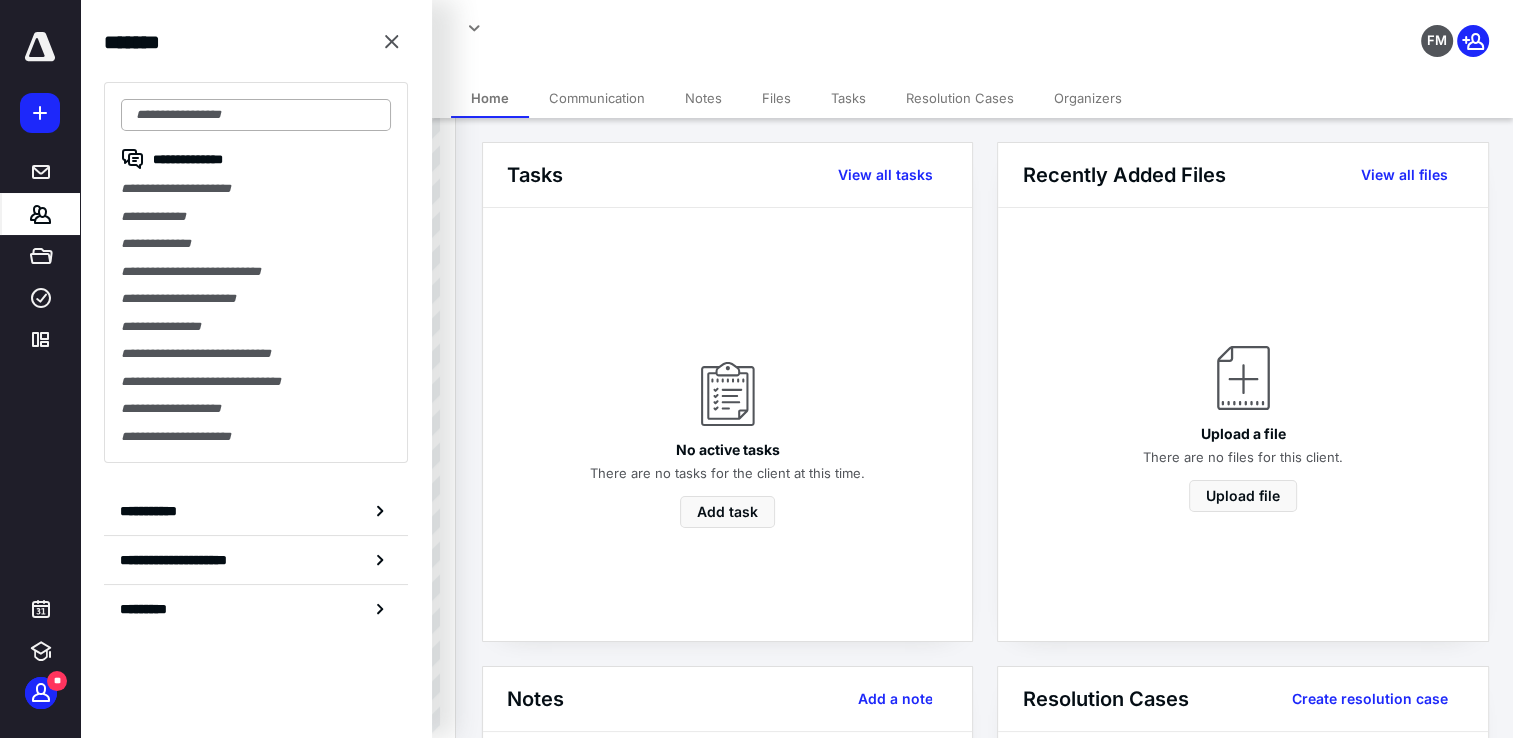 click at bounding box center (256, 115) 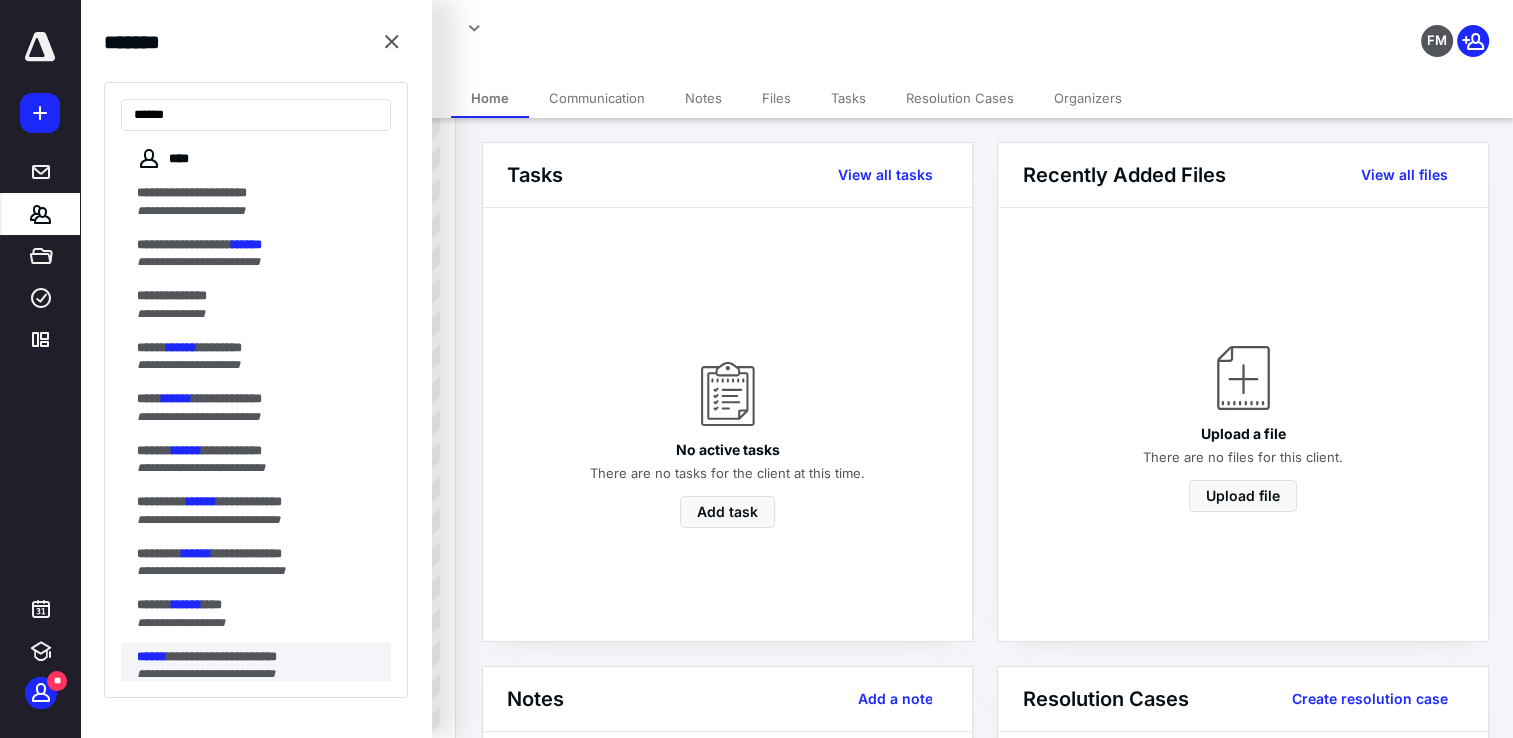type on "******" 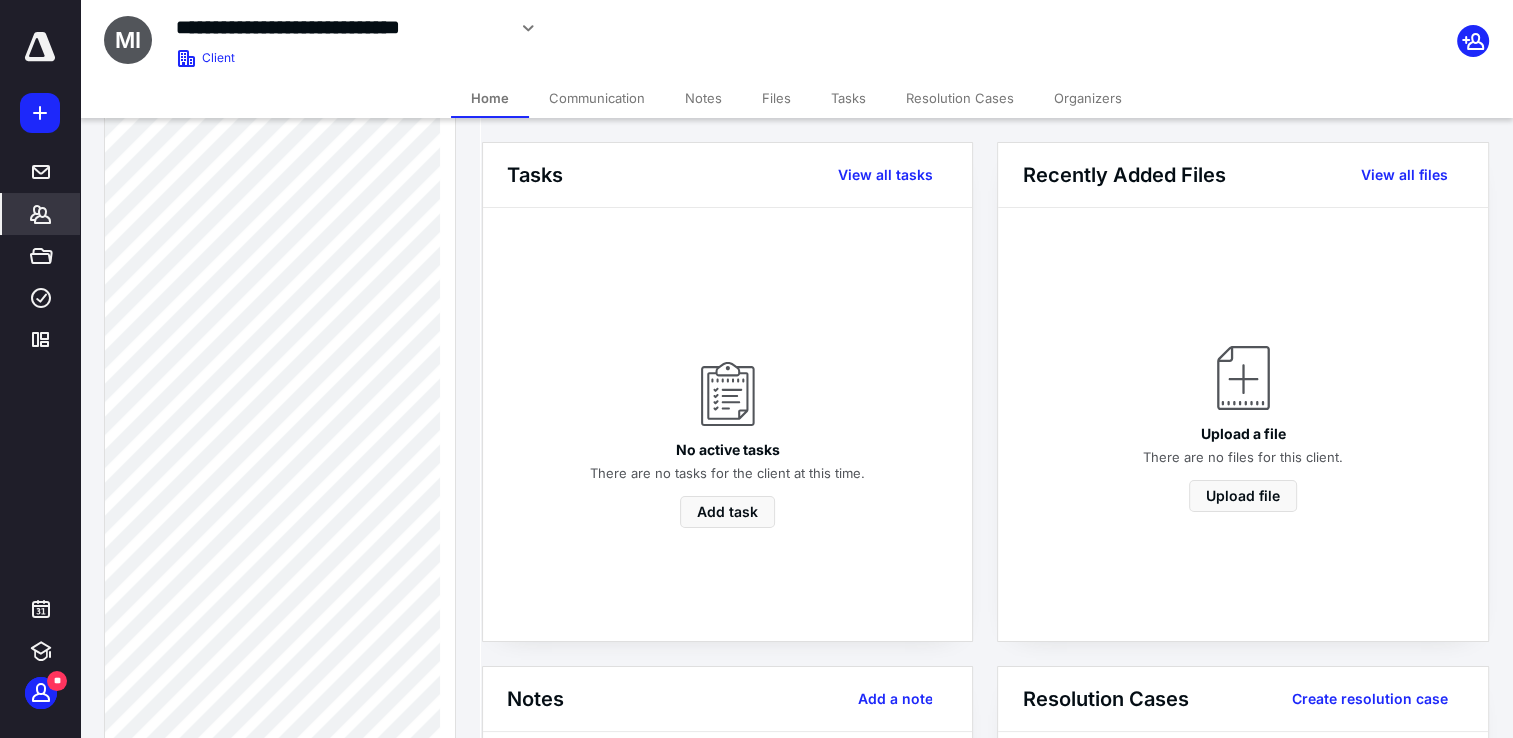 scroll, scrollTop: 1000, scrollLeft: 0, axis: vertical 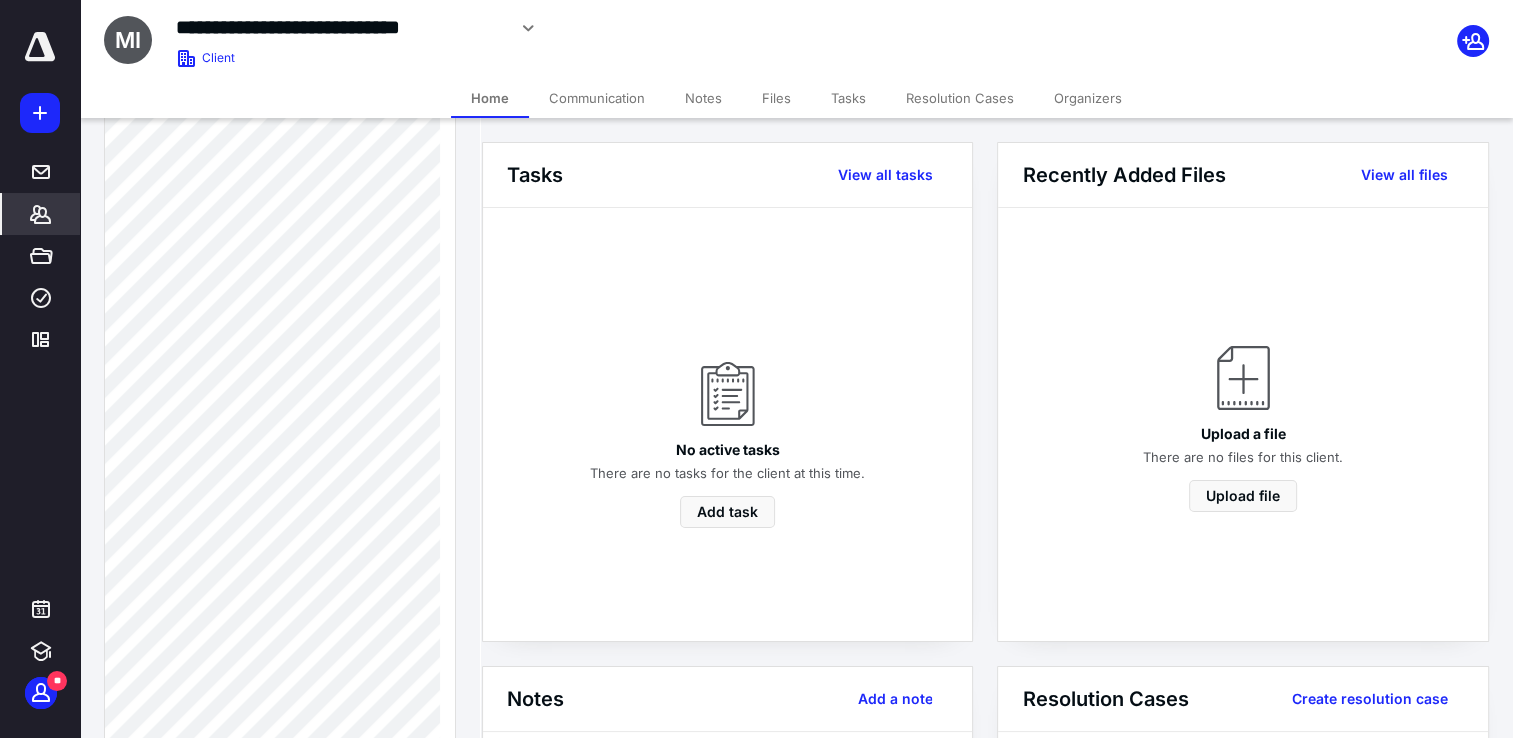 click on "*******" at bounding box center [41, 214] 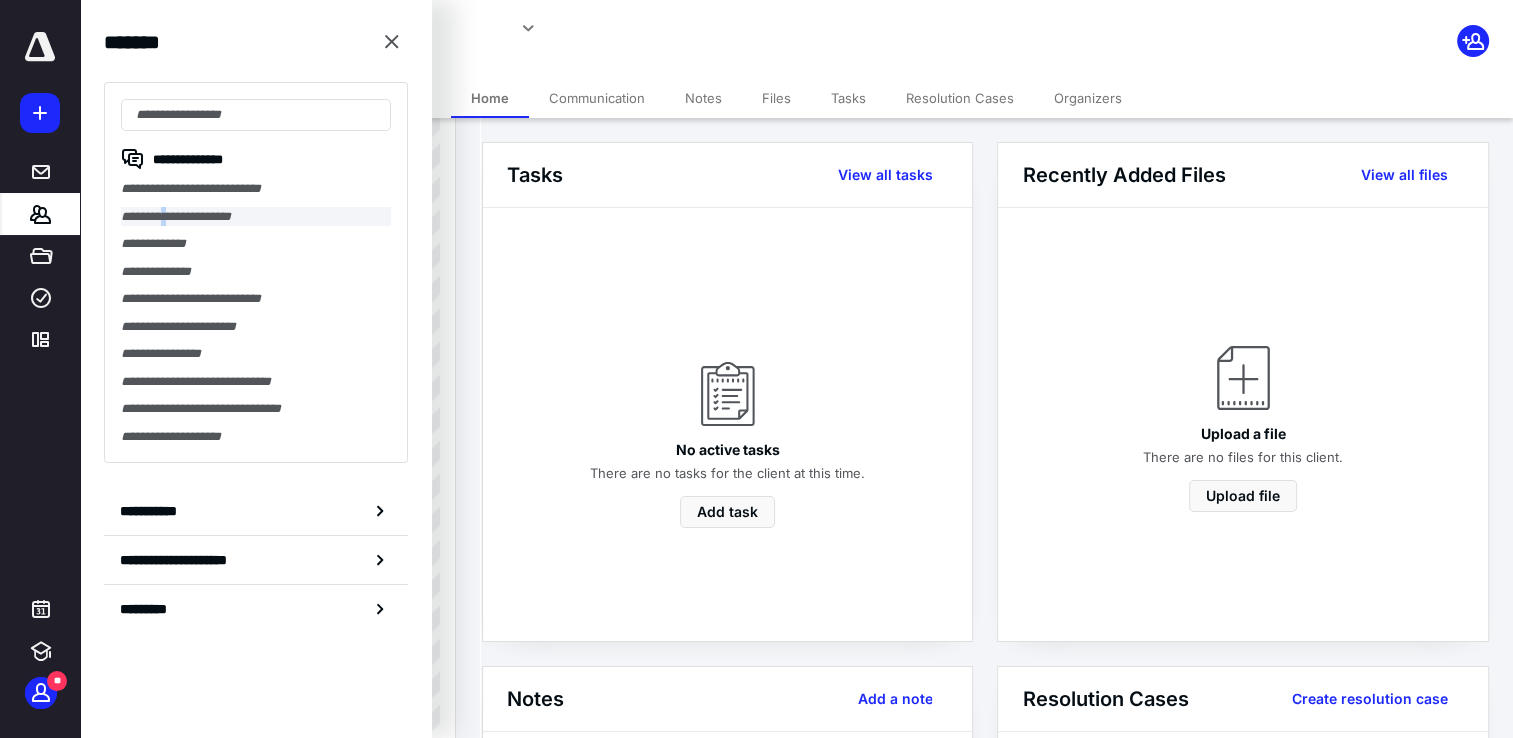 click on "**********" at bounding box center (256, 272) 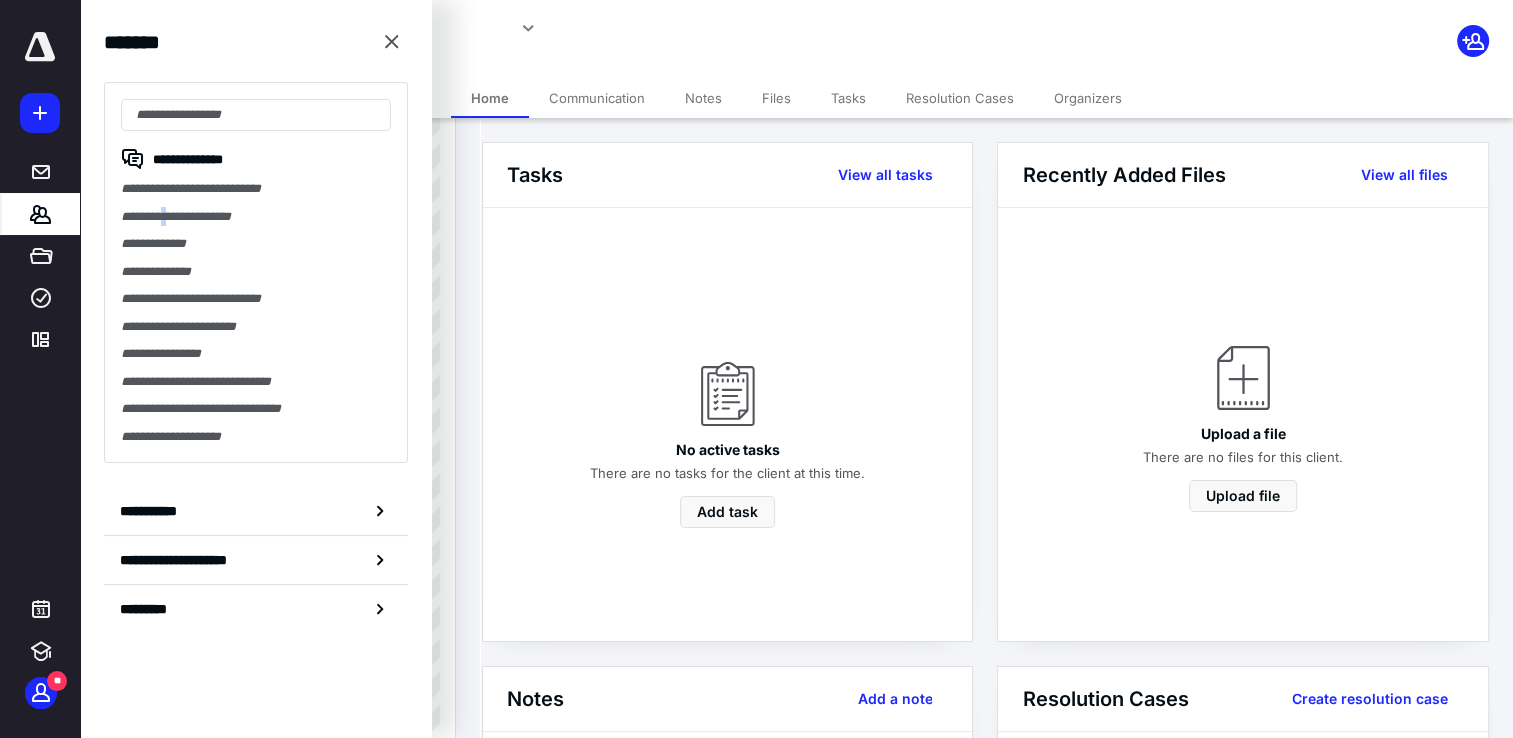 click on "**********" at bounding box center [256, 217] 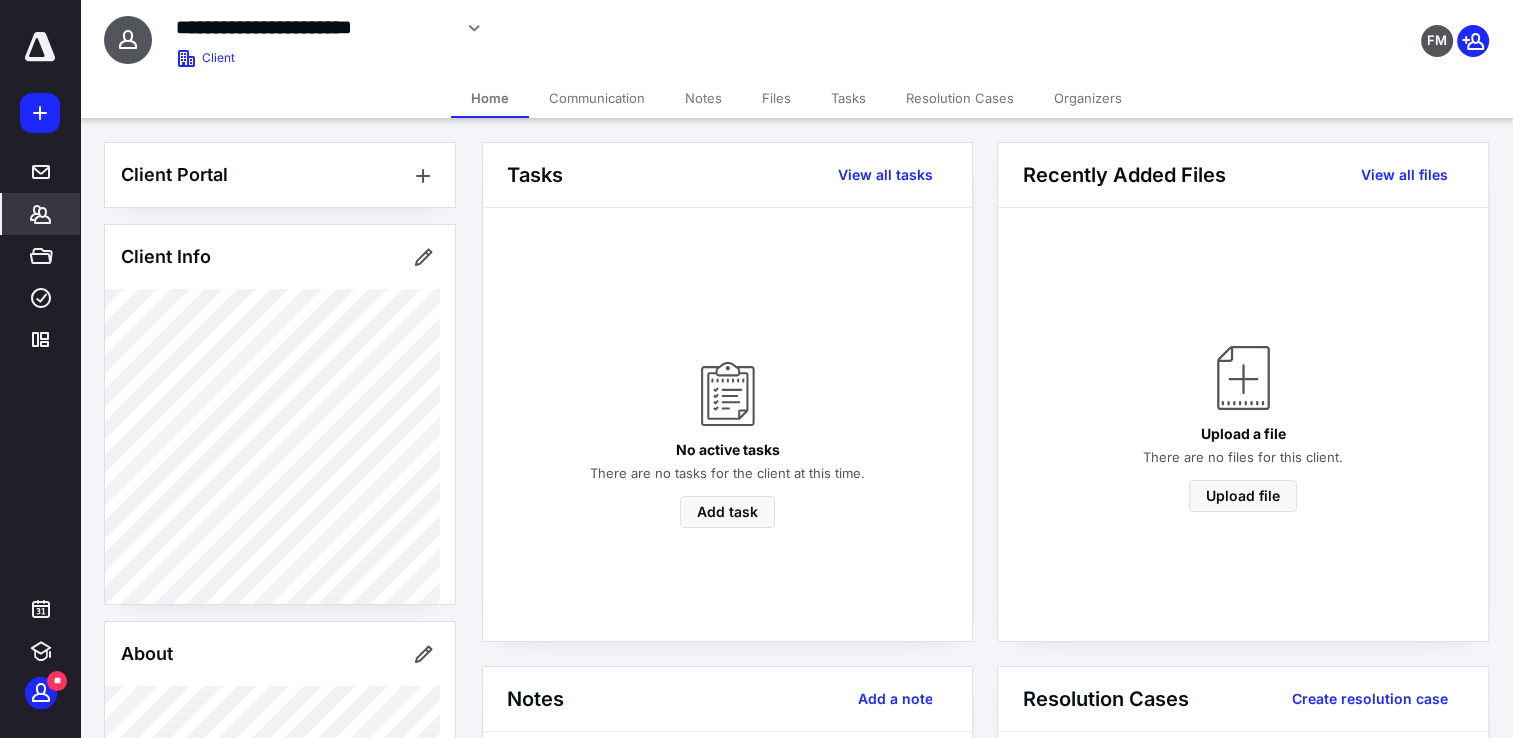 scroll, scrollTop: 400, scrollLeft: 0, axis: vertical 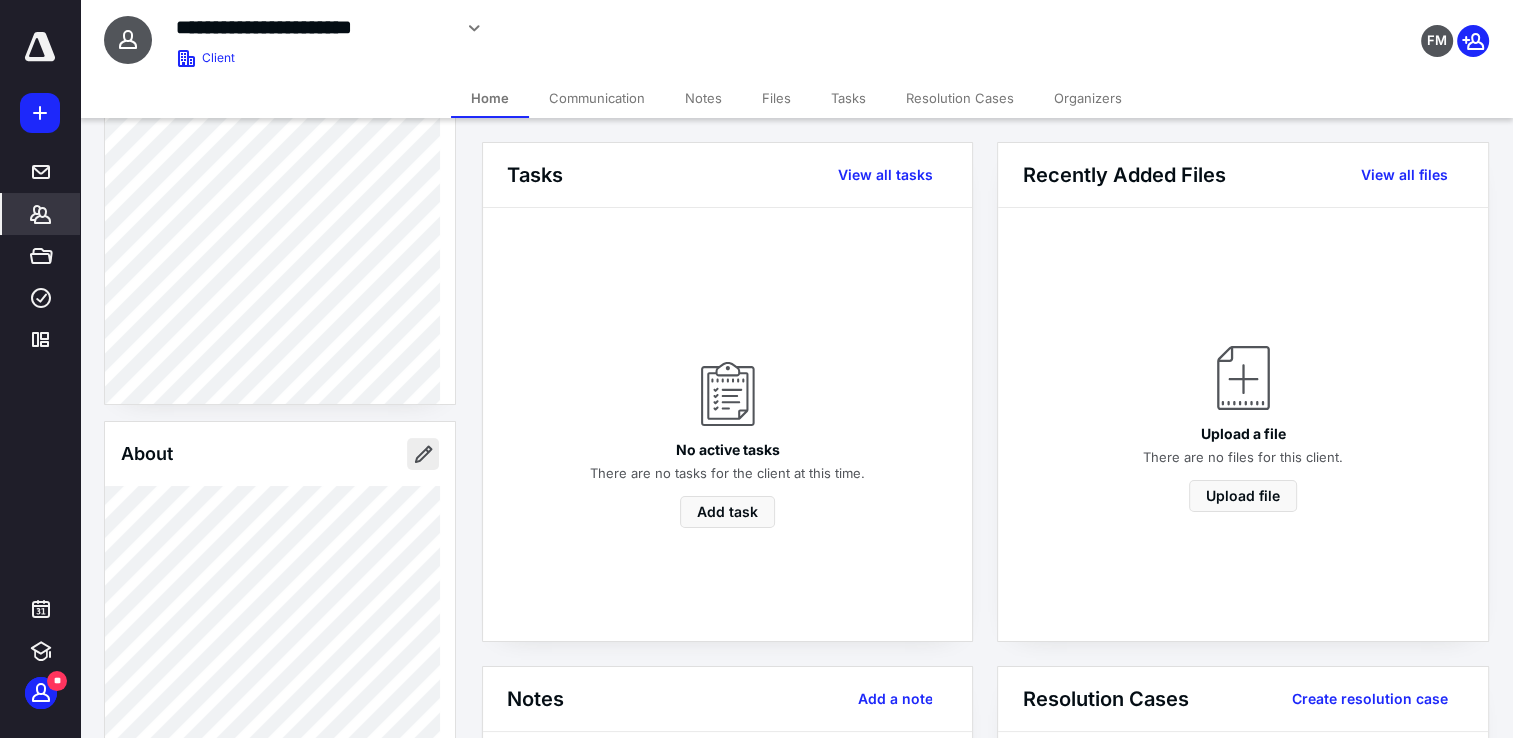 click at bounding box center (423, 454) 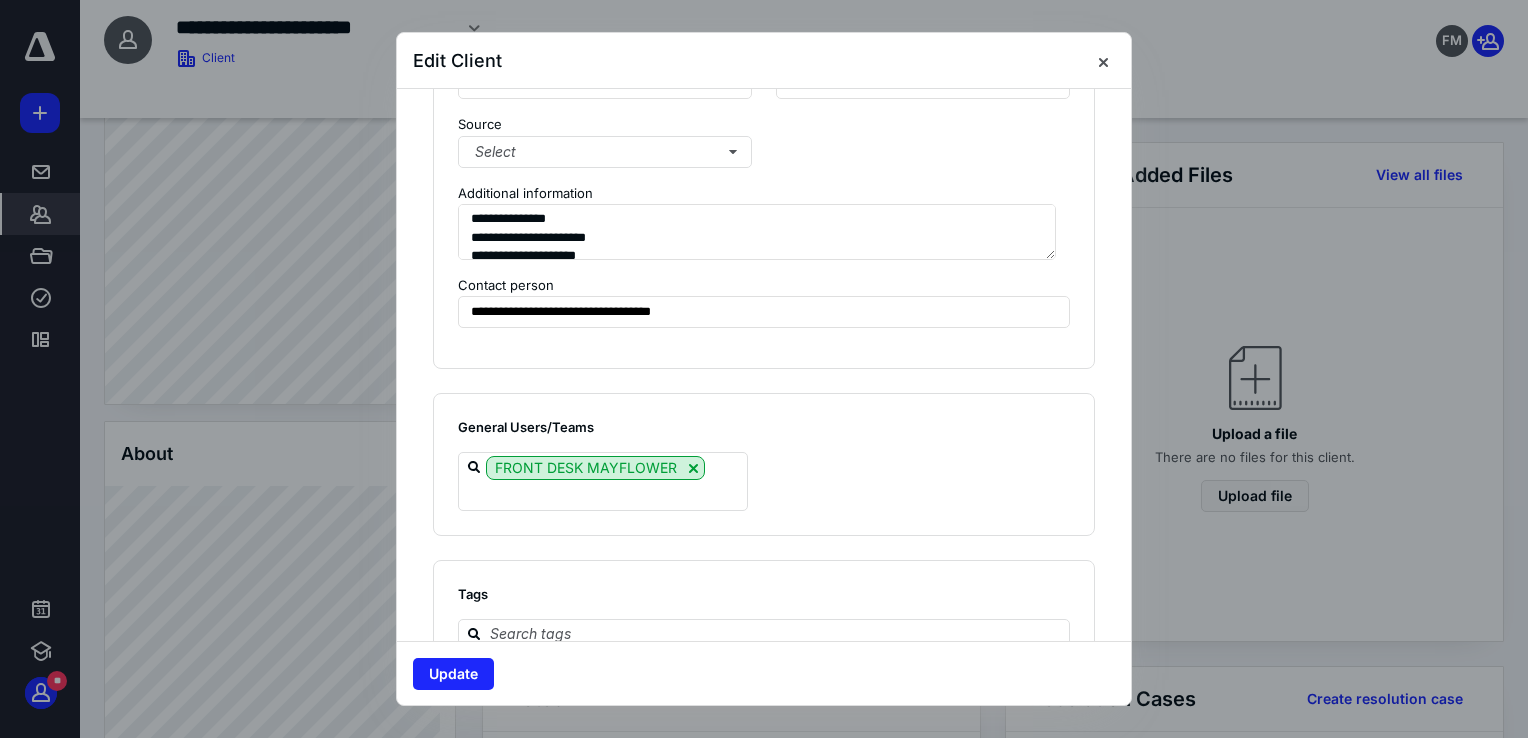 scroll, scrollTop: 1500, scrollLeft: 0, axis: vertical 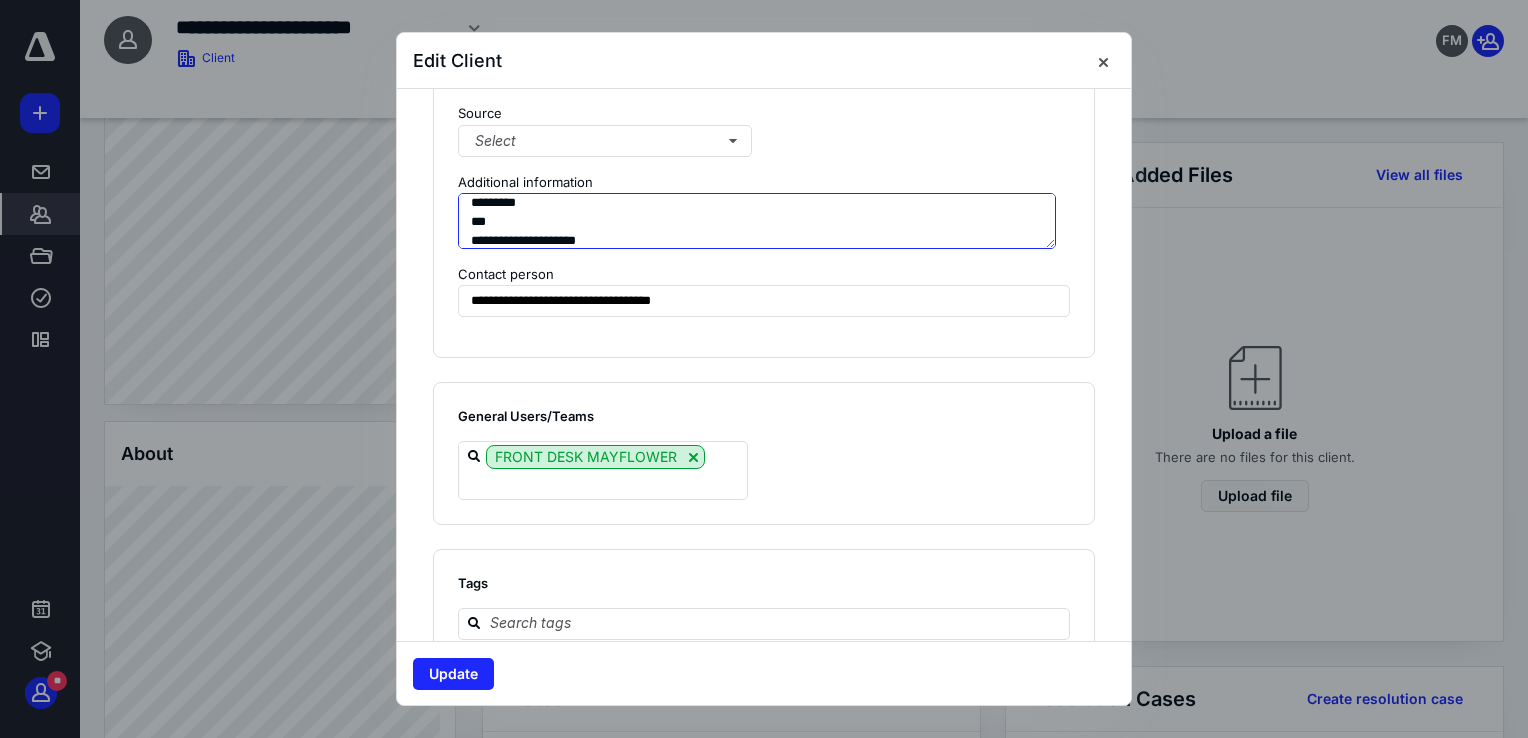 click on "**********" at bounding box center [757, 221] 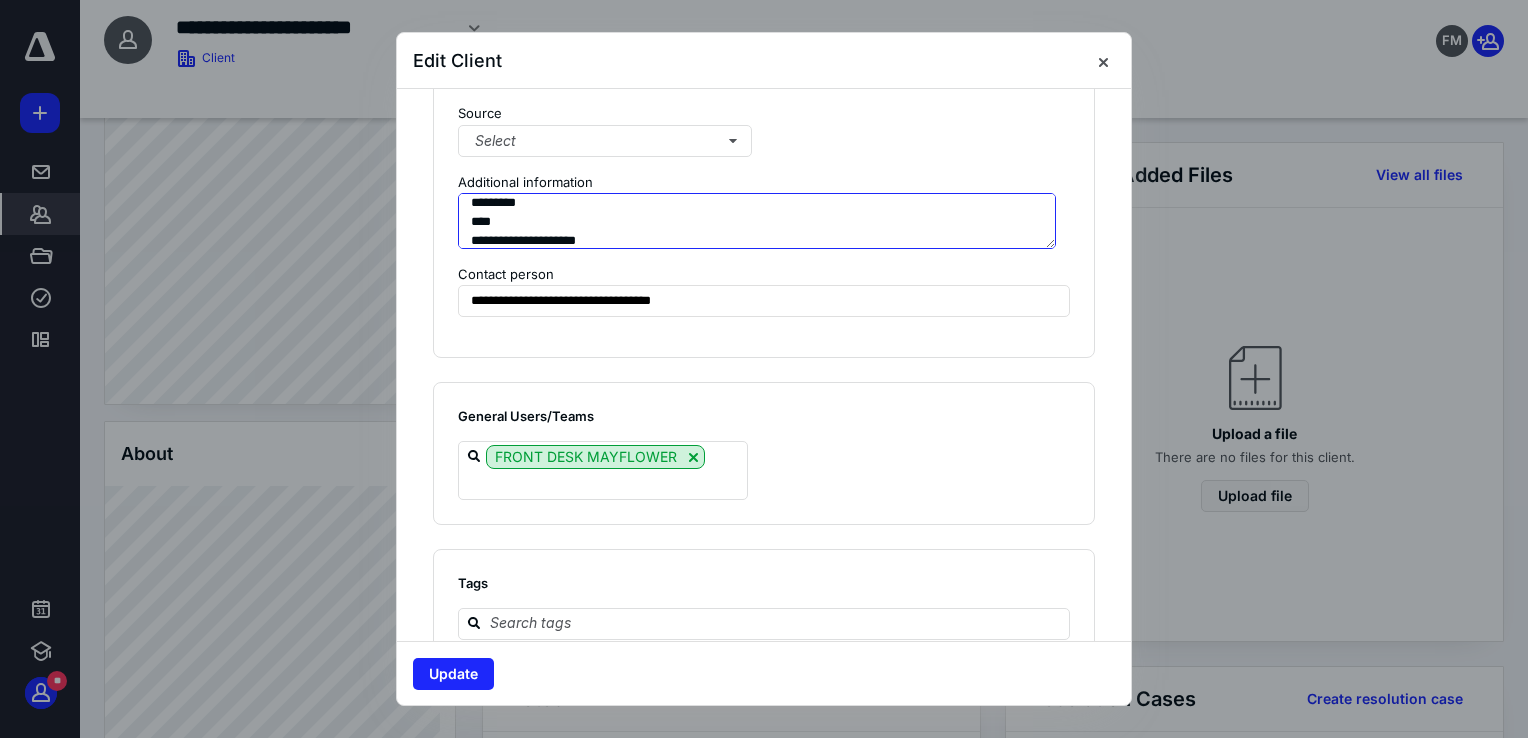 paste on "**********" 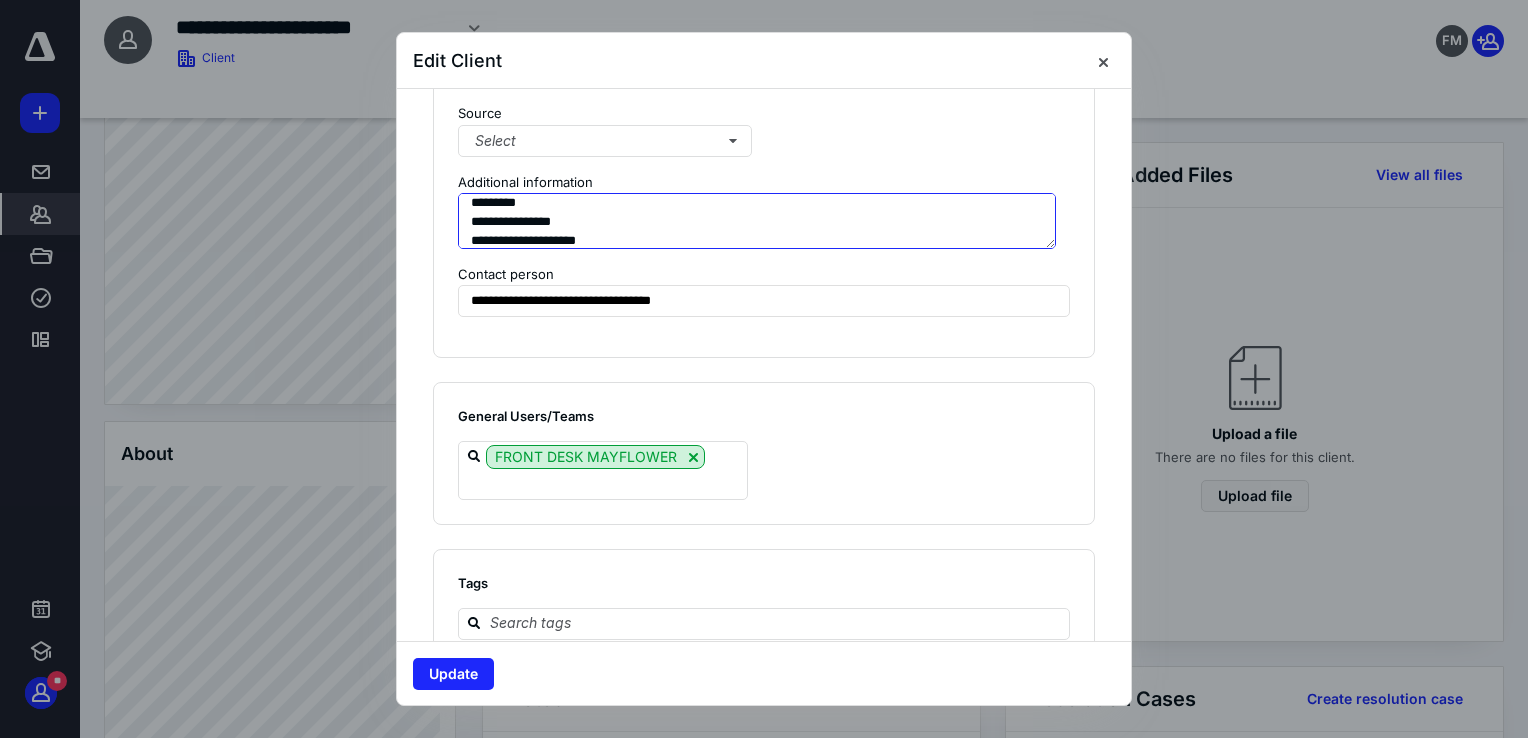 type on "**********" 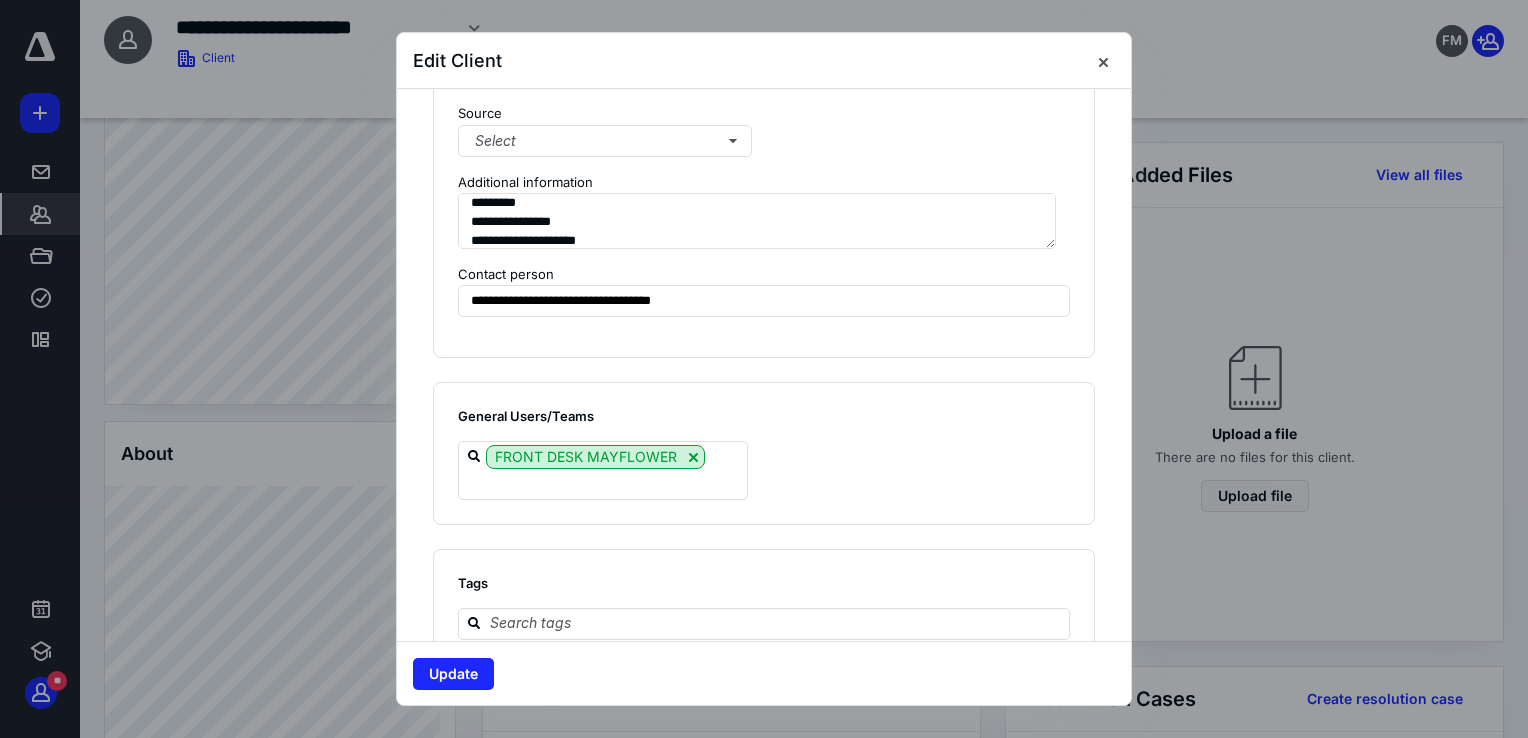 click on "Update" at bounding box center [764, 673] 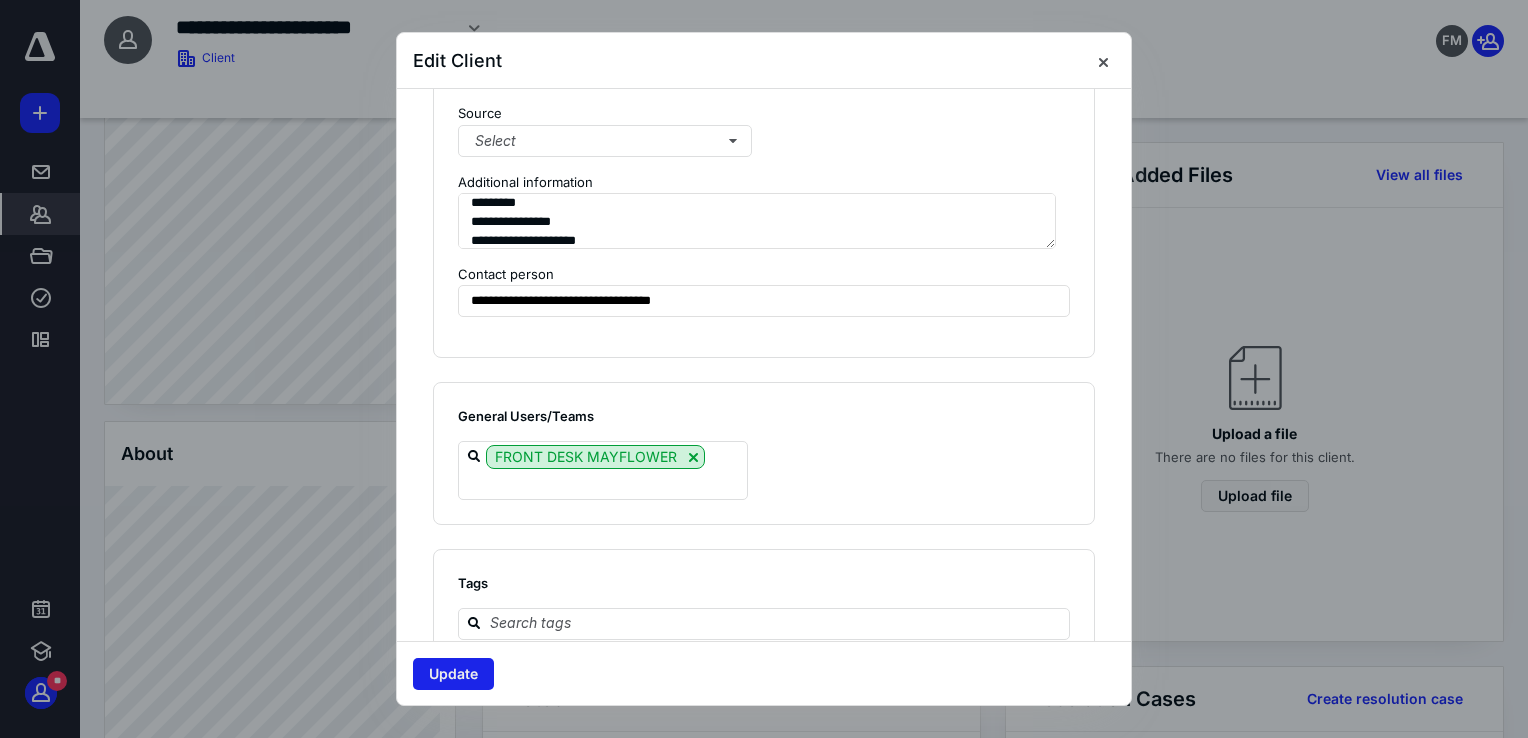click on "Update" at bounding box center [453, 674] 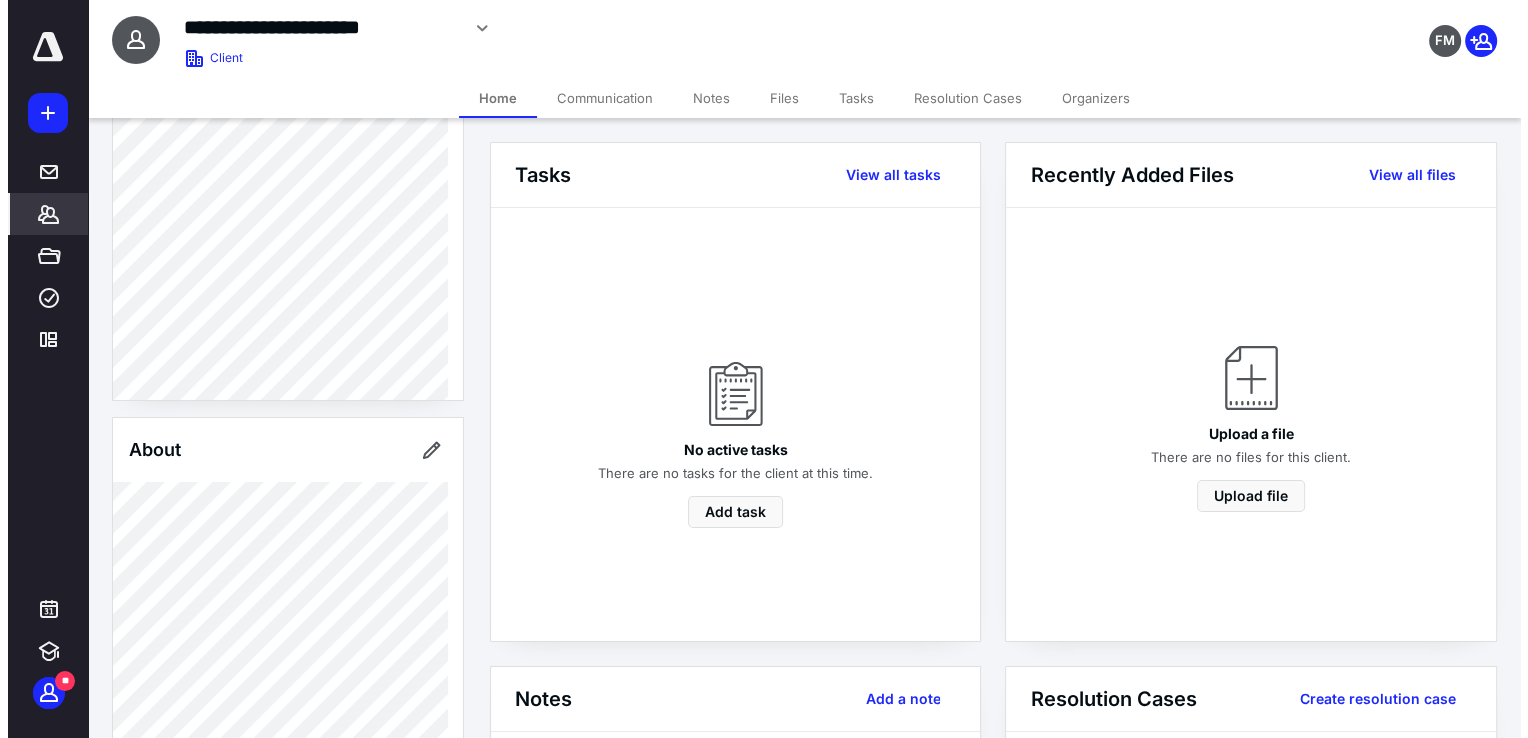 scroll, scrollTop: 200, scrollLeft: 0, axis: vertical 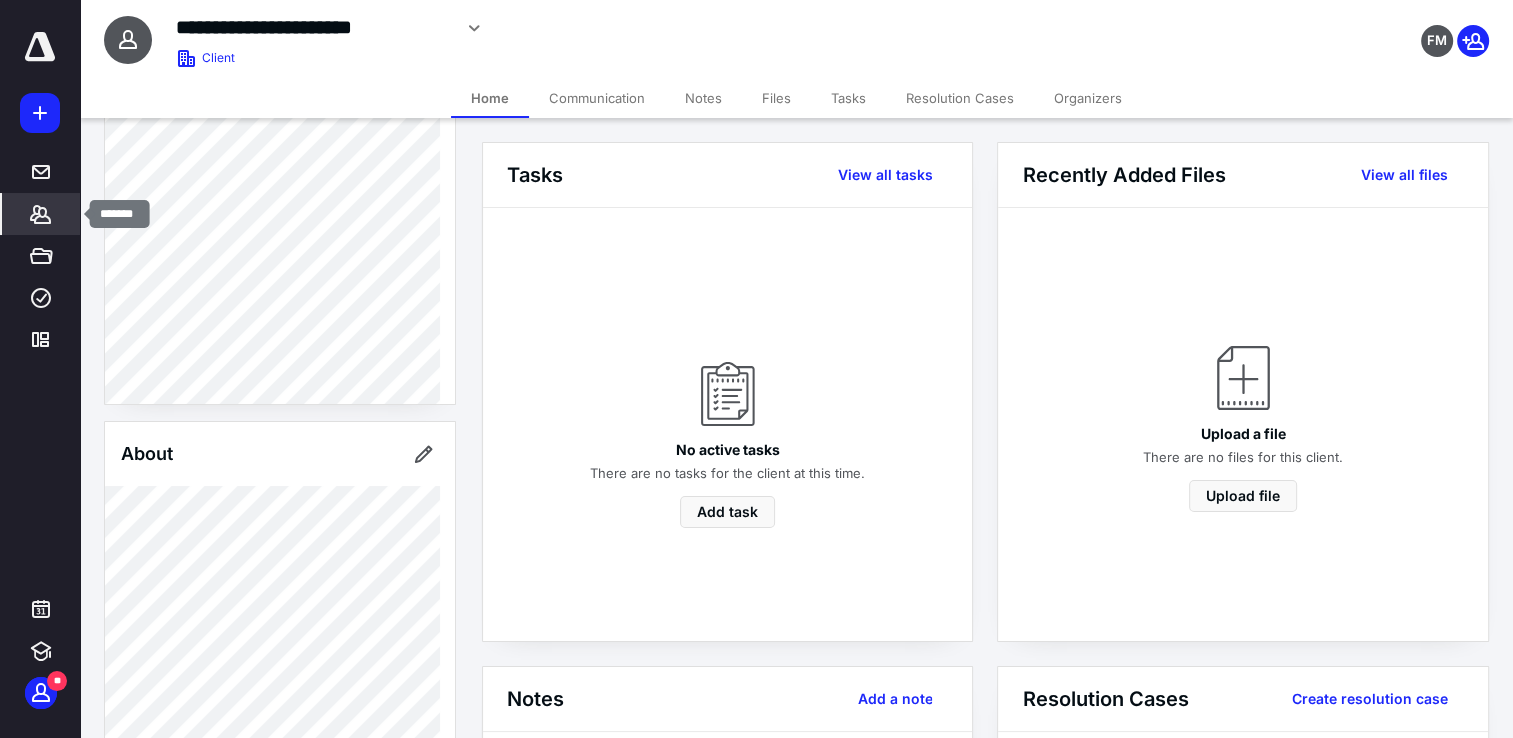 click 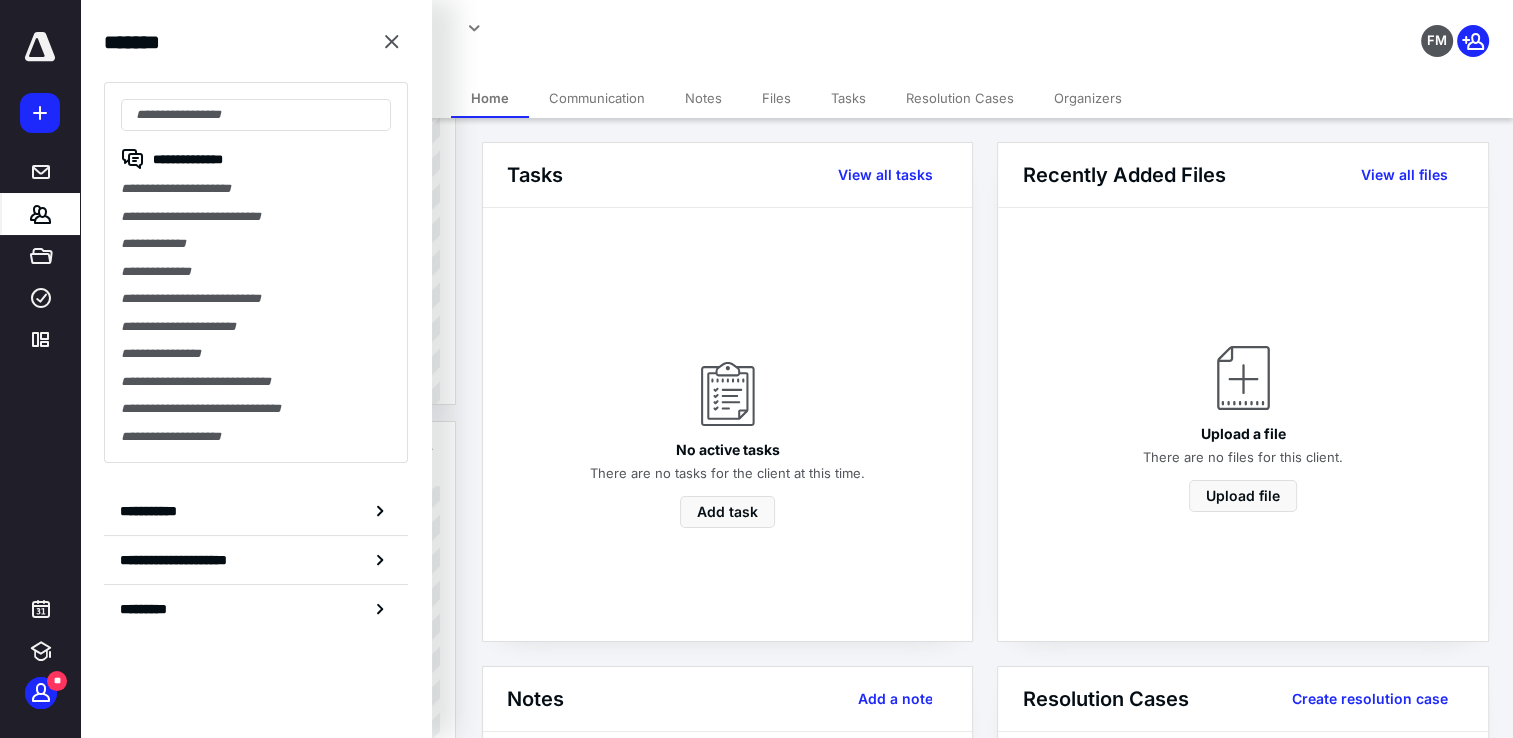 click on "No active tasks There are no tasks for the client at this time. Add task" at bounding box center (727, 424) 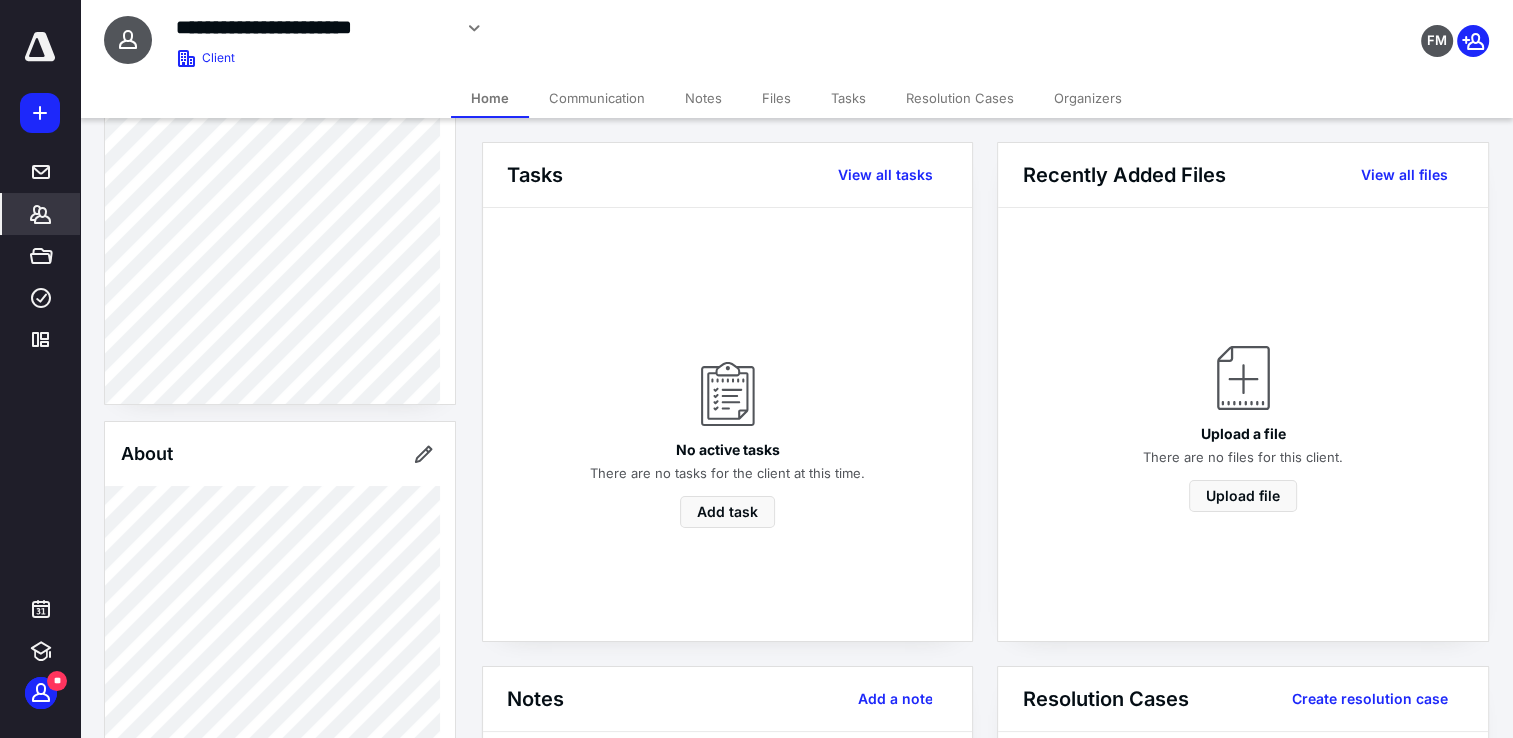 click on "Communication" at bounding box center (597, 98) 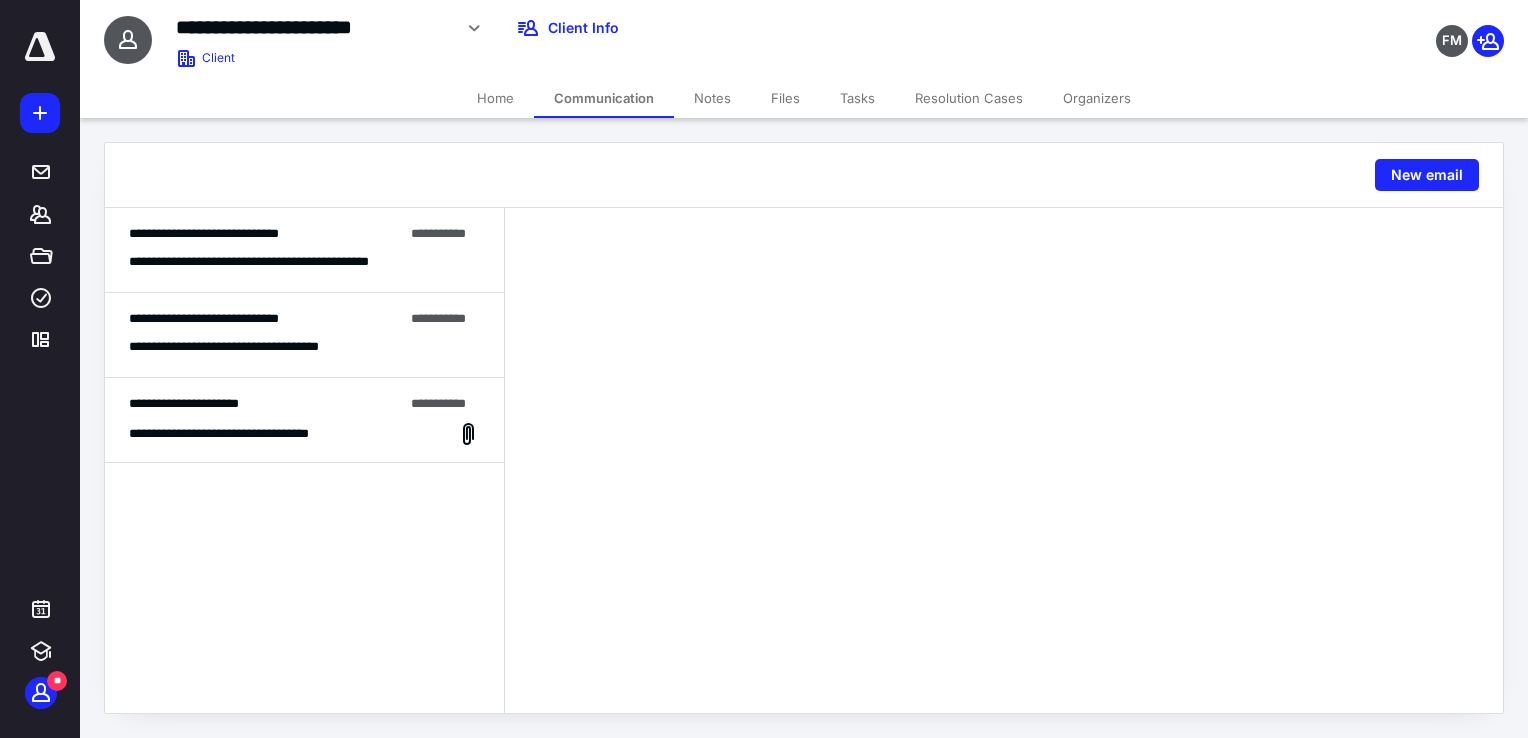 click on "**********" at bounding box center (281, 262) 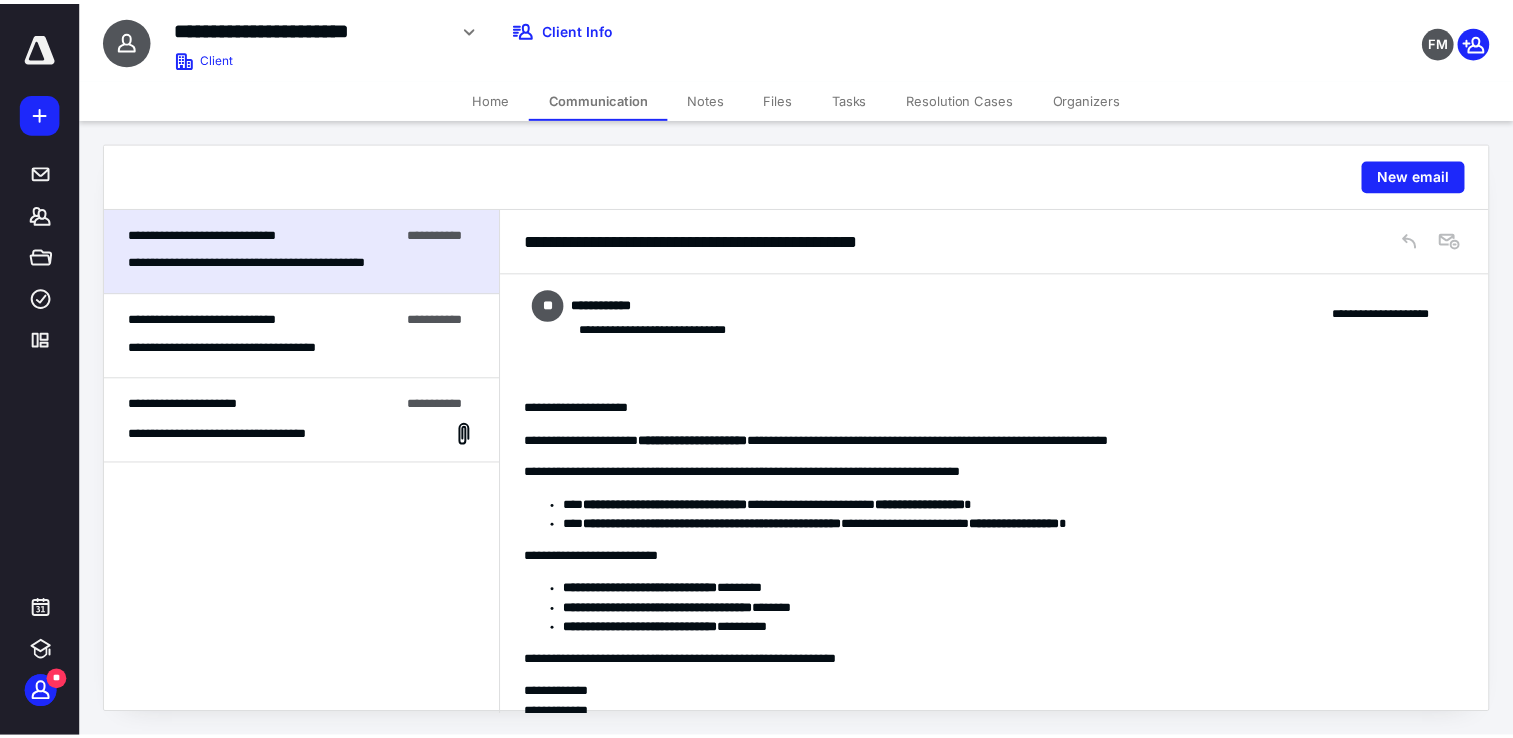 scroll, scrollTop: 77, scrollLeft: 0, axis: vertical 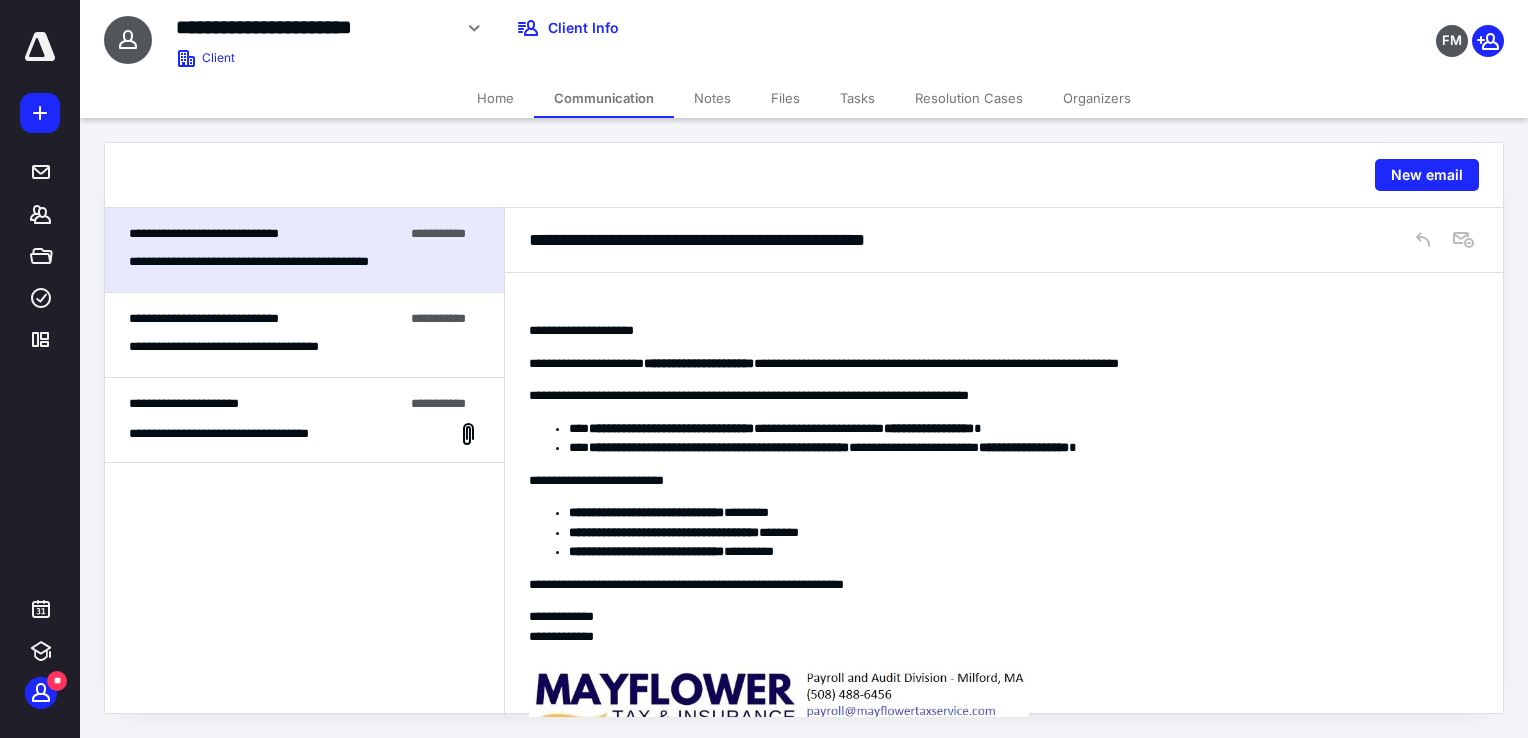 click on "**********" at bounding box center (304, 335) 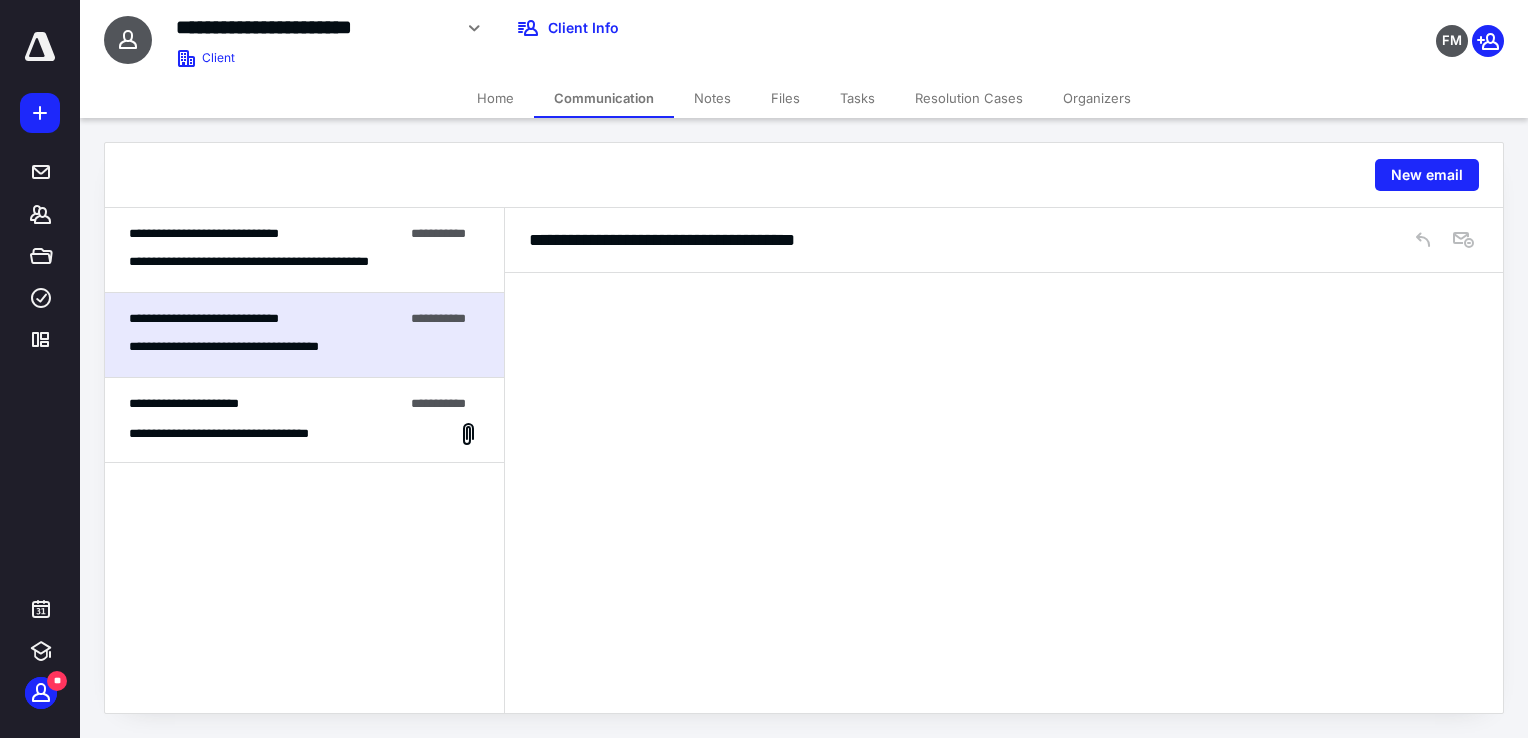 click on "Home" at bounding box center [495, 98] 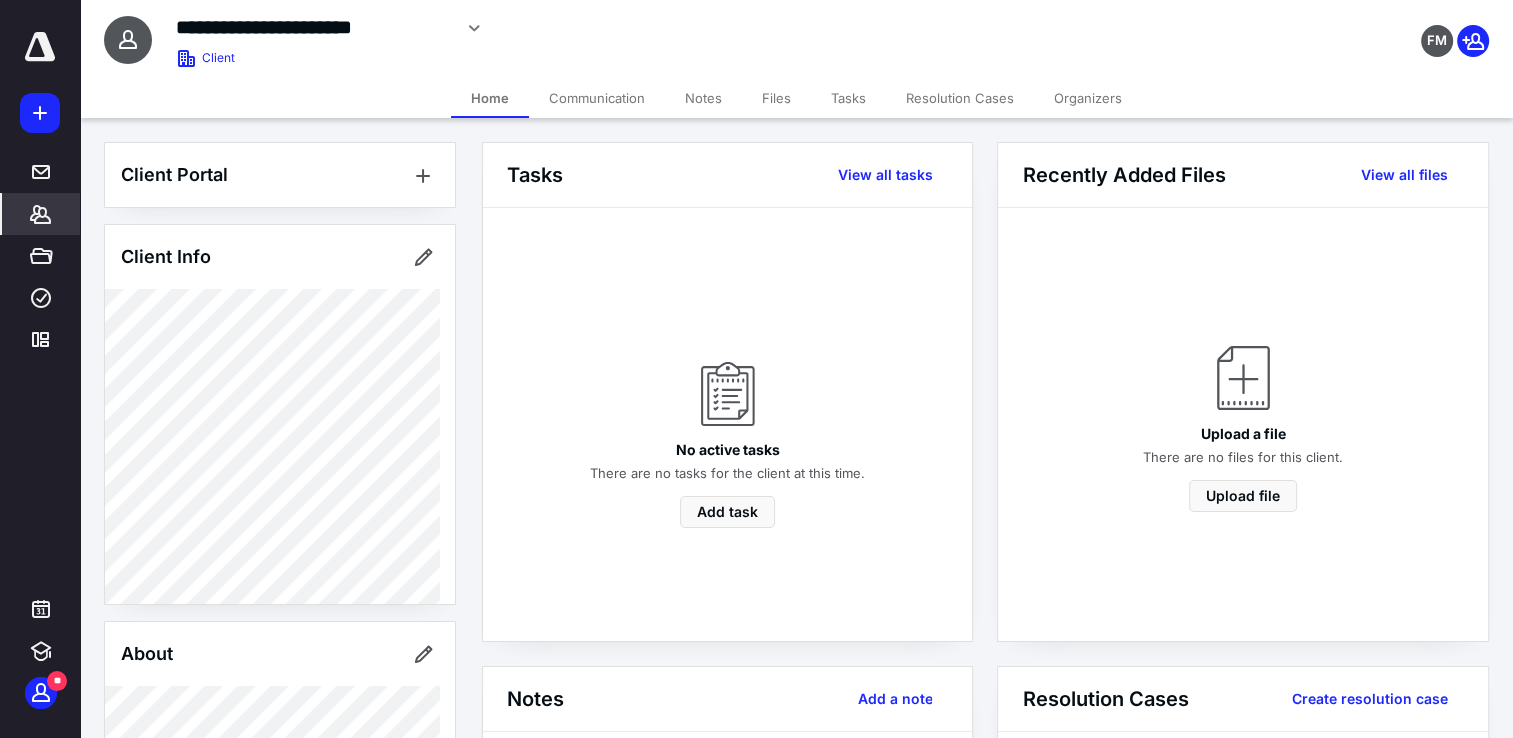 click on "Communication" at bounding box center [597, 98] 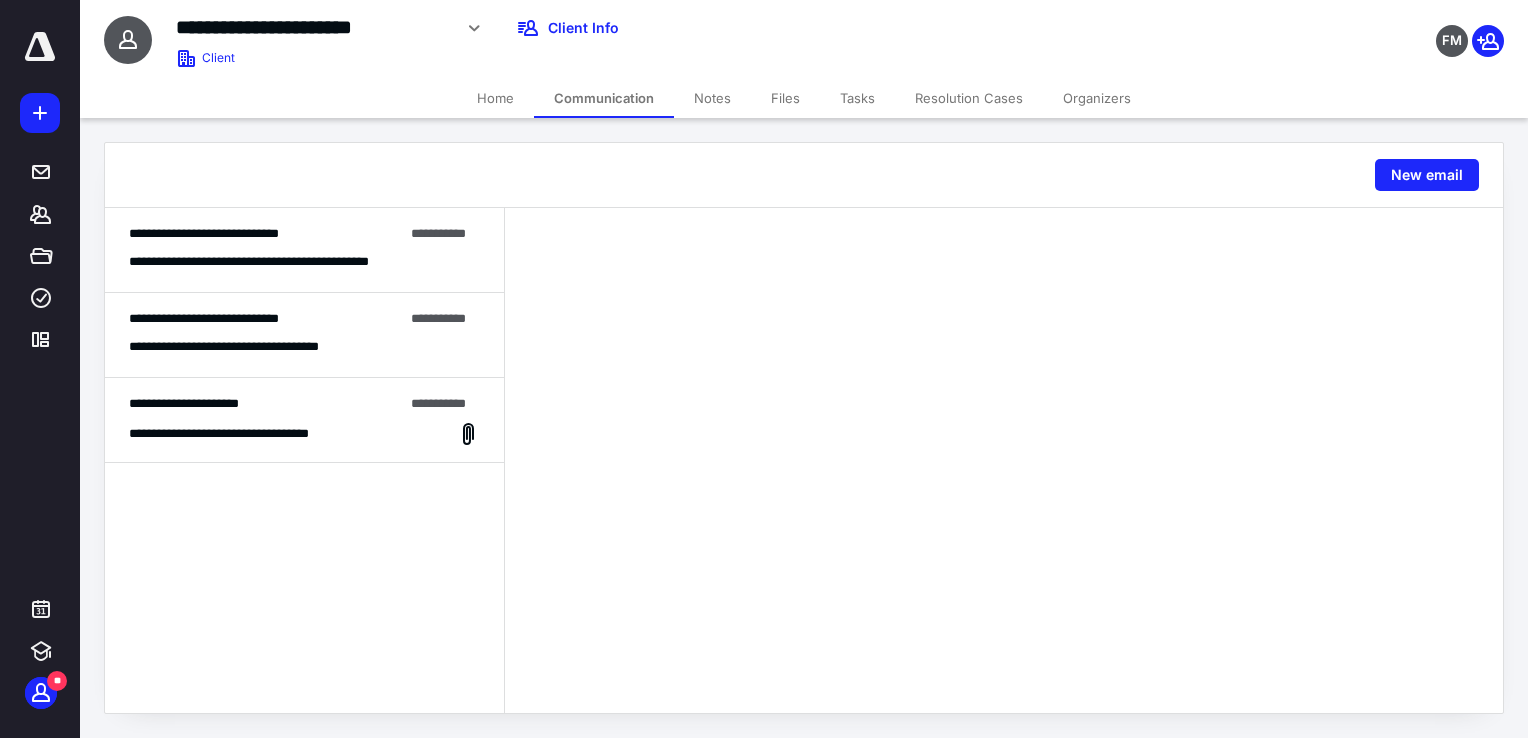 click on "Home" at bounding box center [495, 98] 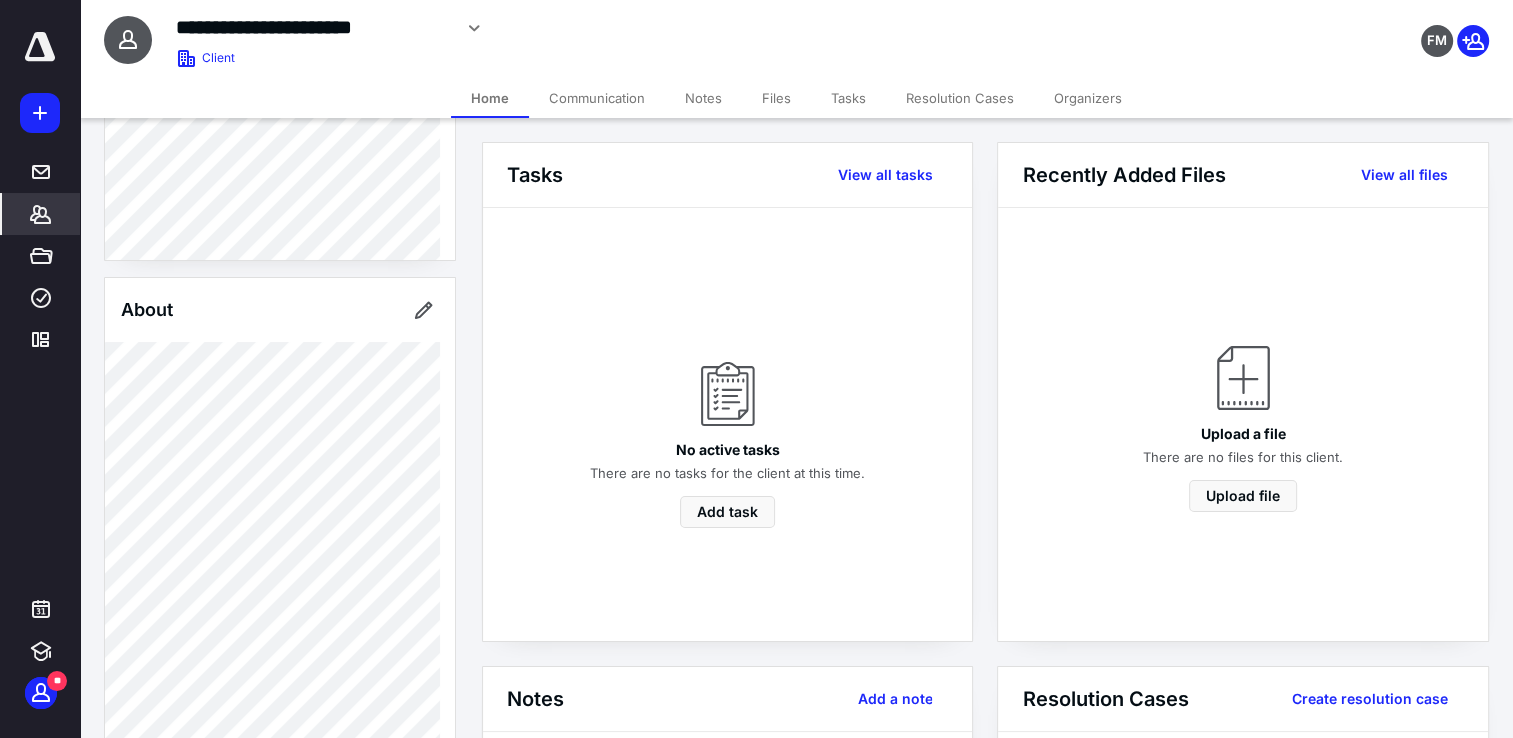 scroll, scrollTop: 326, scrollLeft: 0, axis: vertical 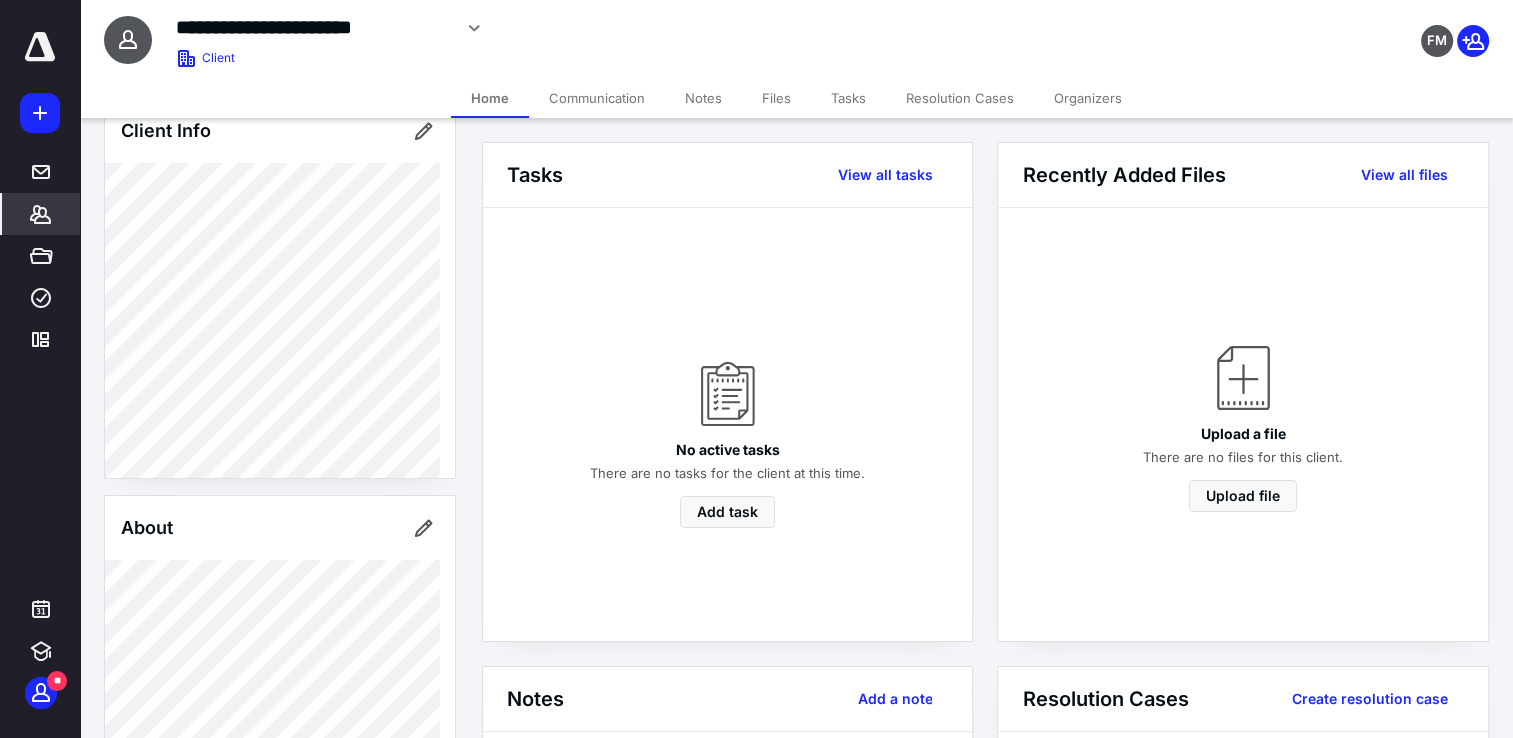 click at bounding box center [40, 47] 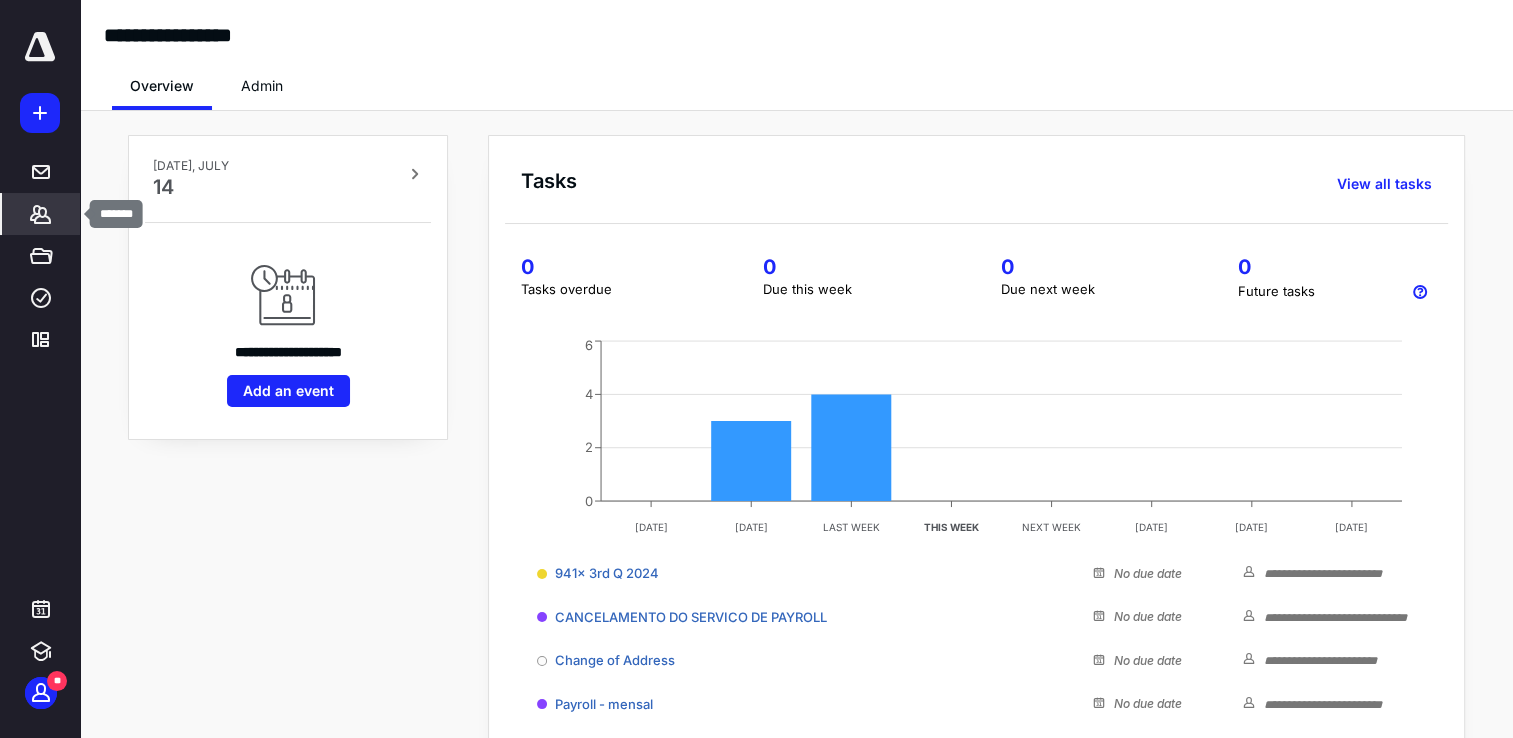 click on "*******" at bounding box center (41, 214) 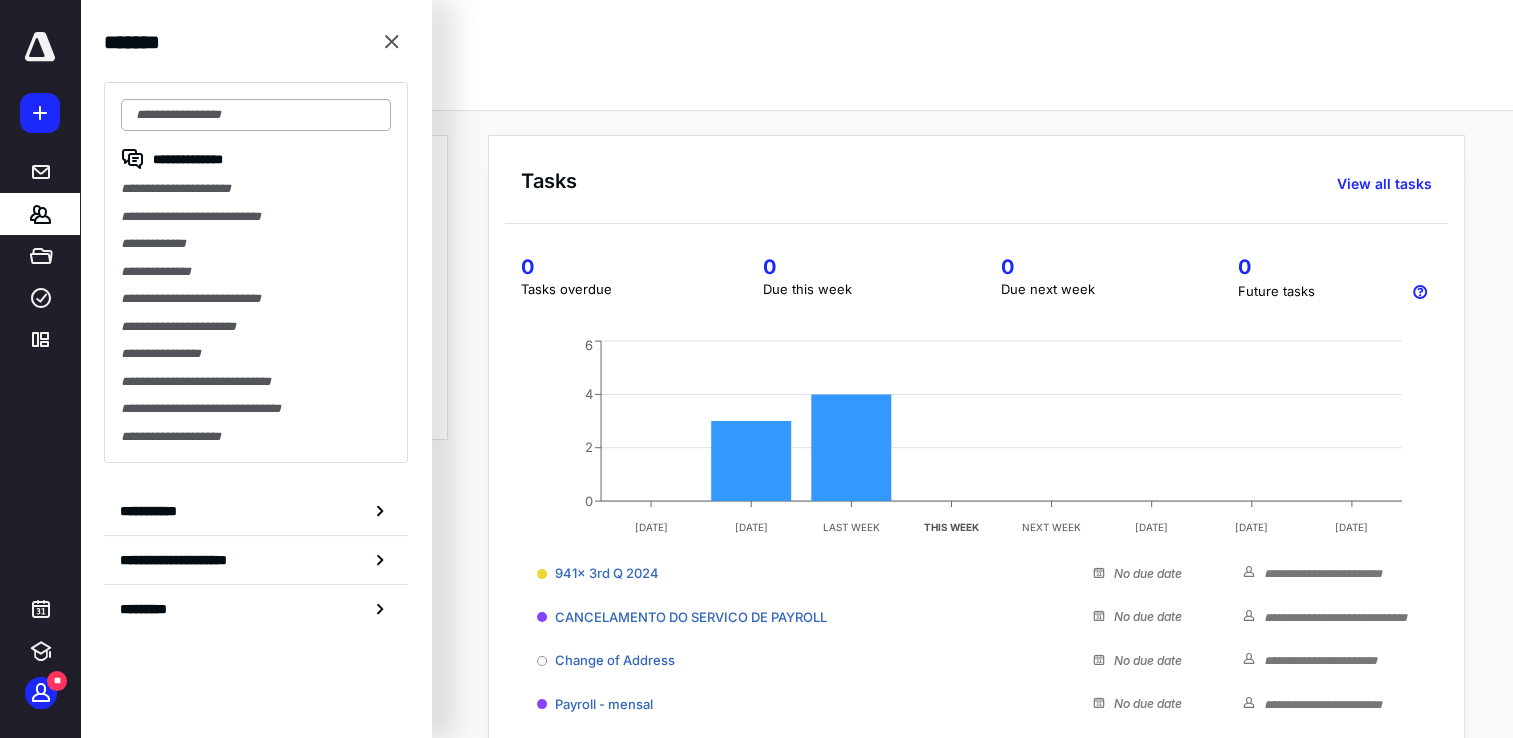 click at bounding box center [256, 115] 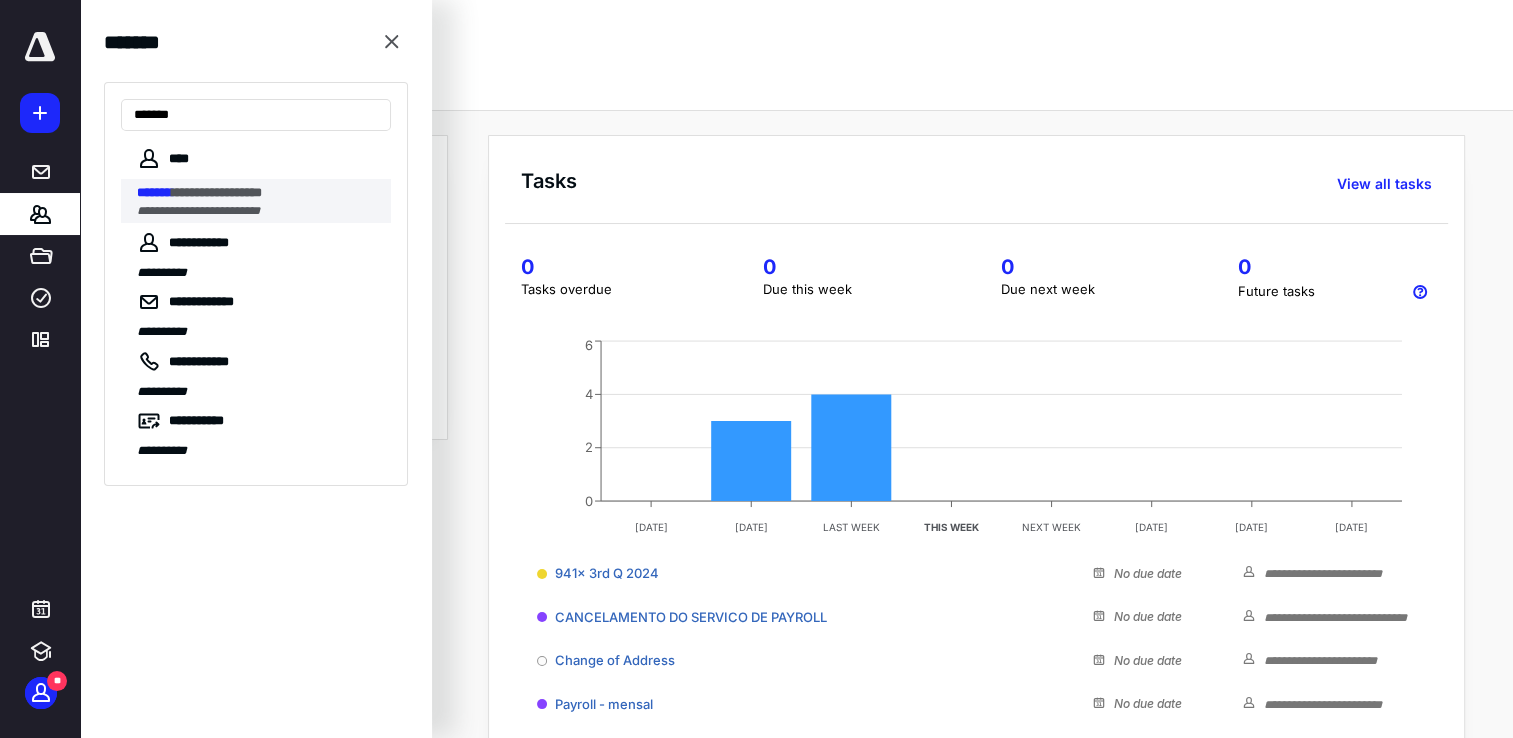 type on "*******" 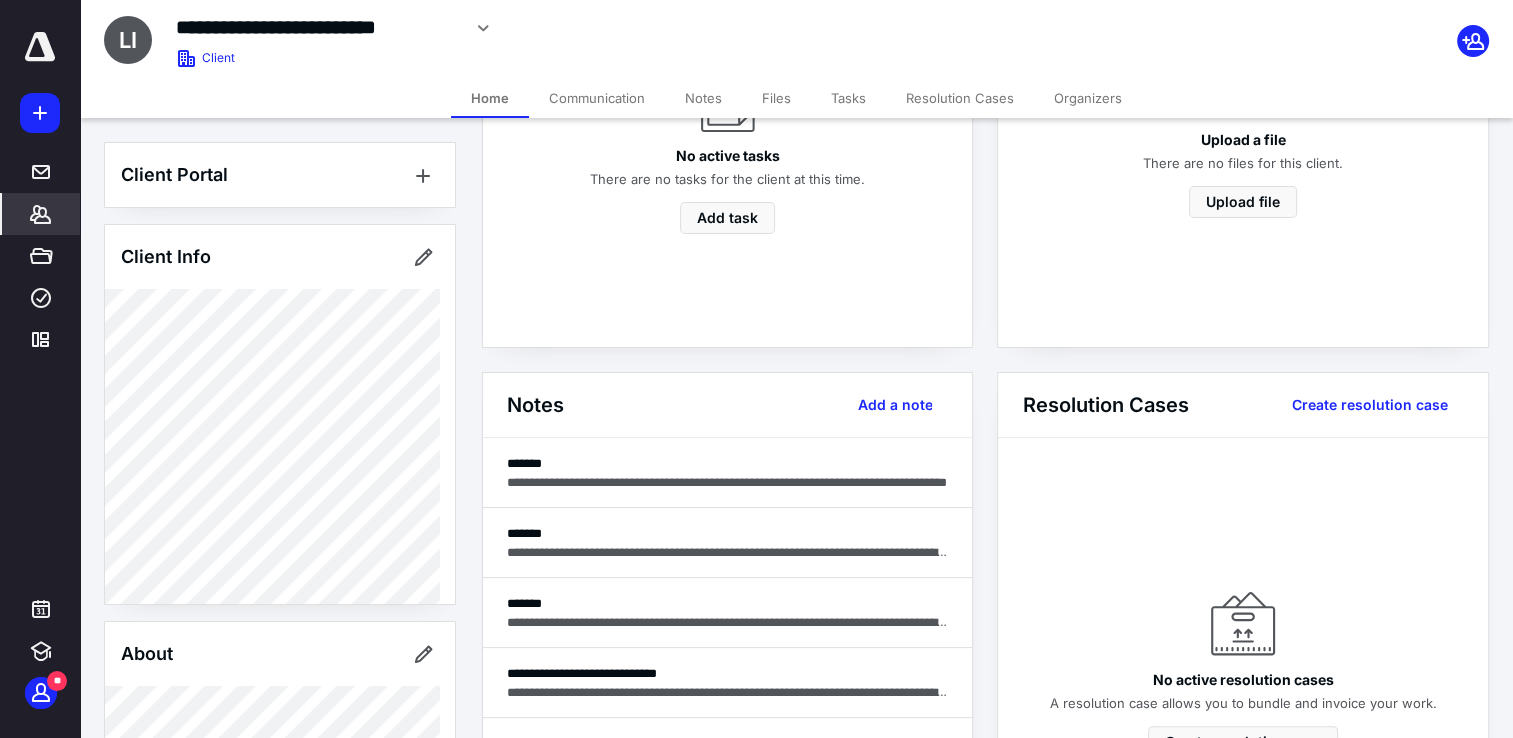 scroll, scrollTop: 300, scrollLeft: 0, axis: vertical 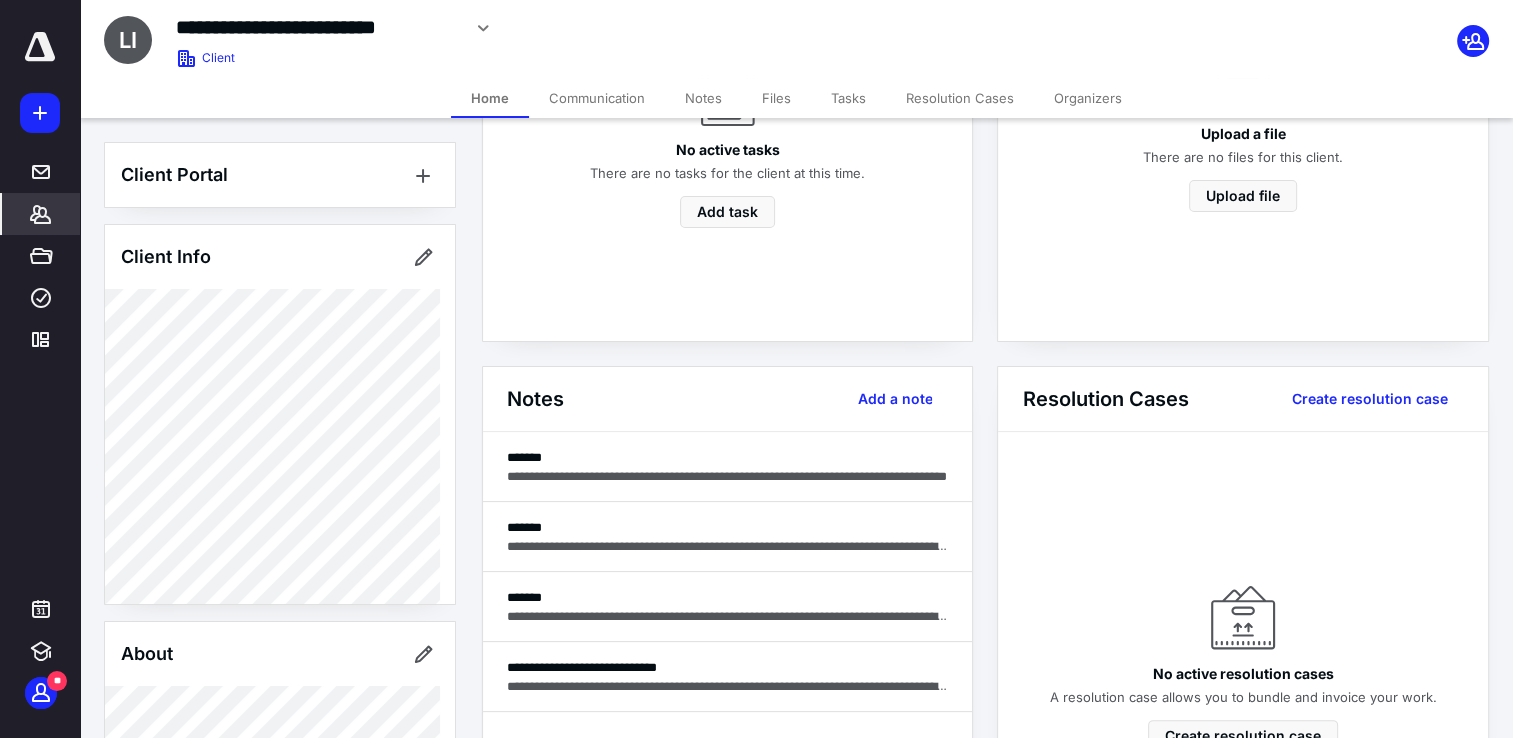 click on "Communication" at bounding box center (597, 98) 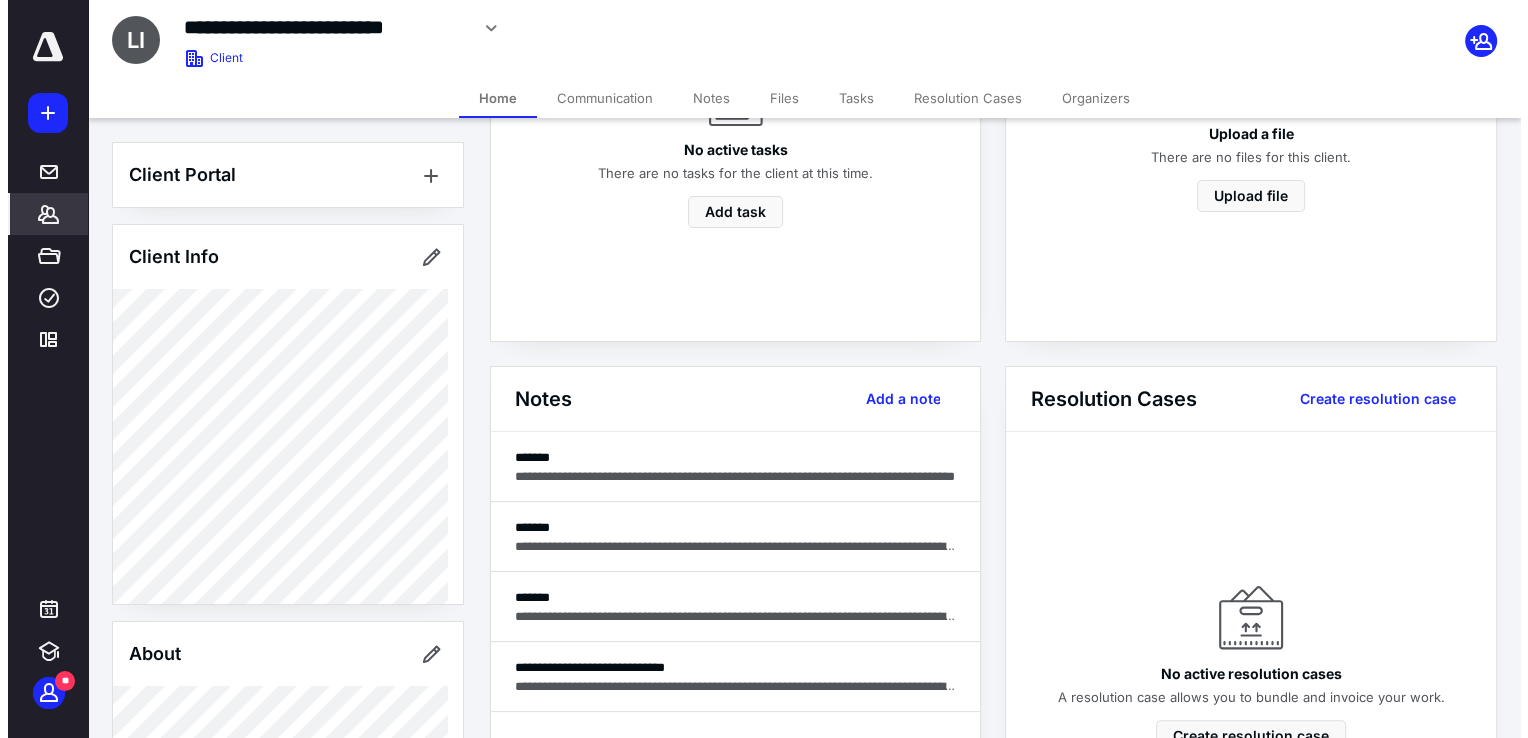 scroll, scrollTop: 0, scrollLeft: 0, axis: both 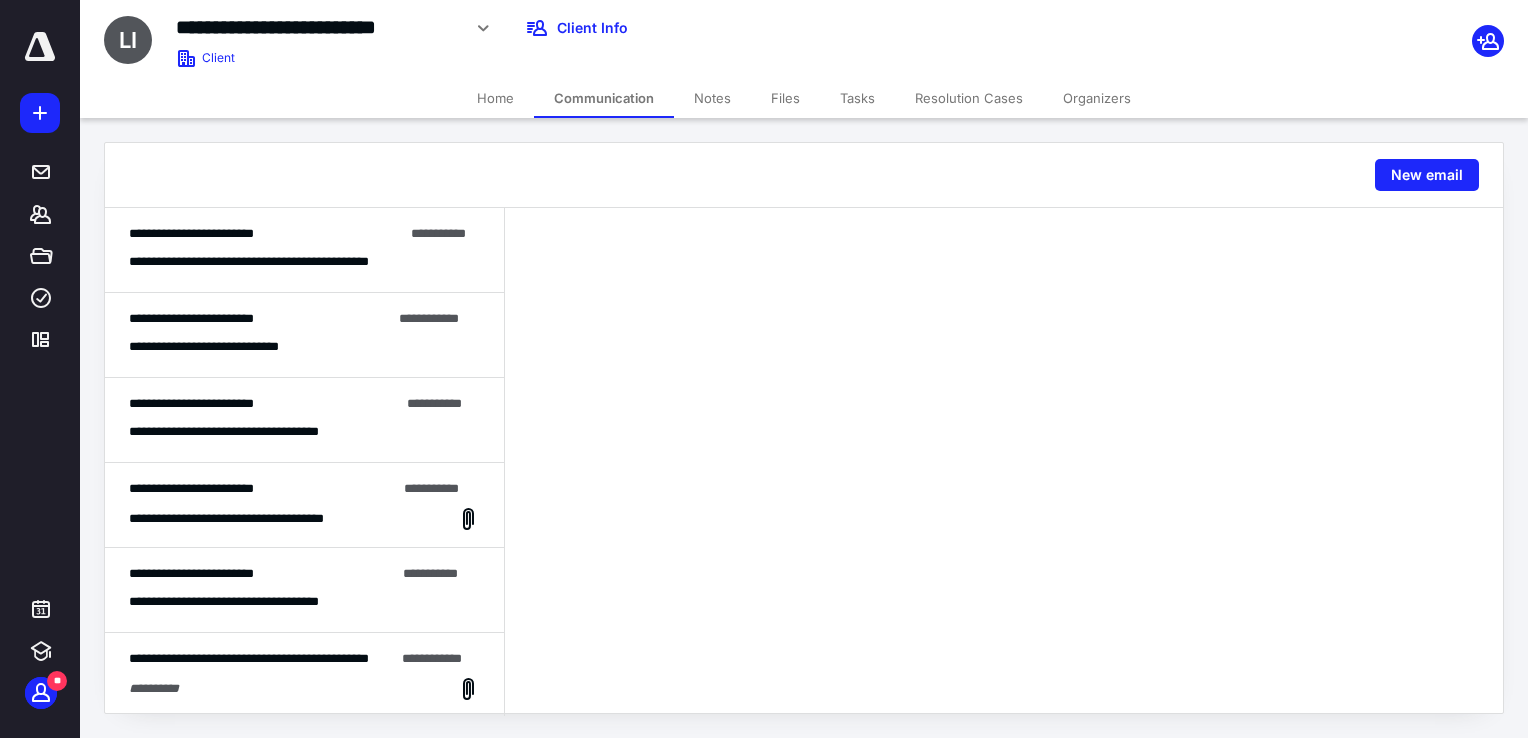 click on "**********" at bounding box center (281, 262) 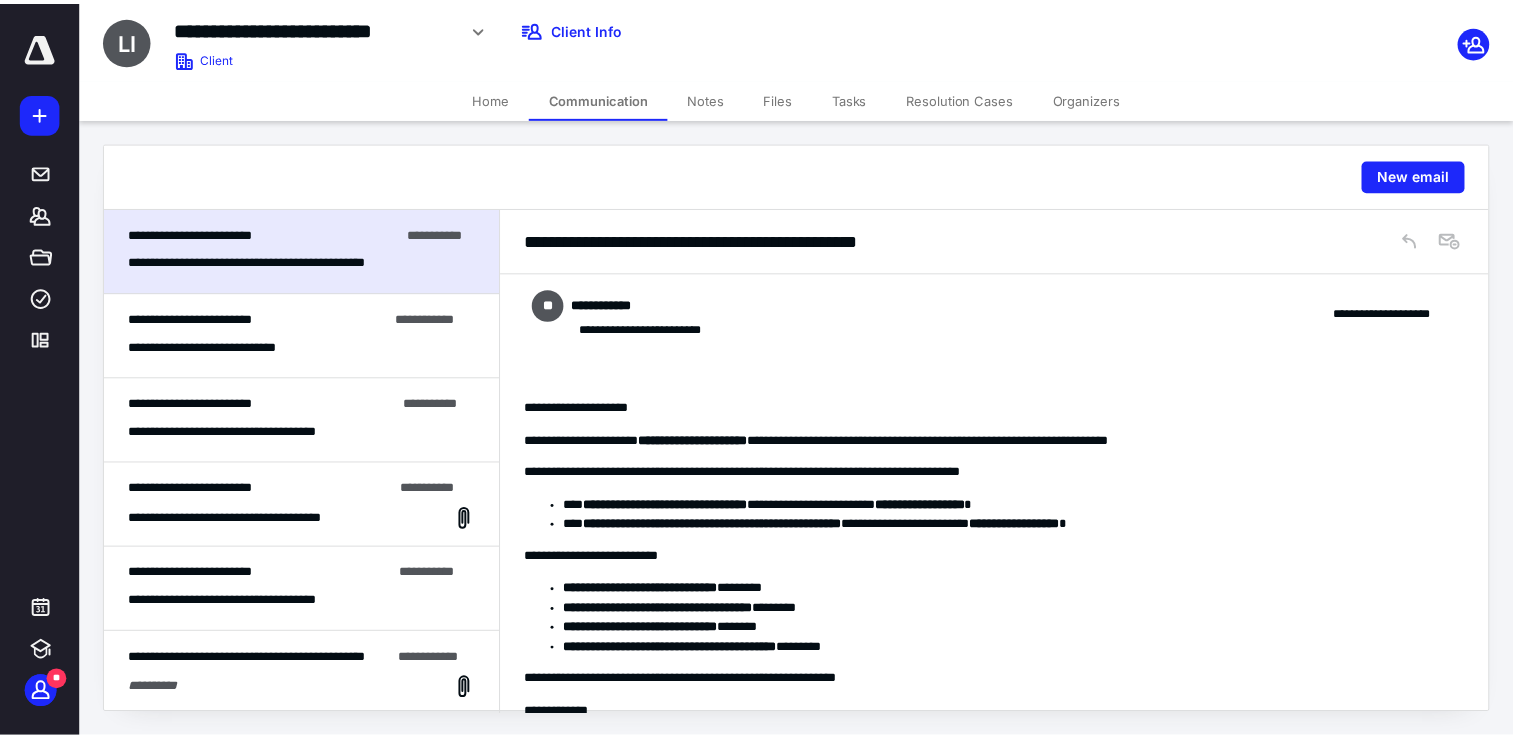 scroll, scrollTop: 97, scrollLeft: 0, axis: vertical 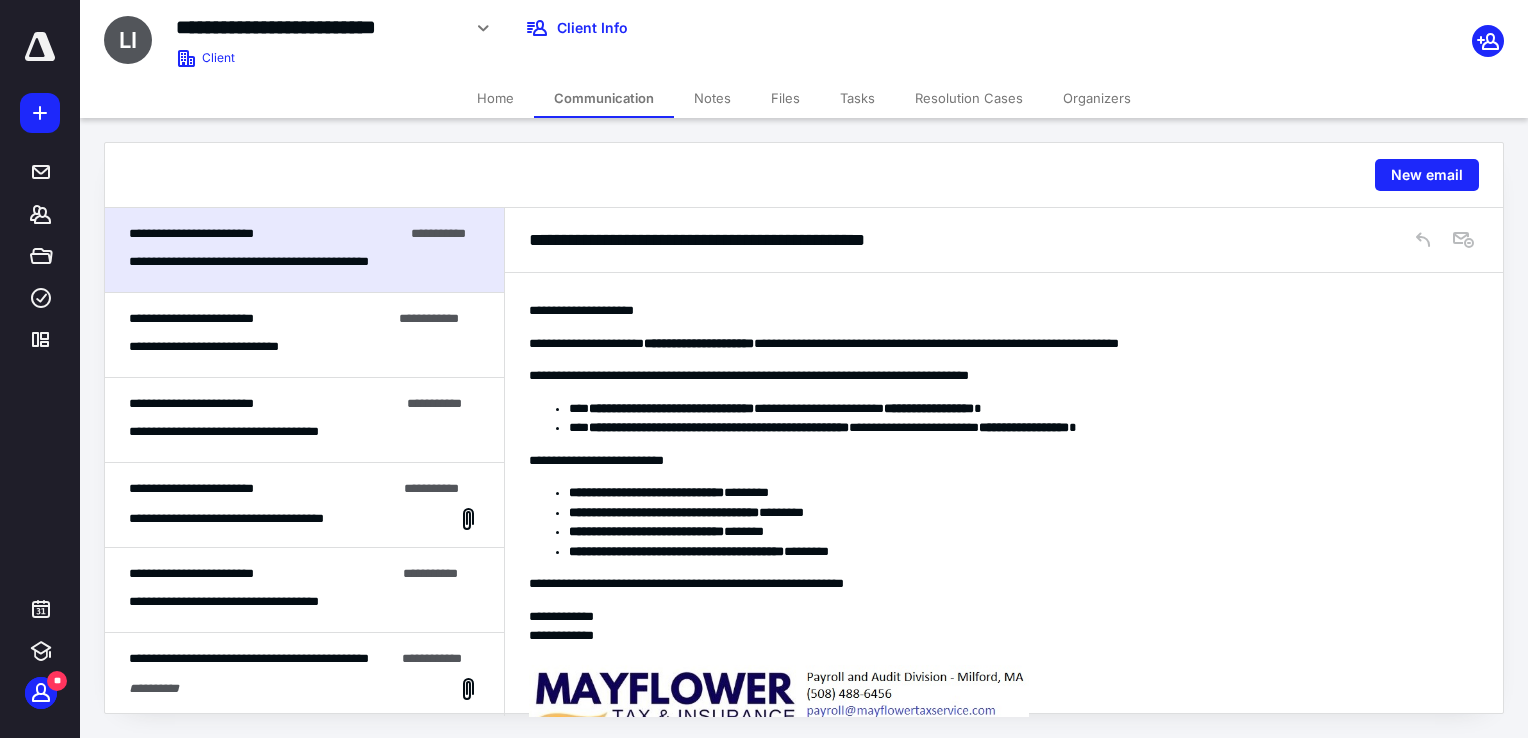 click on "Home" at bounding box center [495, 98] 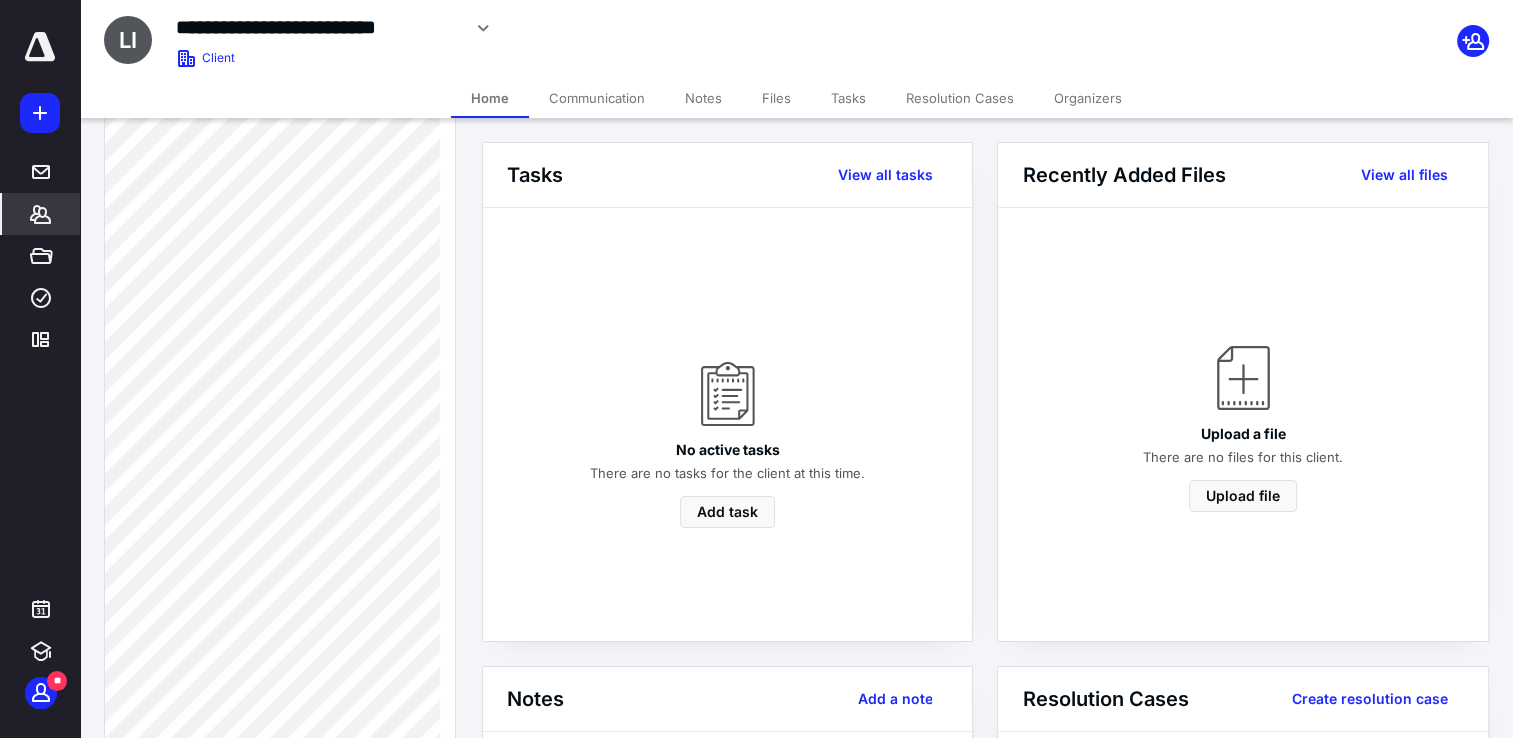 scroll, scrollTop: 900, scrollLeft: 0, axis: vertical 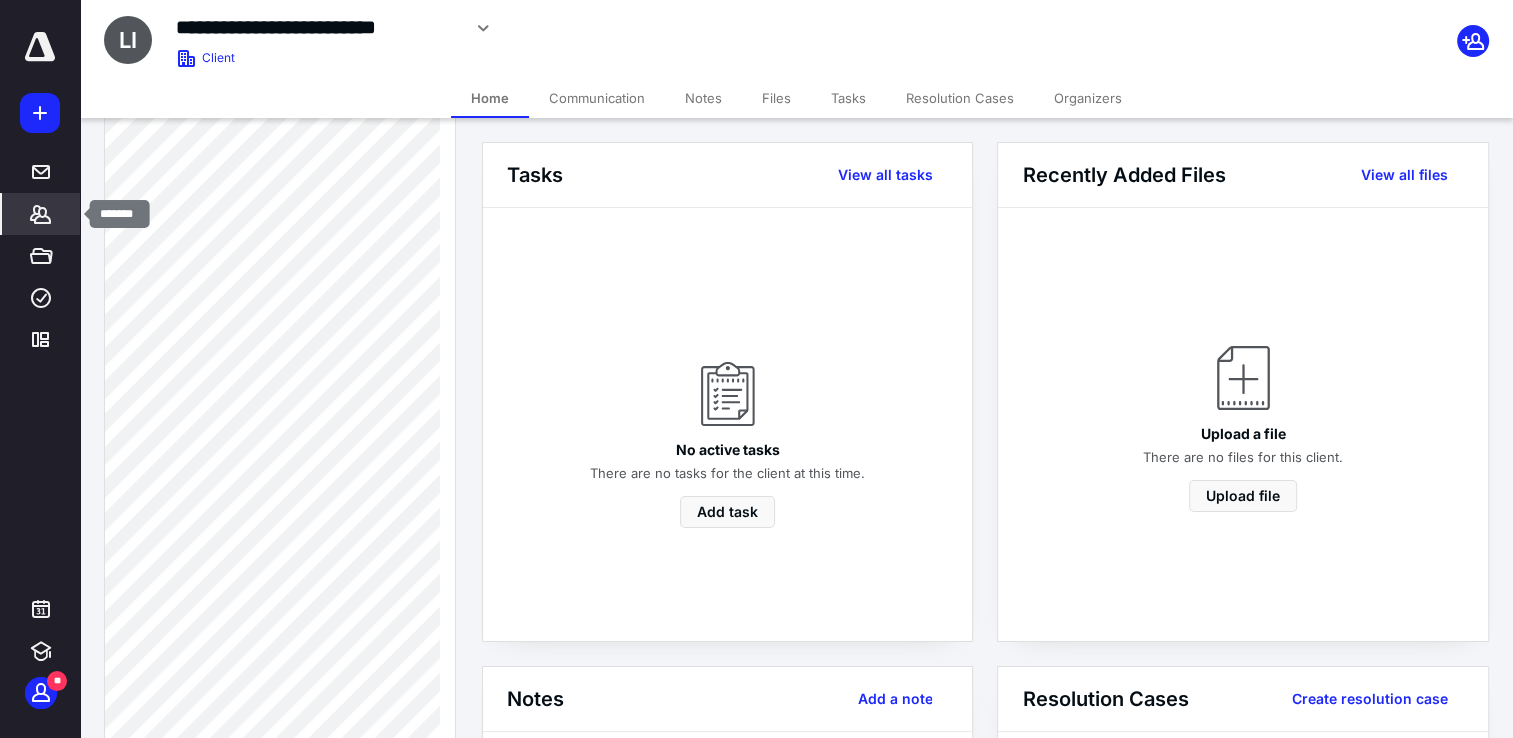 click 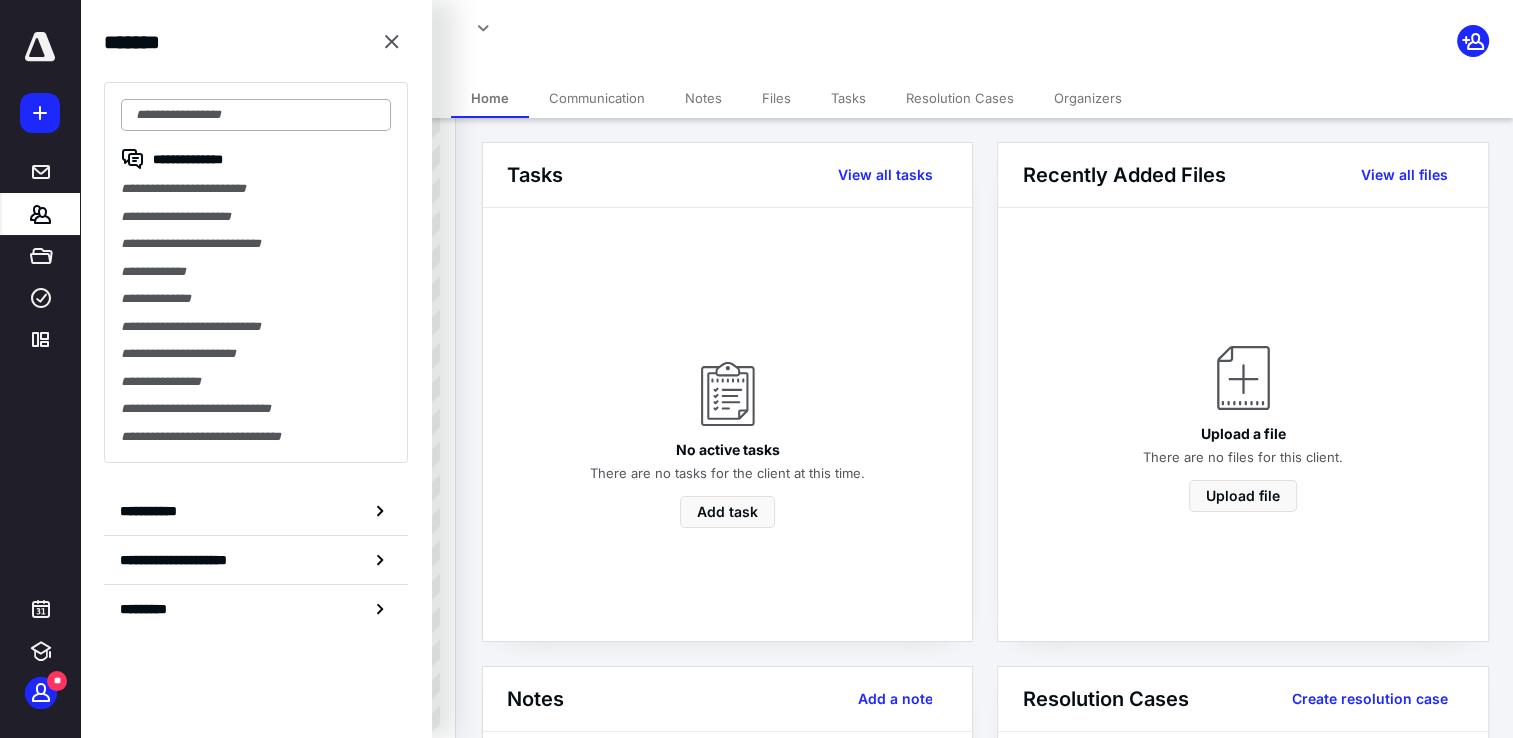 click at bounding box center [256, 115] 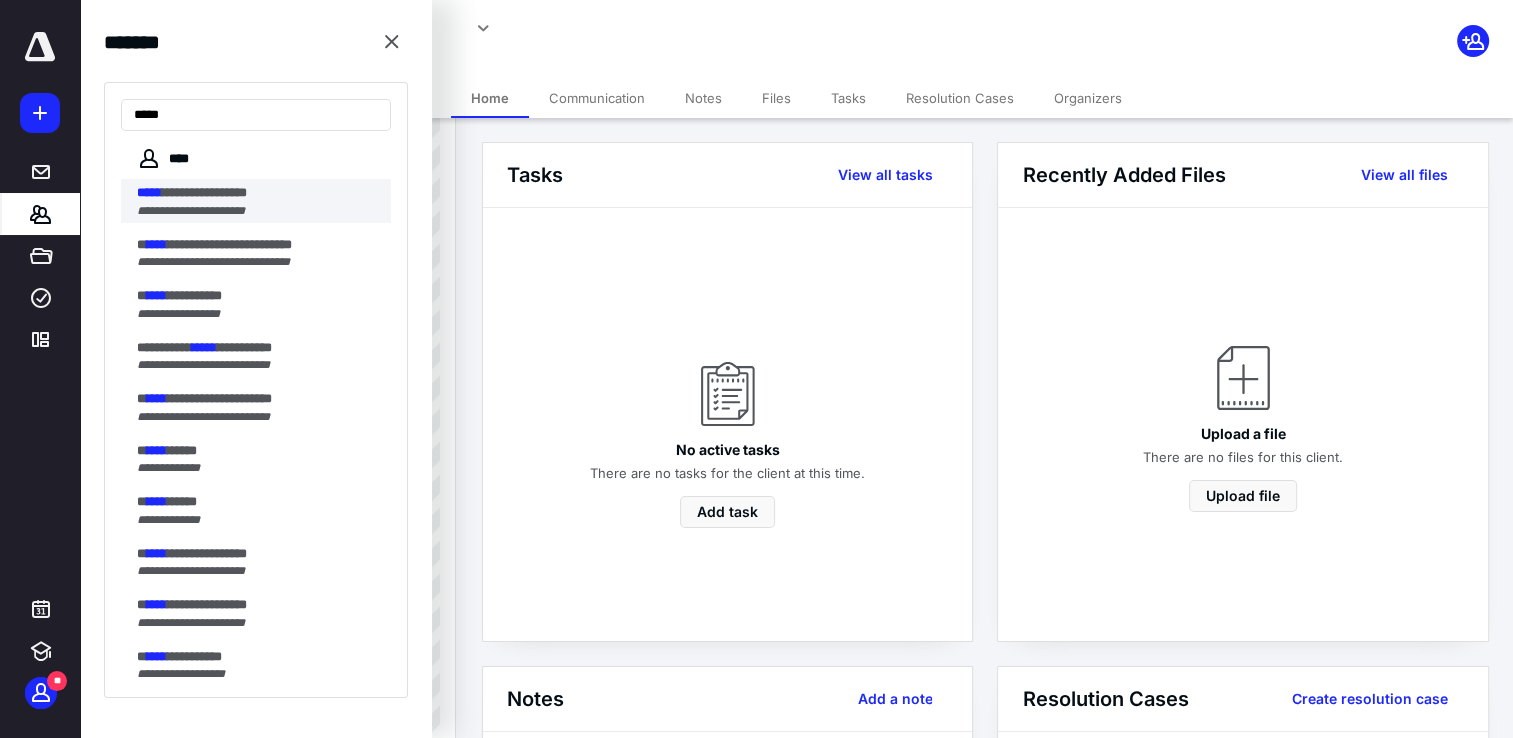 type on "*****" 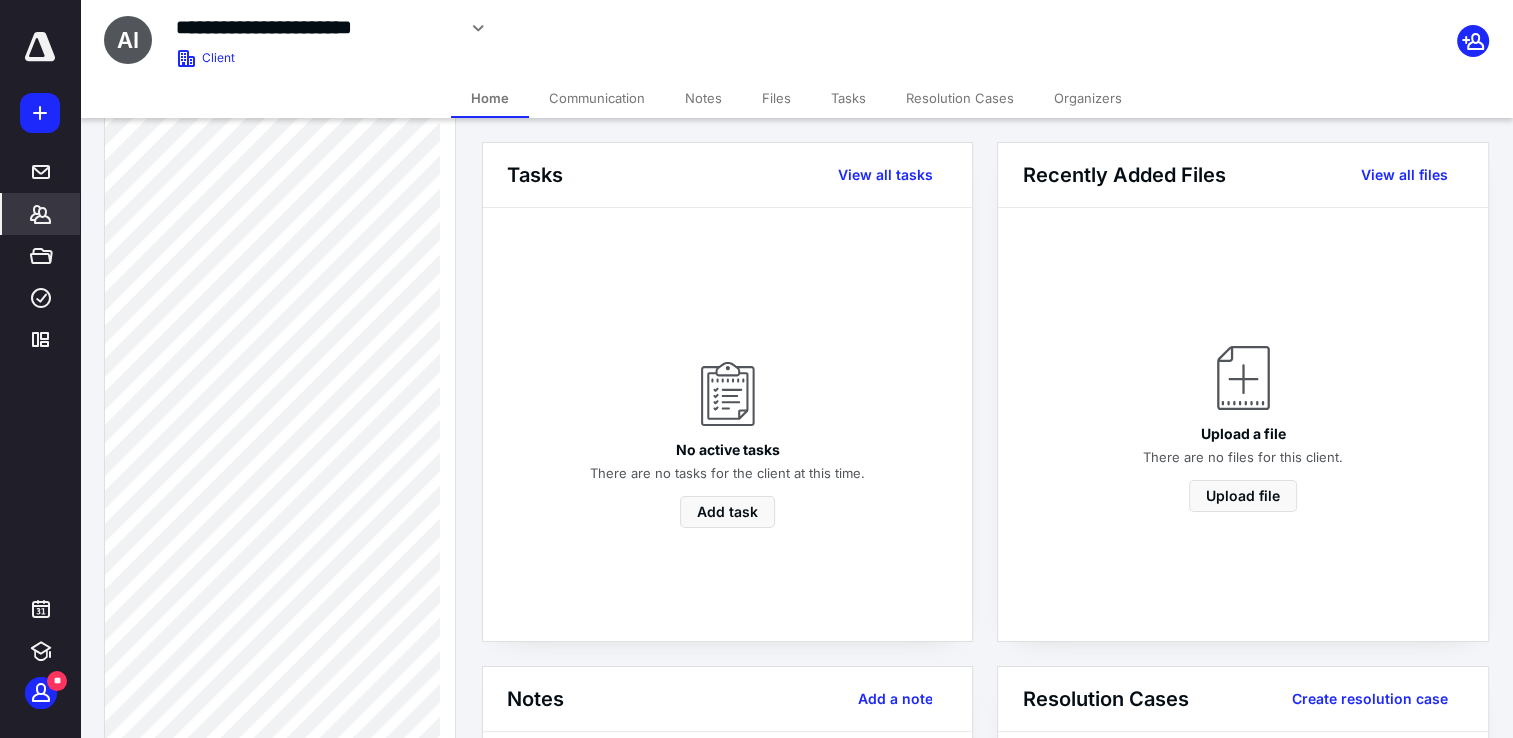 scroll, scrollTop: 800, scrollLeft: 0, axis: vertical 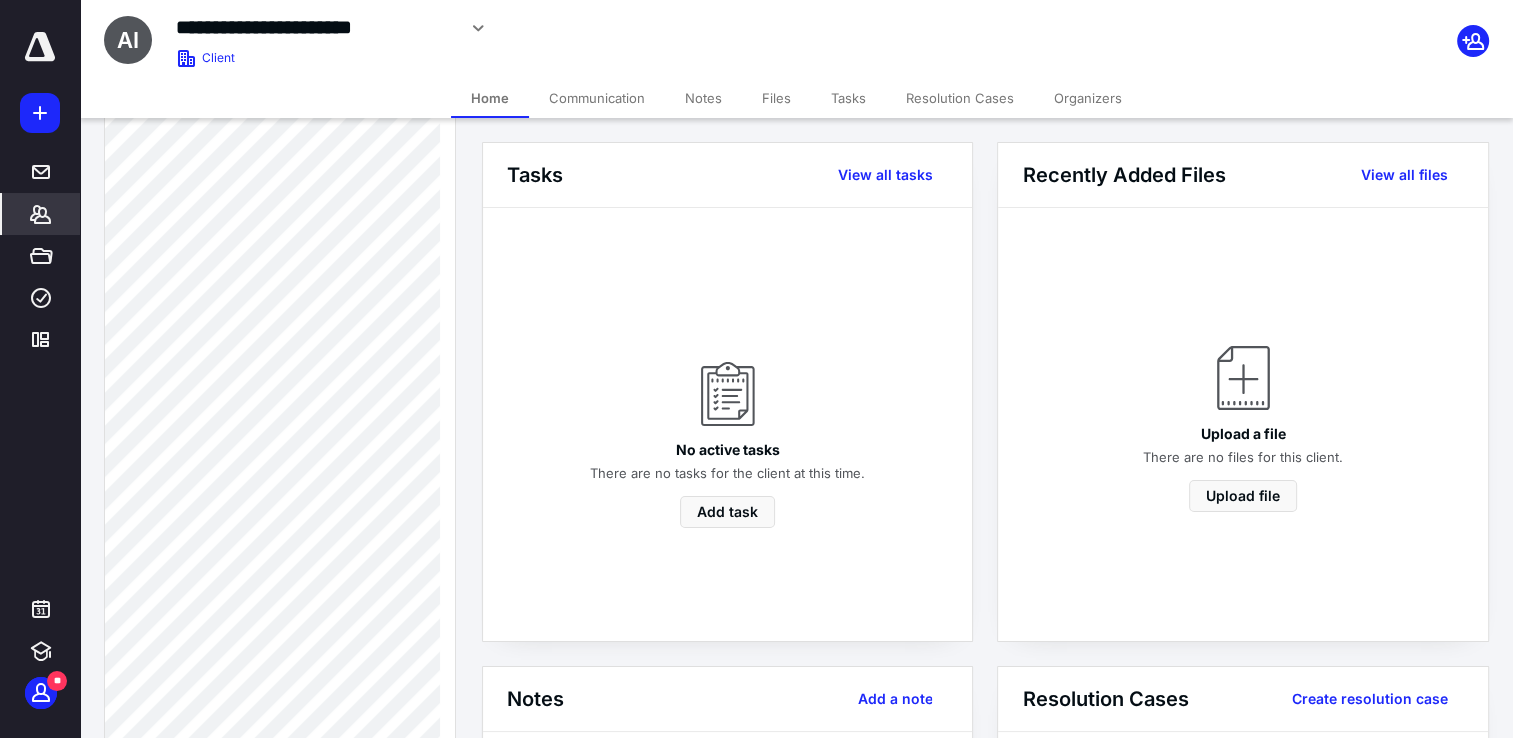 click at bounding box center (40, 47) 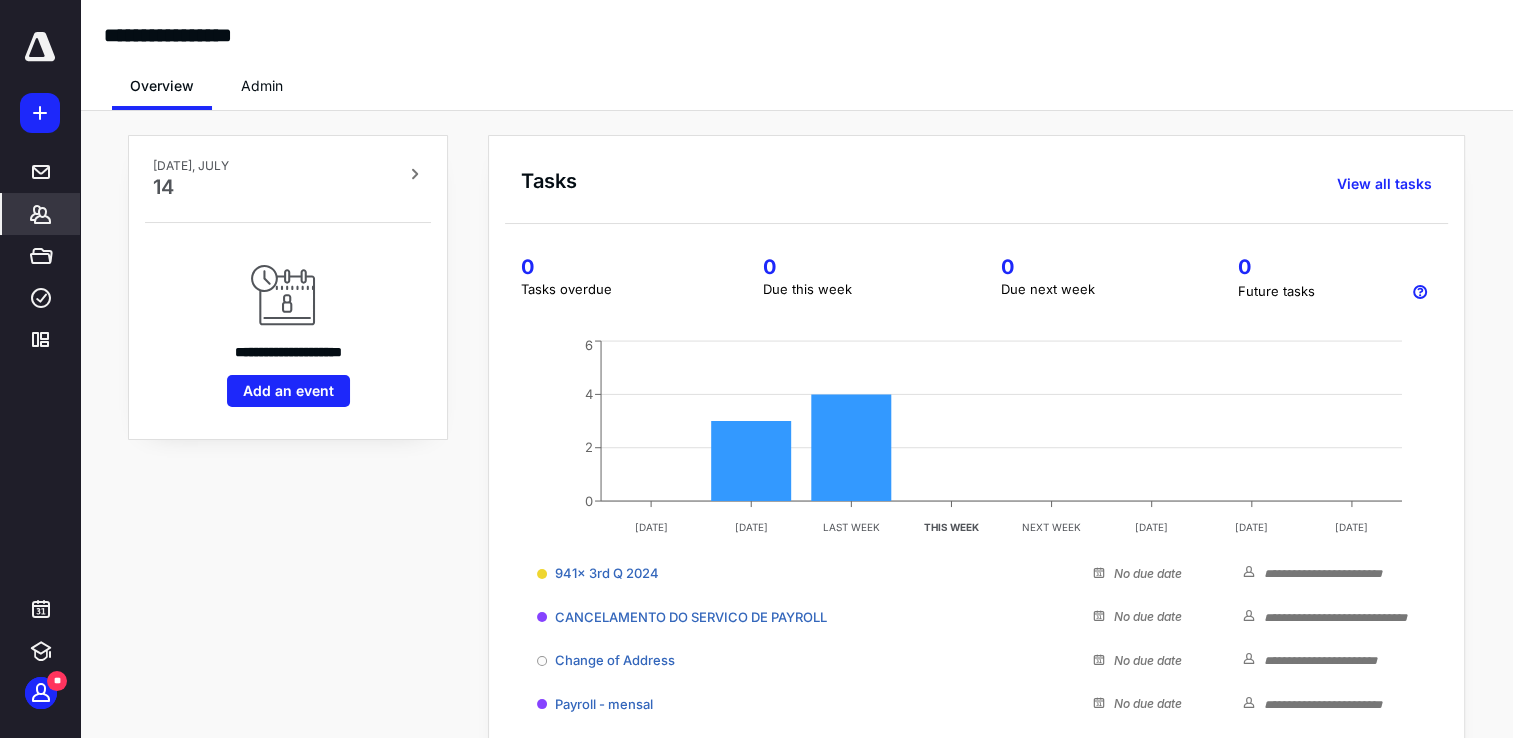 click 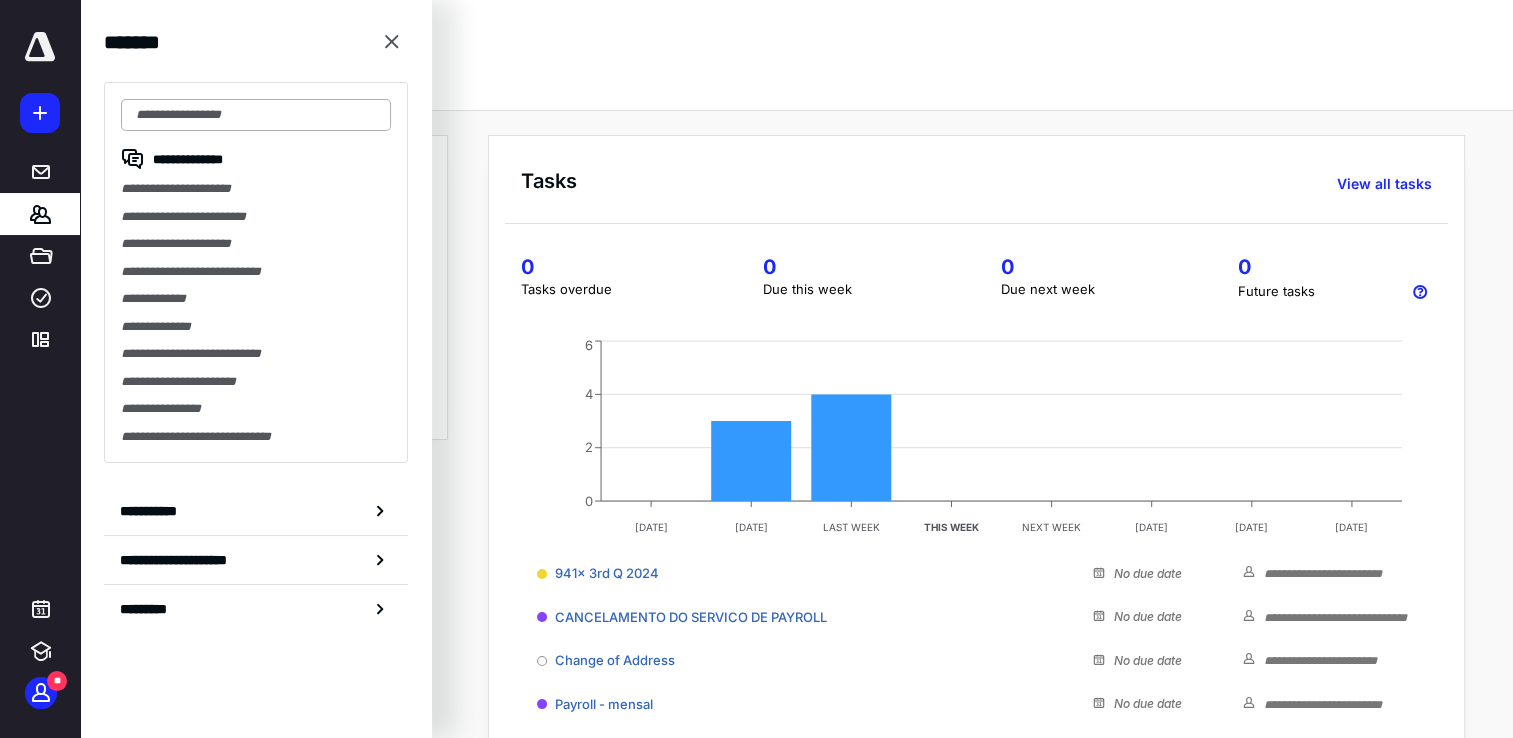 click at bounding box center [256, 115] 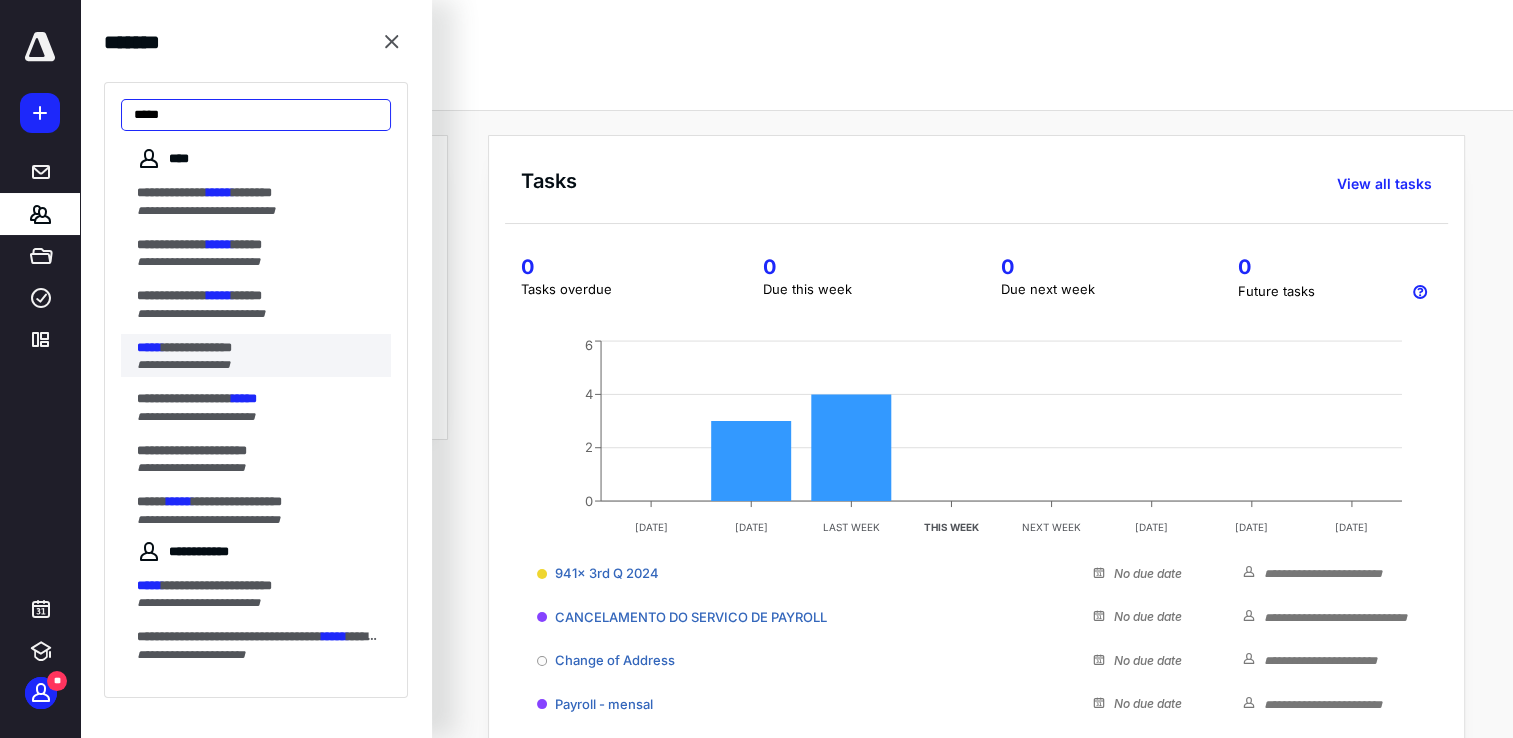 type on "*****" 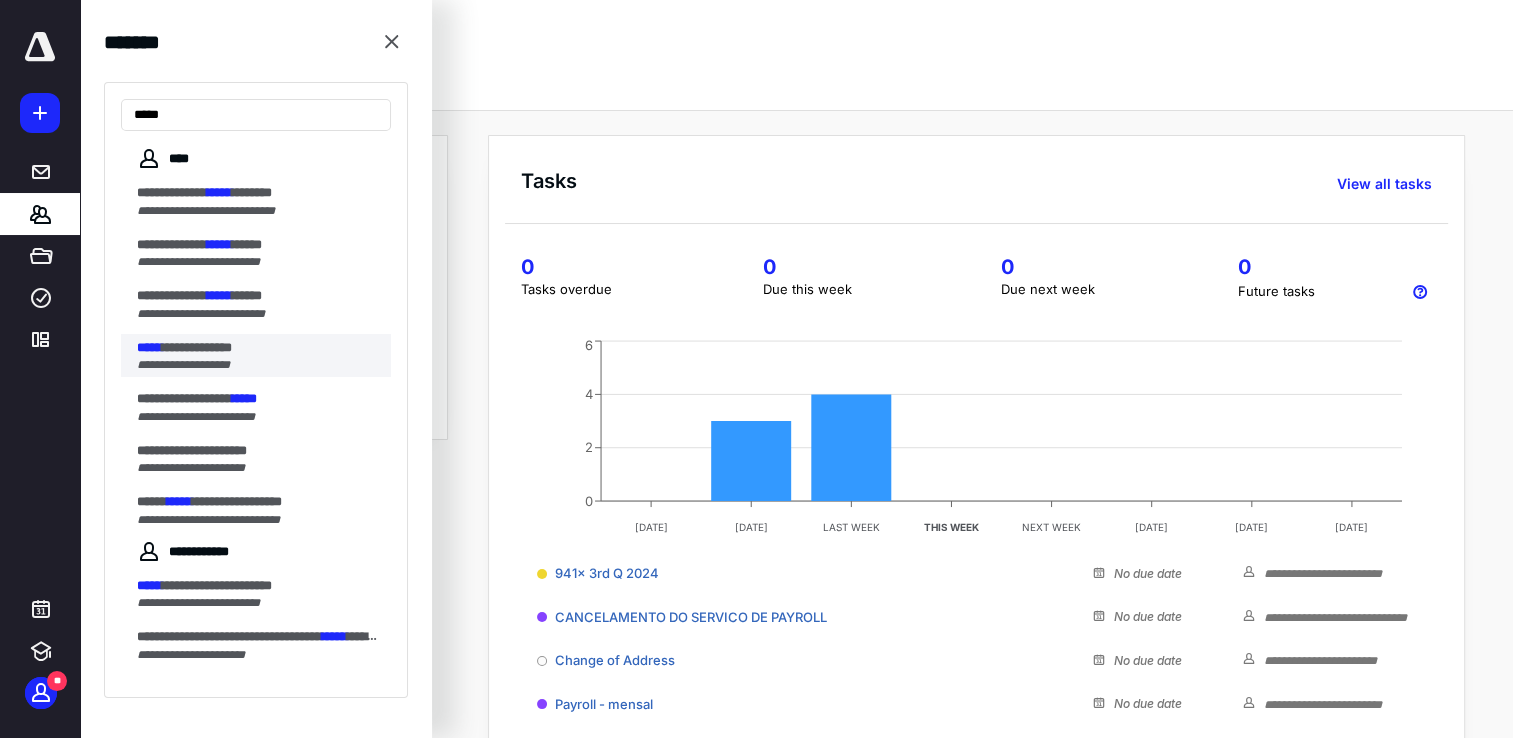 click on "**********" at bounding box center (197, 347) 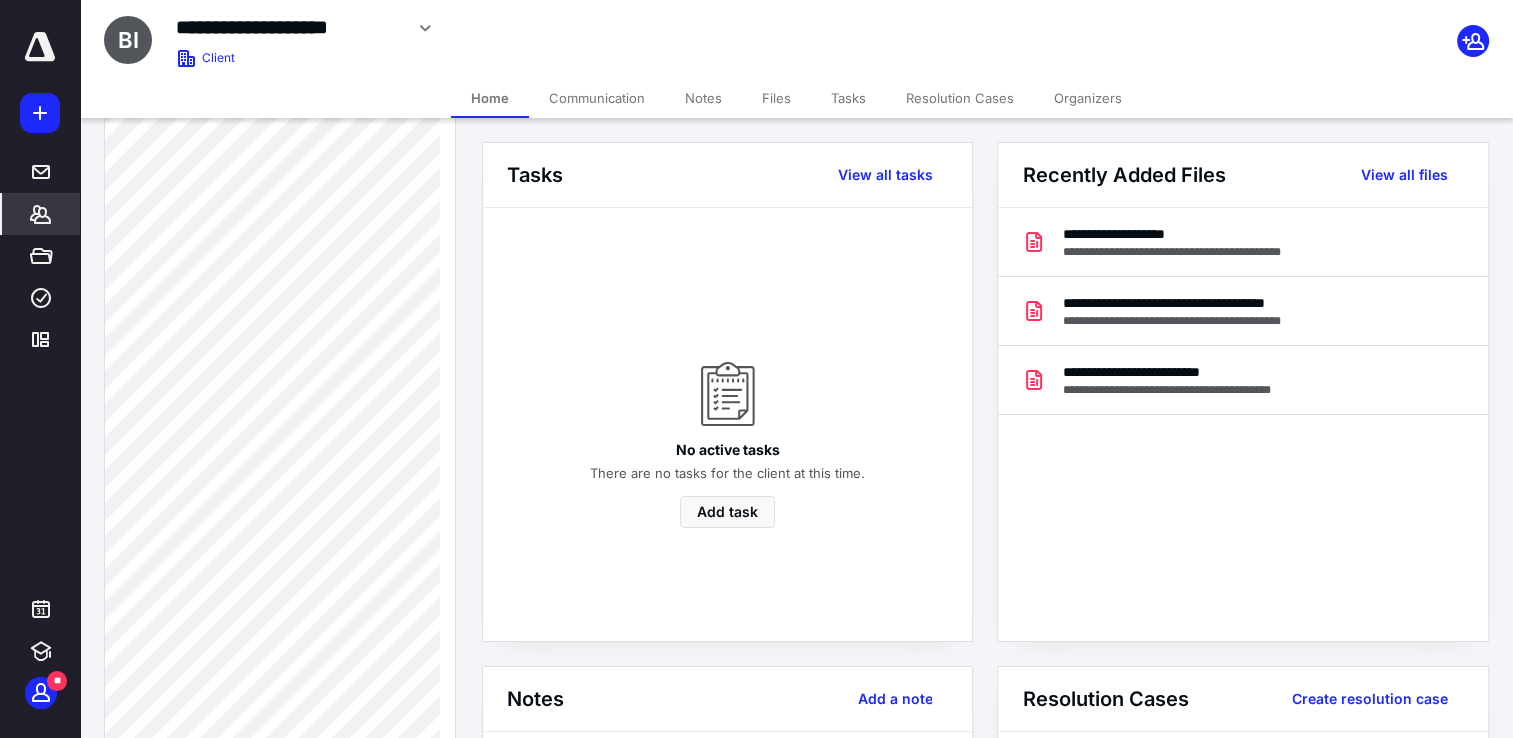 scroll, scrollTop: 1400, scrollLeft: 0, axis: vertical 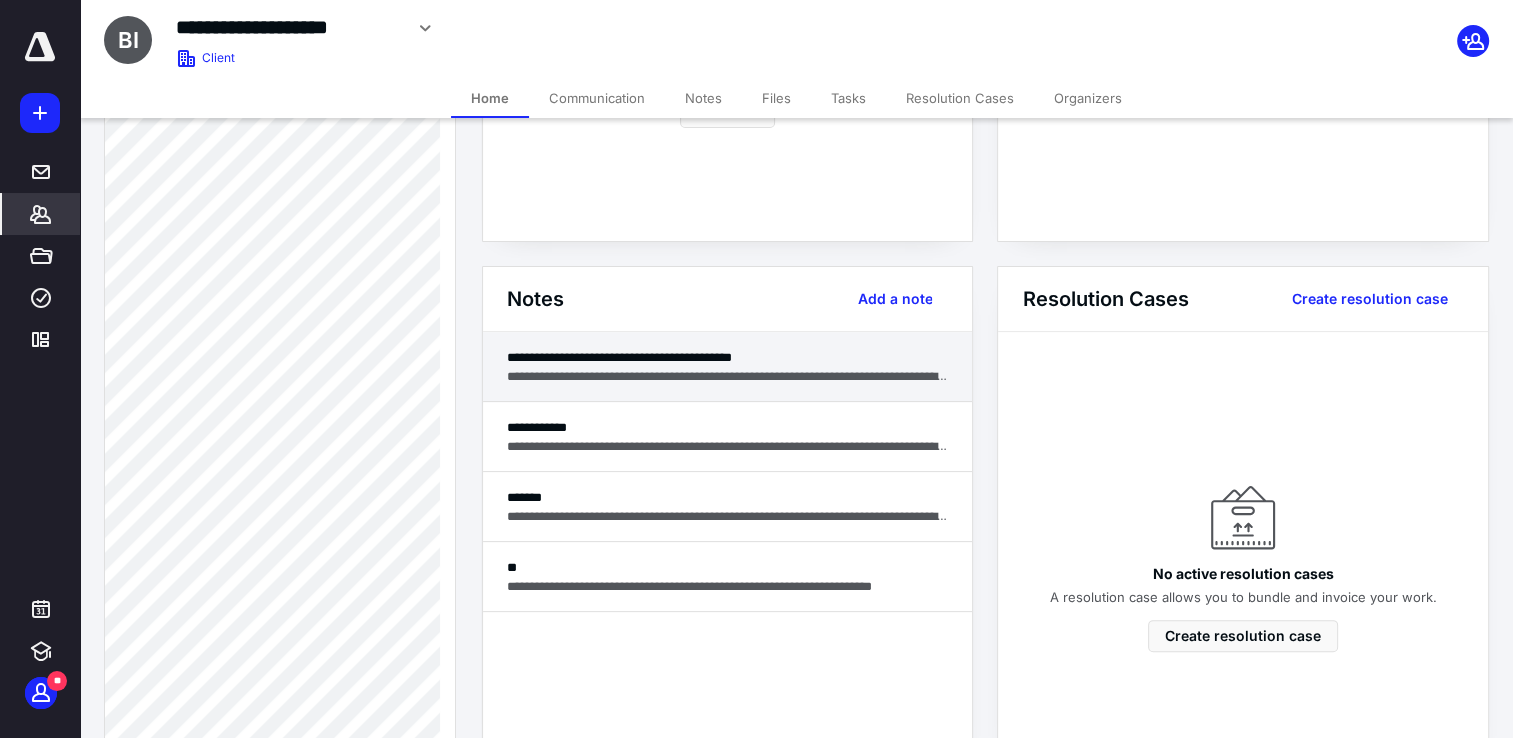 click on "**********" at bounding box center [728, 376] 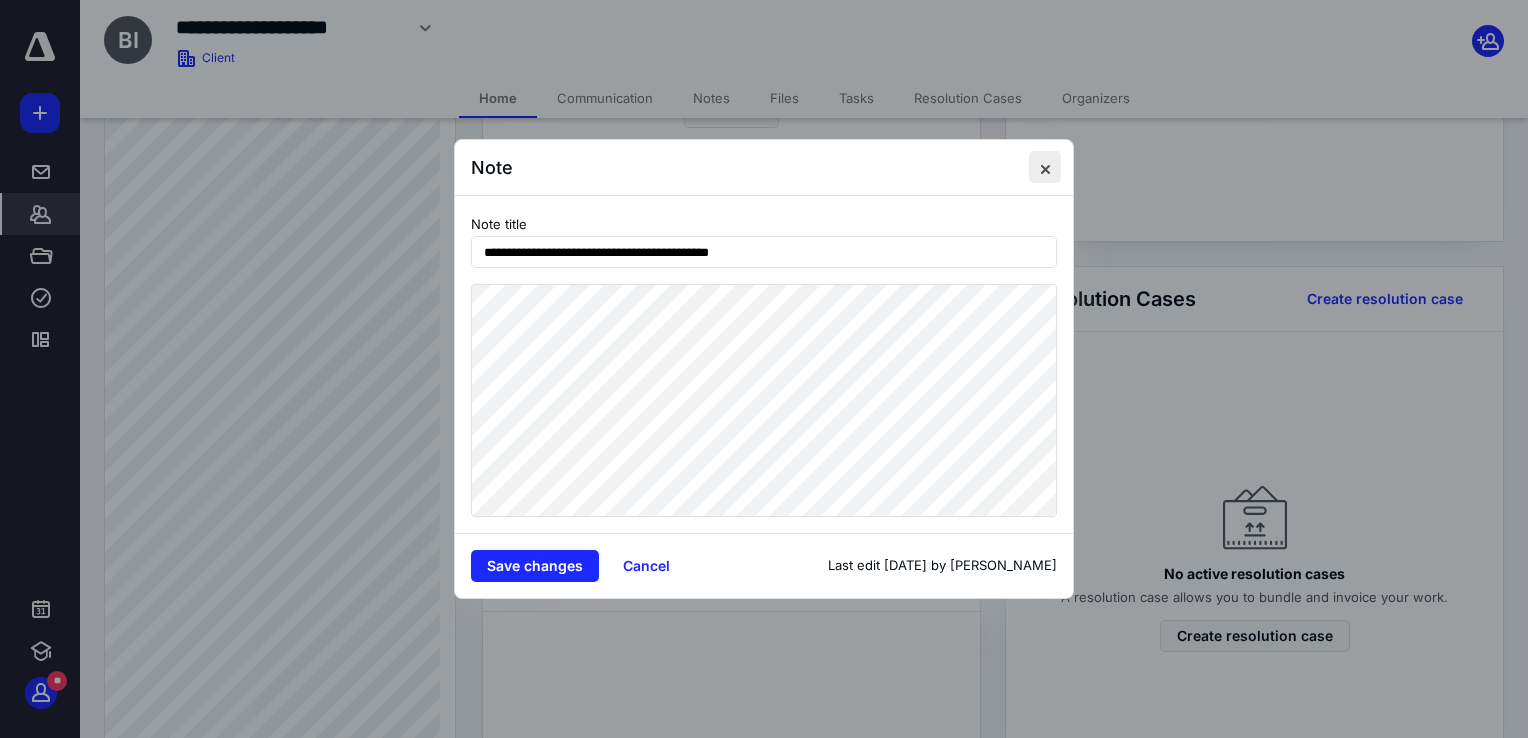 click at bounding box center [1045, 167] 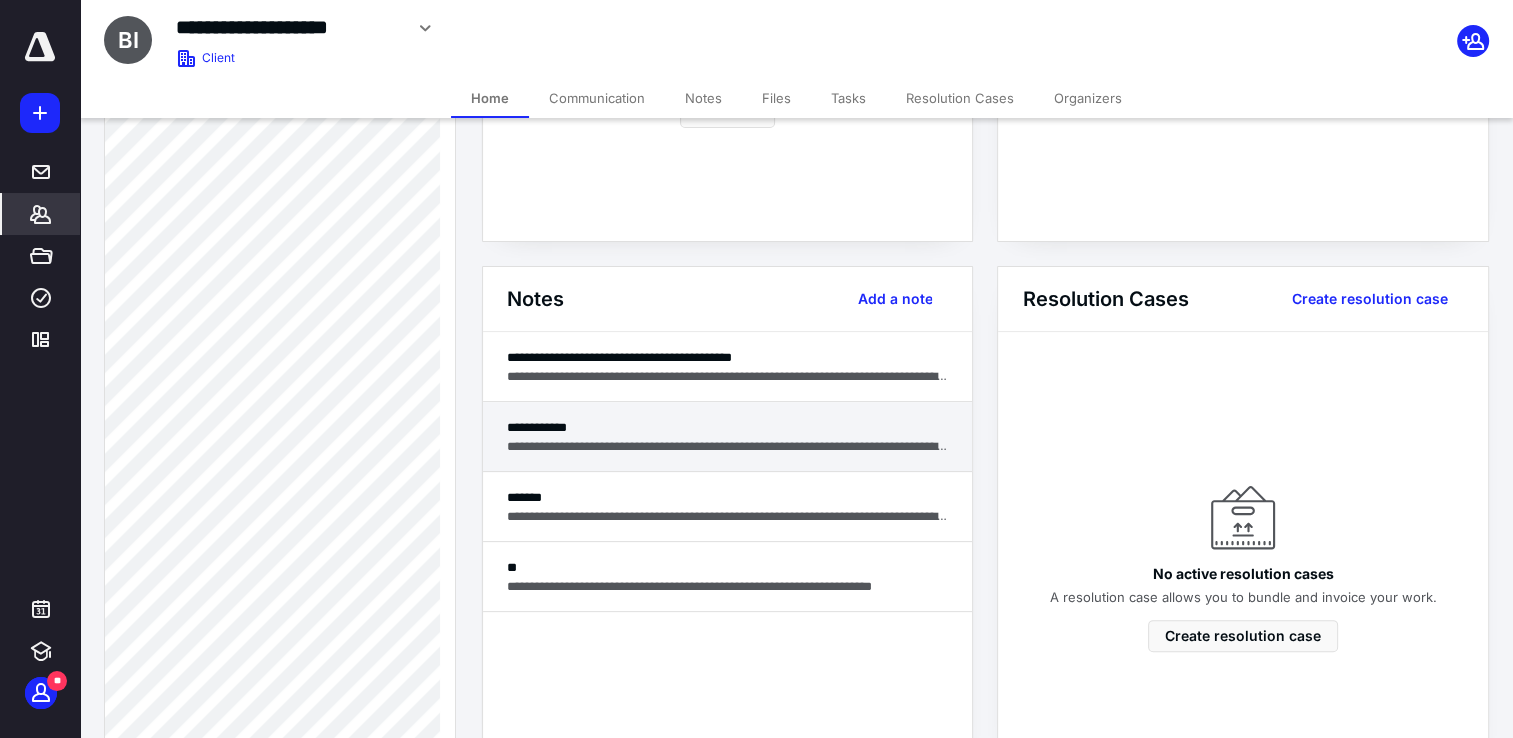 scroll, scrollTop: 0, scrollLeft: 0, axis: both 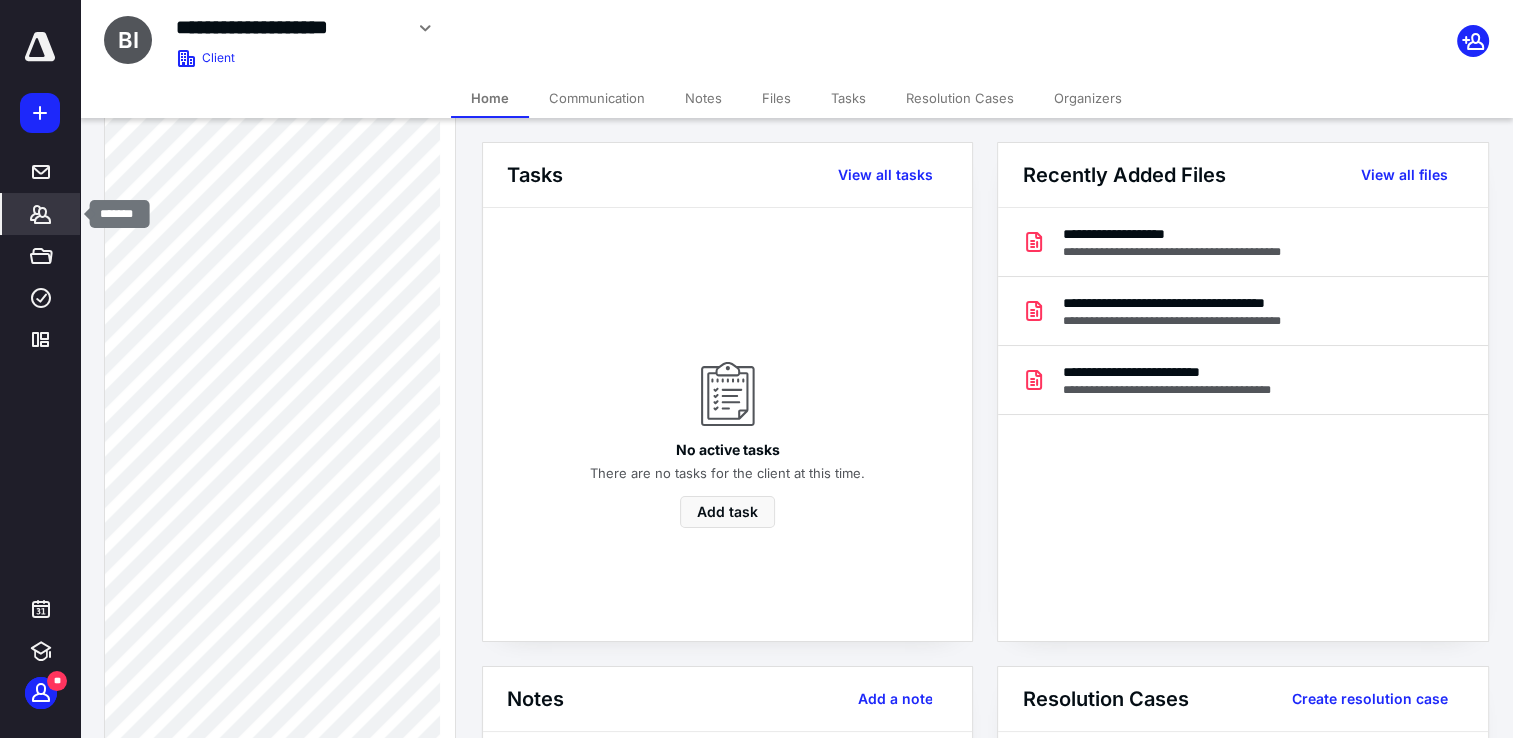 click on "*******" at bounding box center [41, 214] 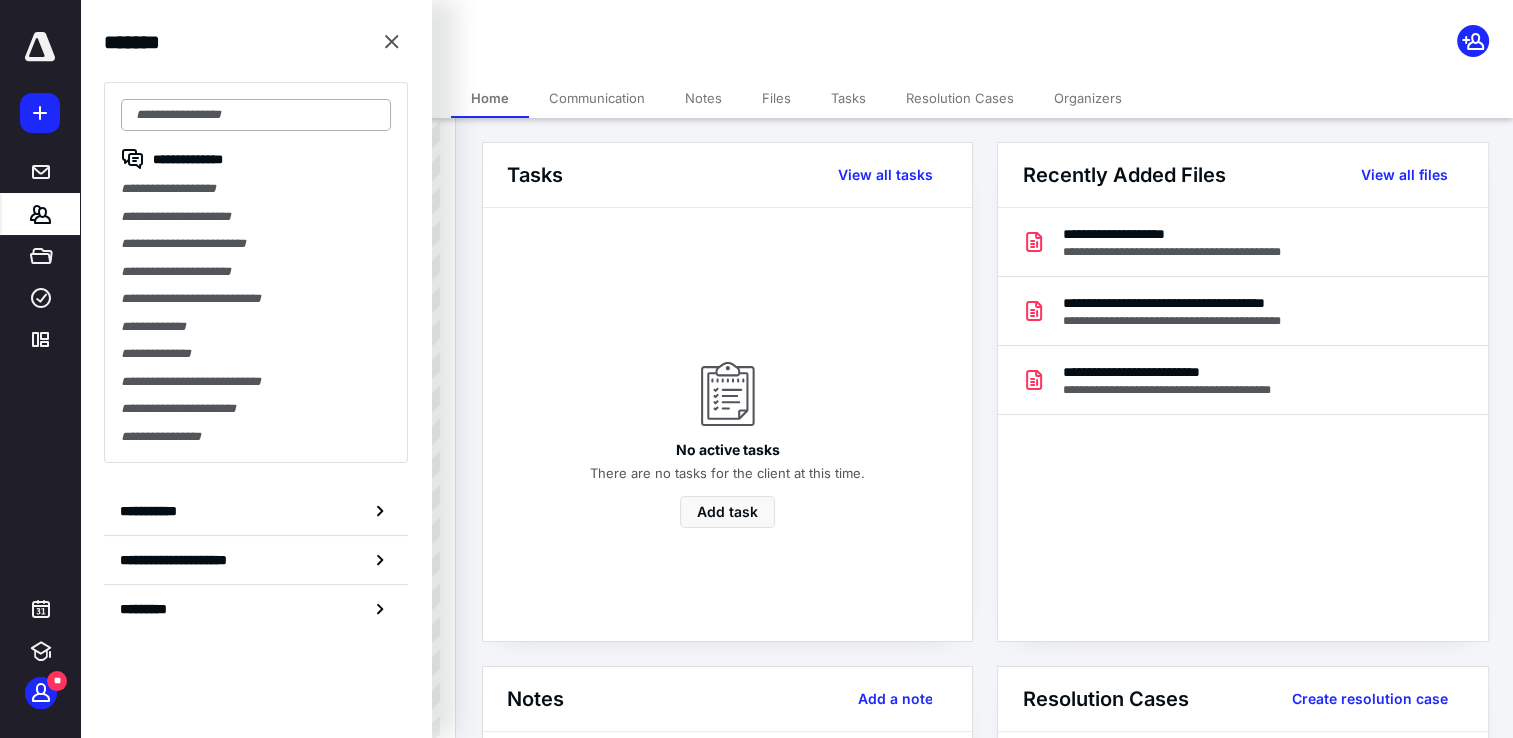 click at bounding box center [256, 115] 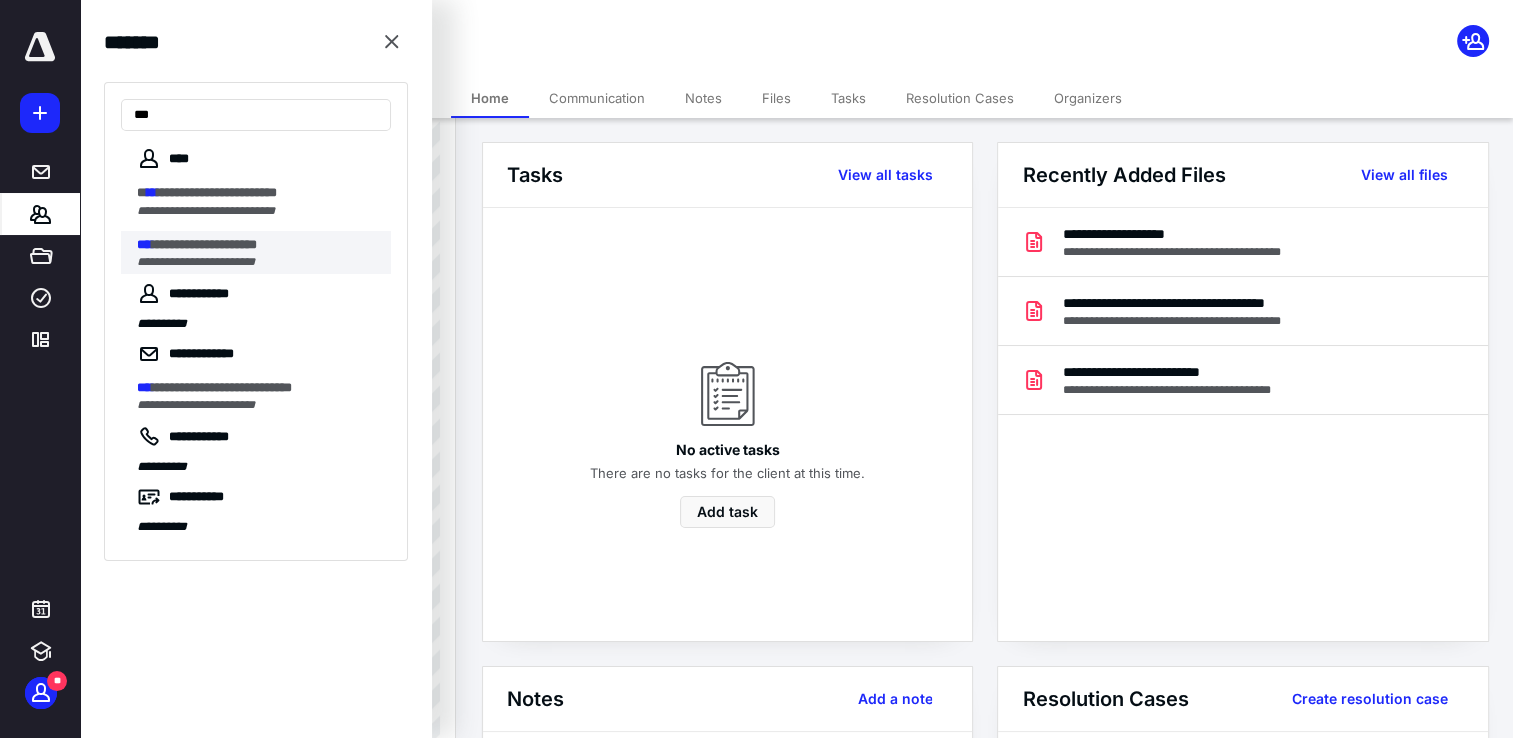 type on "***" 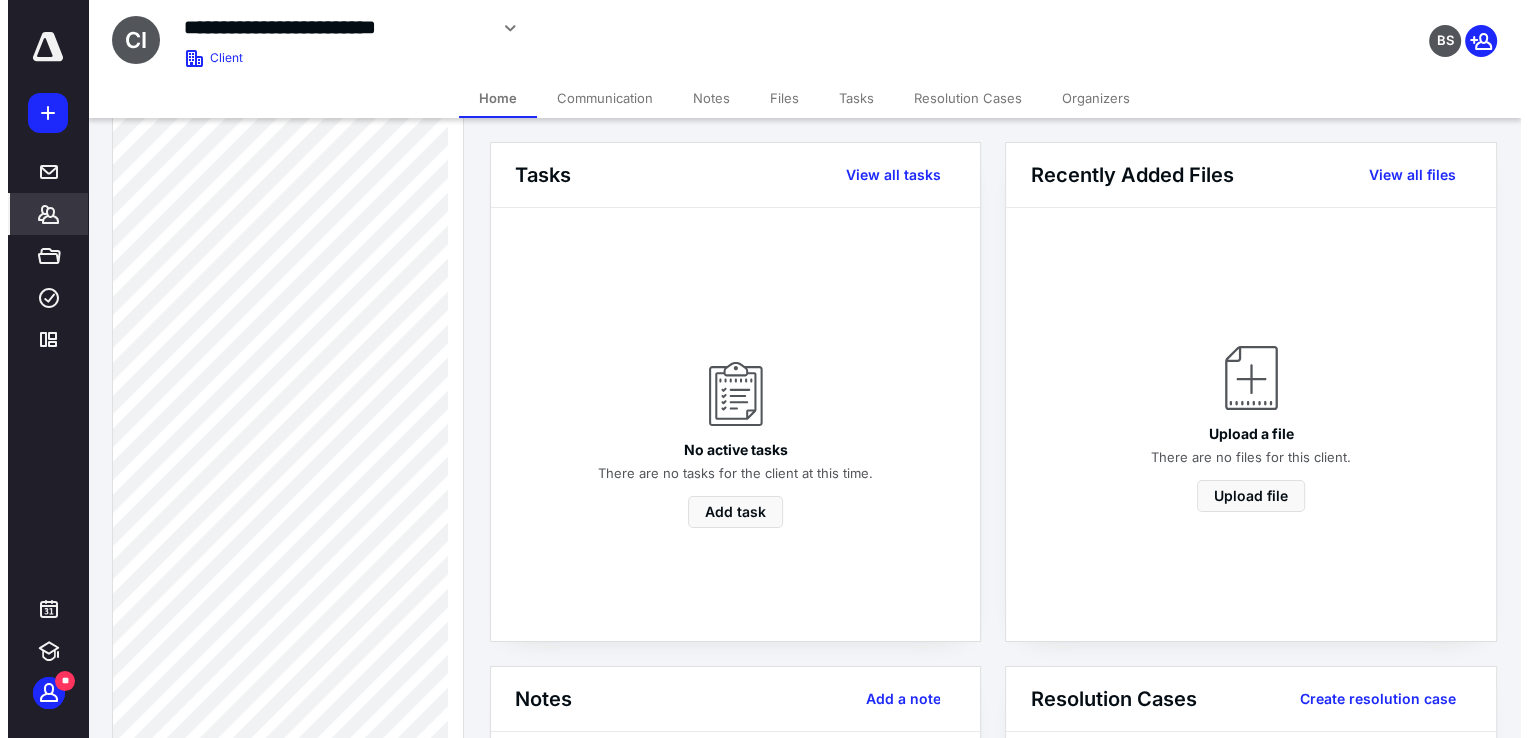 scroll, scrollTop: 1000, scrollLeft: 0, axis: vertical 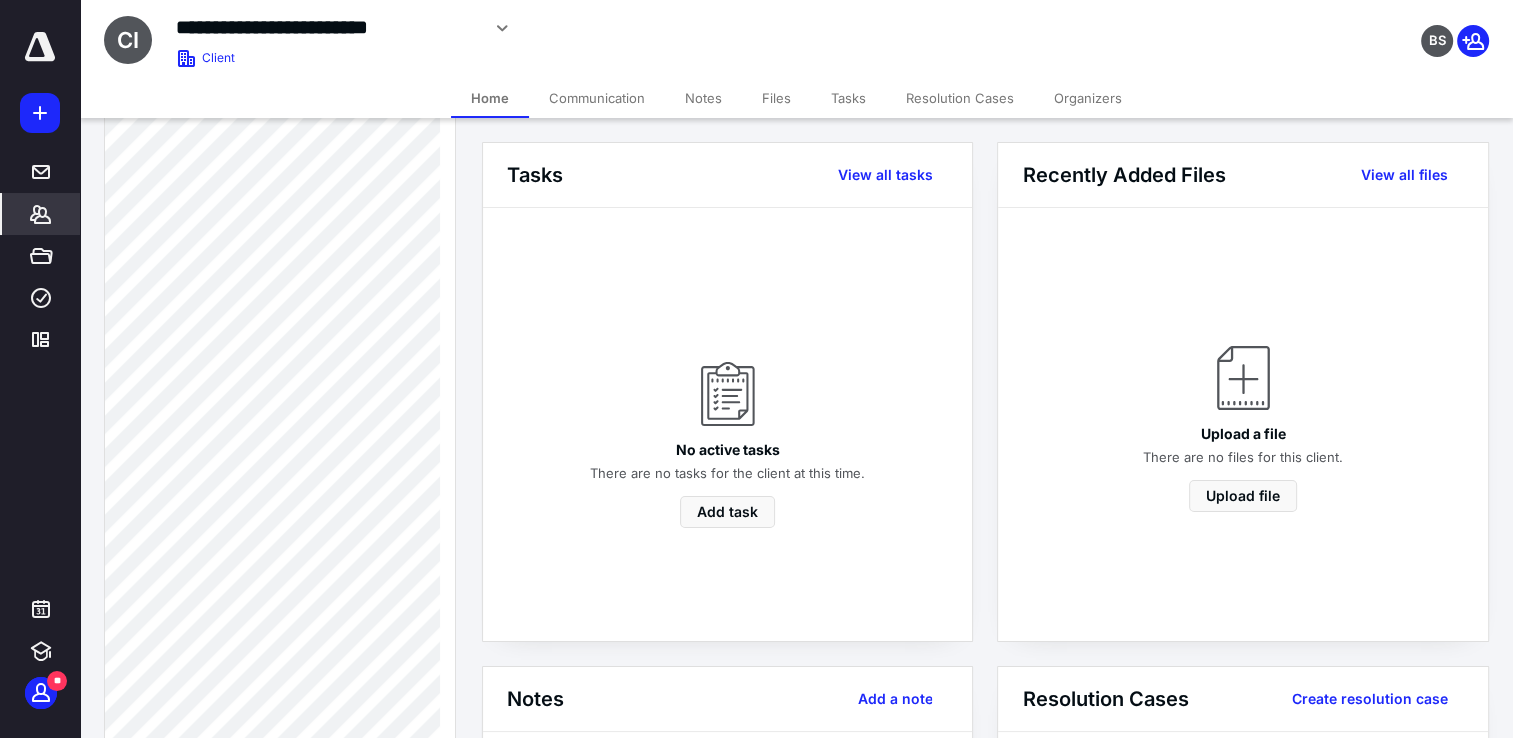 click on "Communication" at bounding box center [597, 98] 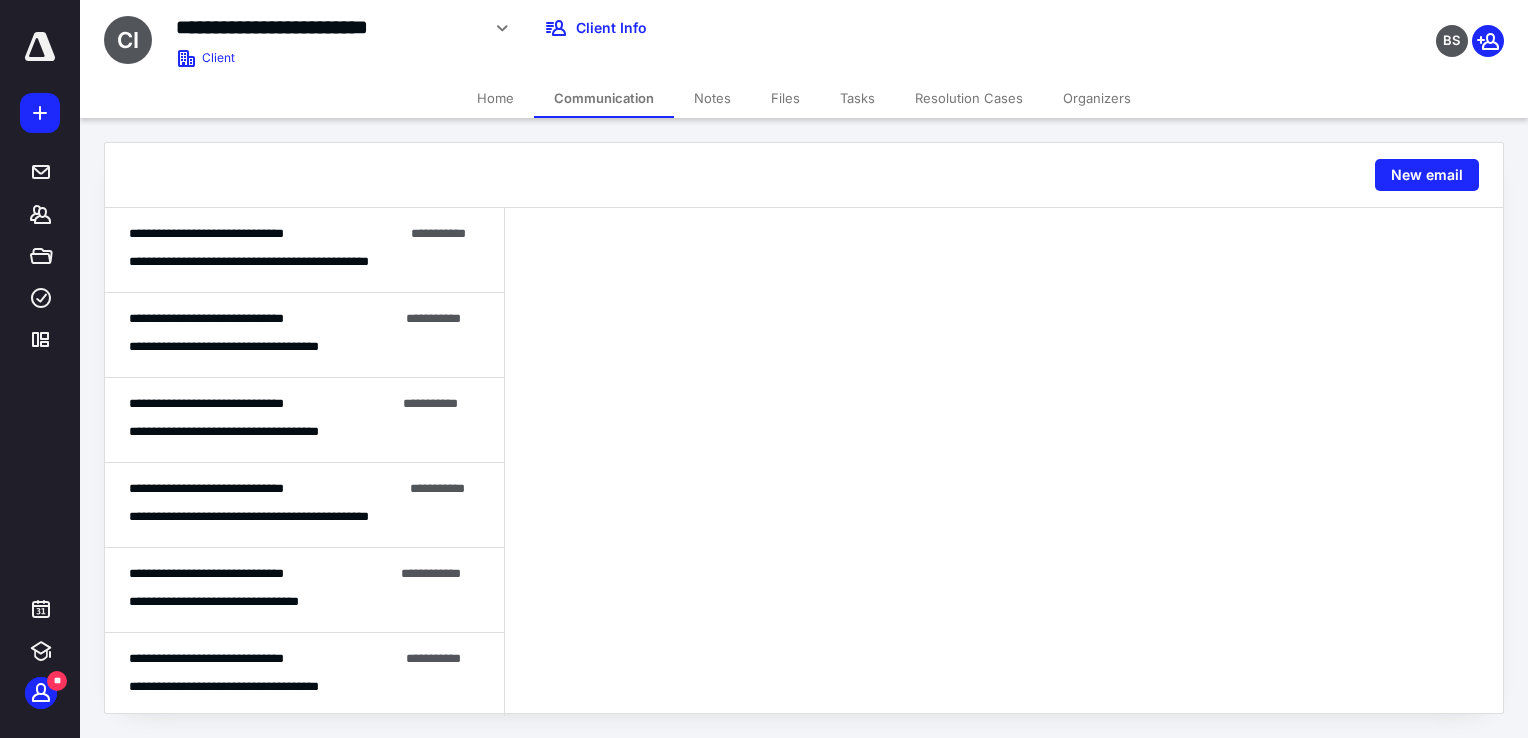 click on "**********" at bounding box center [281, 262] 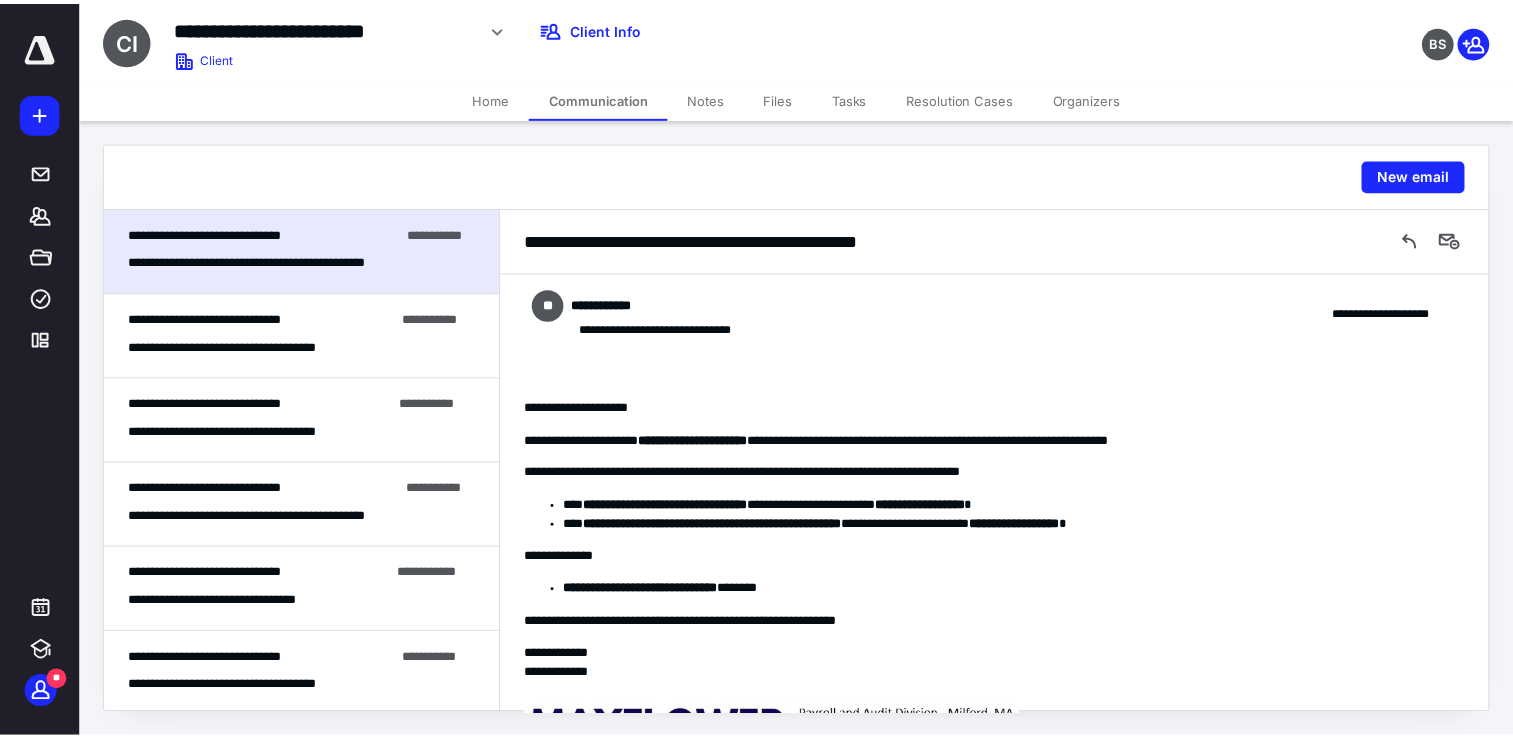 scroll, scrollTop: 39, scrollLeft: 0, axis: vertical 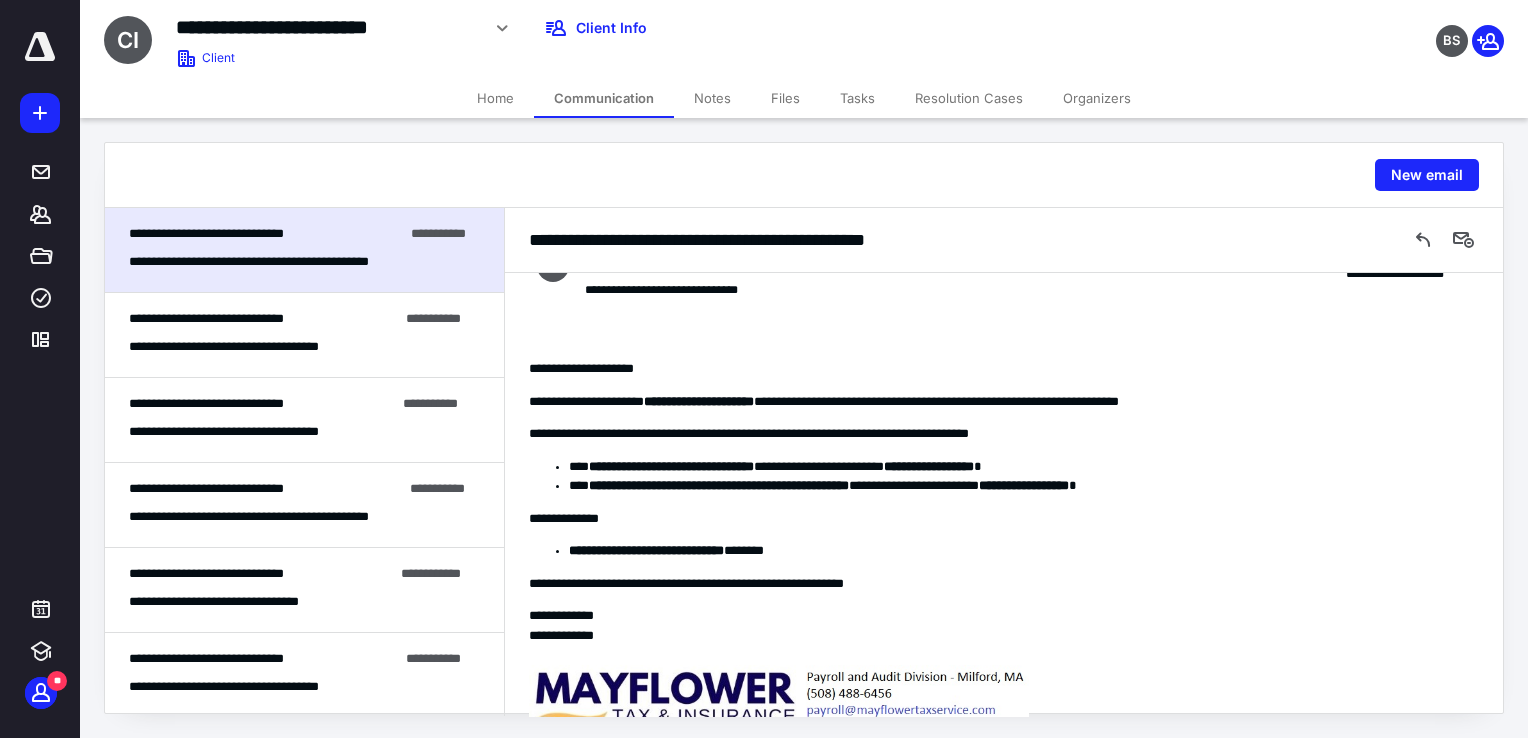 click on "Home" at bounding box center [495, 98] 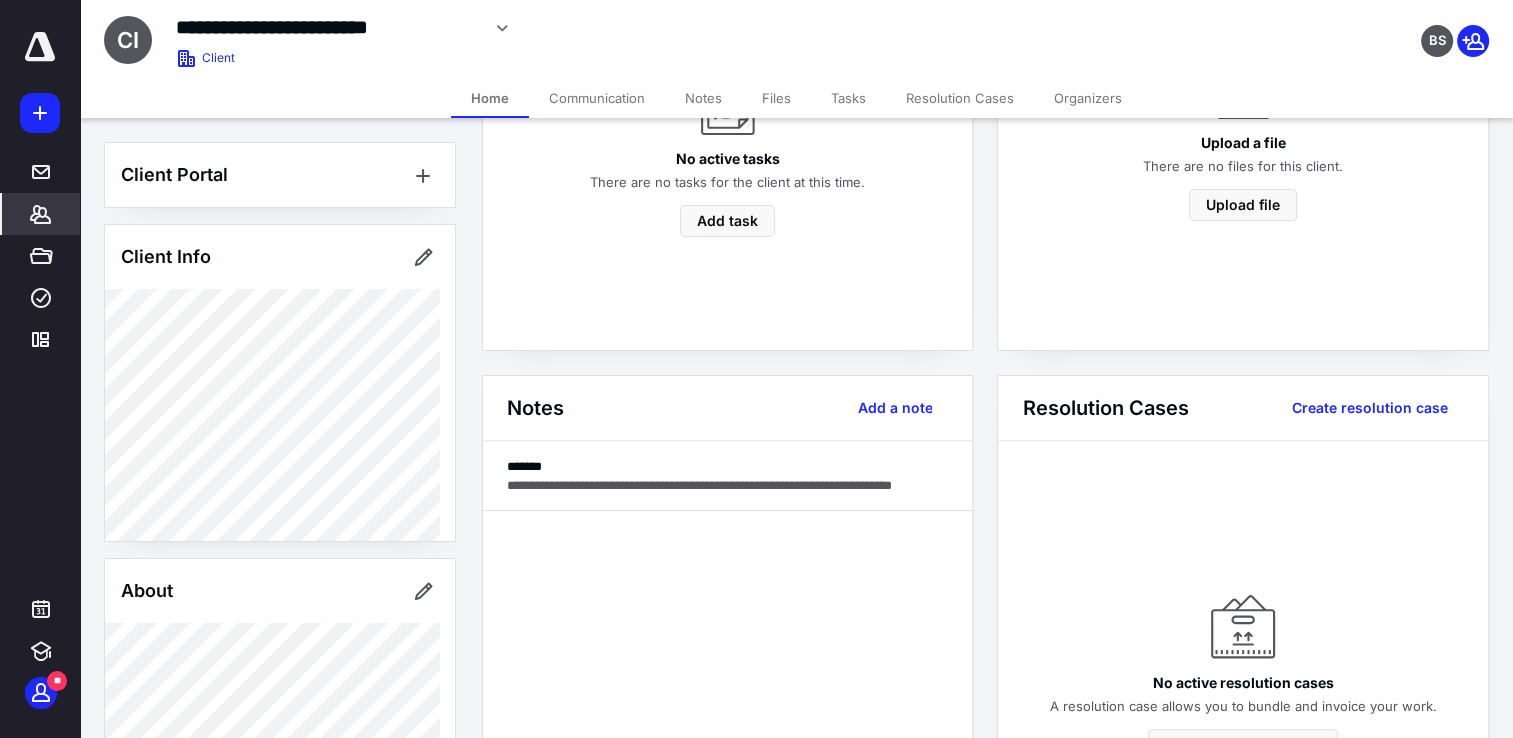 scroll, scrollTop: 300, scrollLeft: 0, axis: vertical 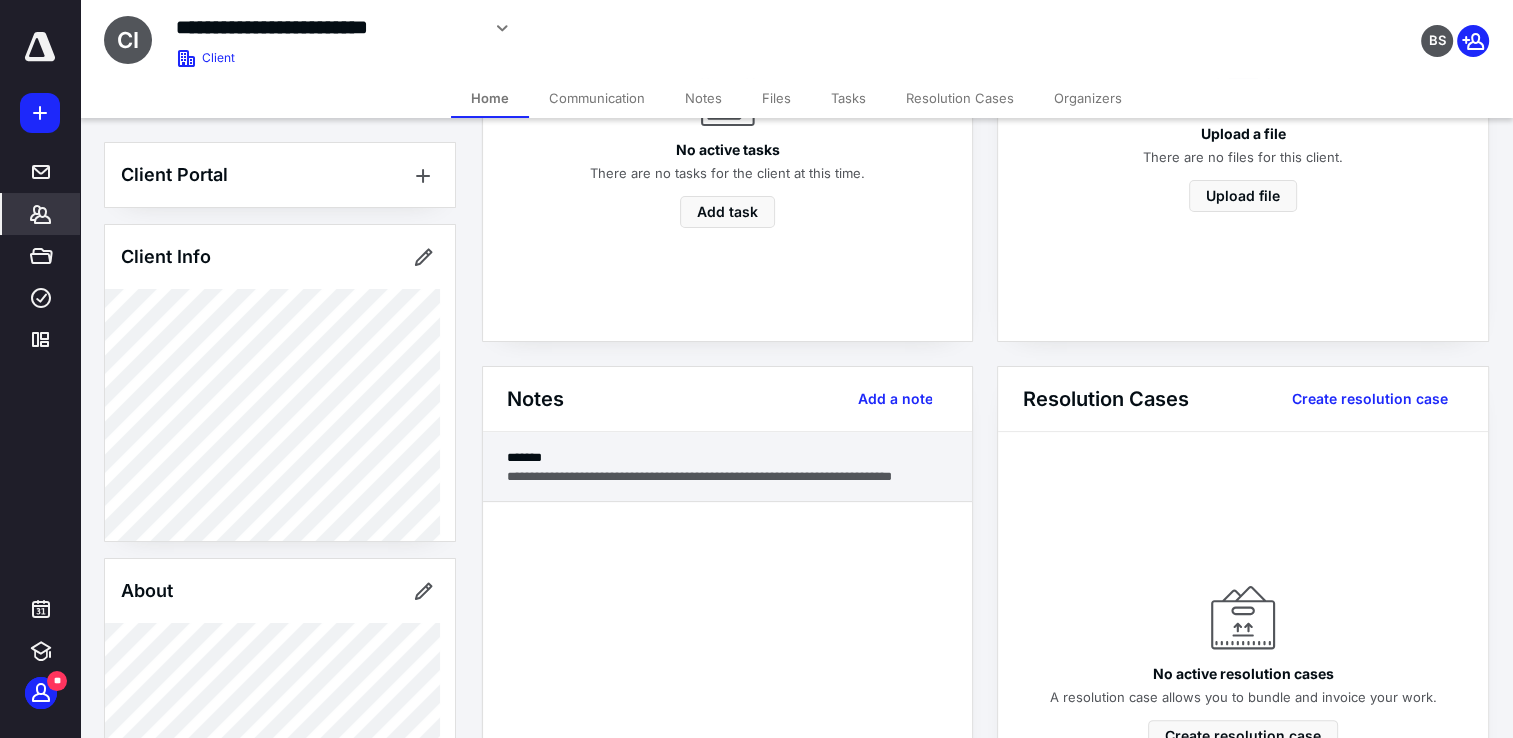 click on "**********" at bounding box center [728, 476] 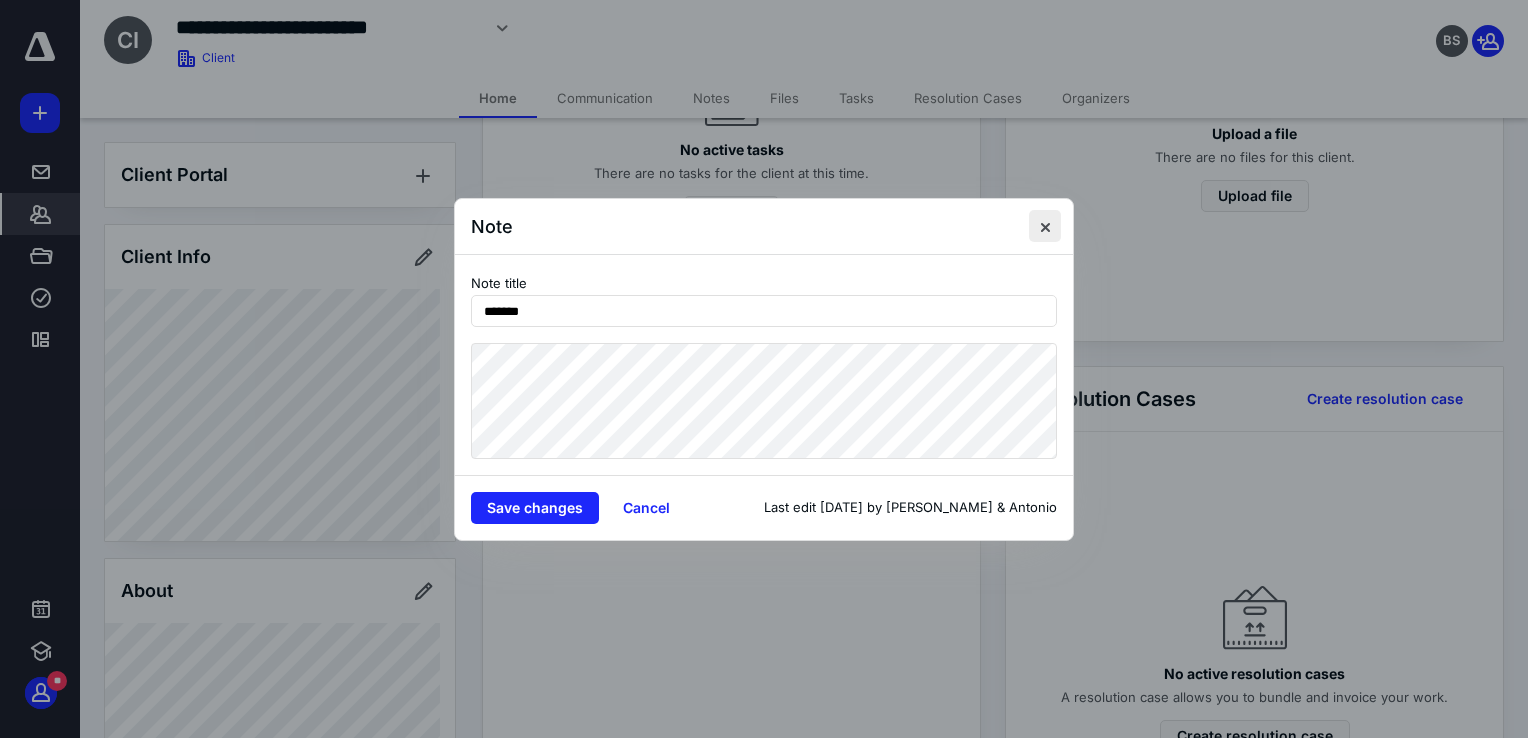 click at bounding box center (1045, 226) 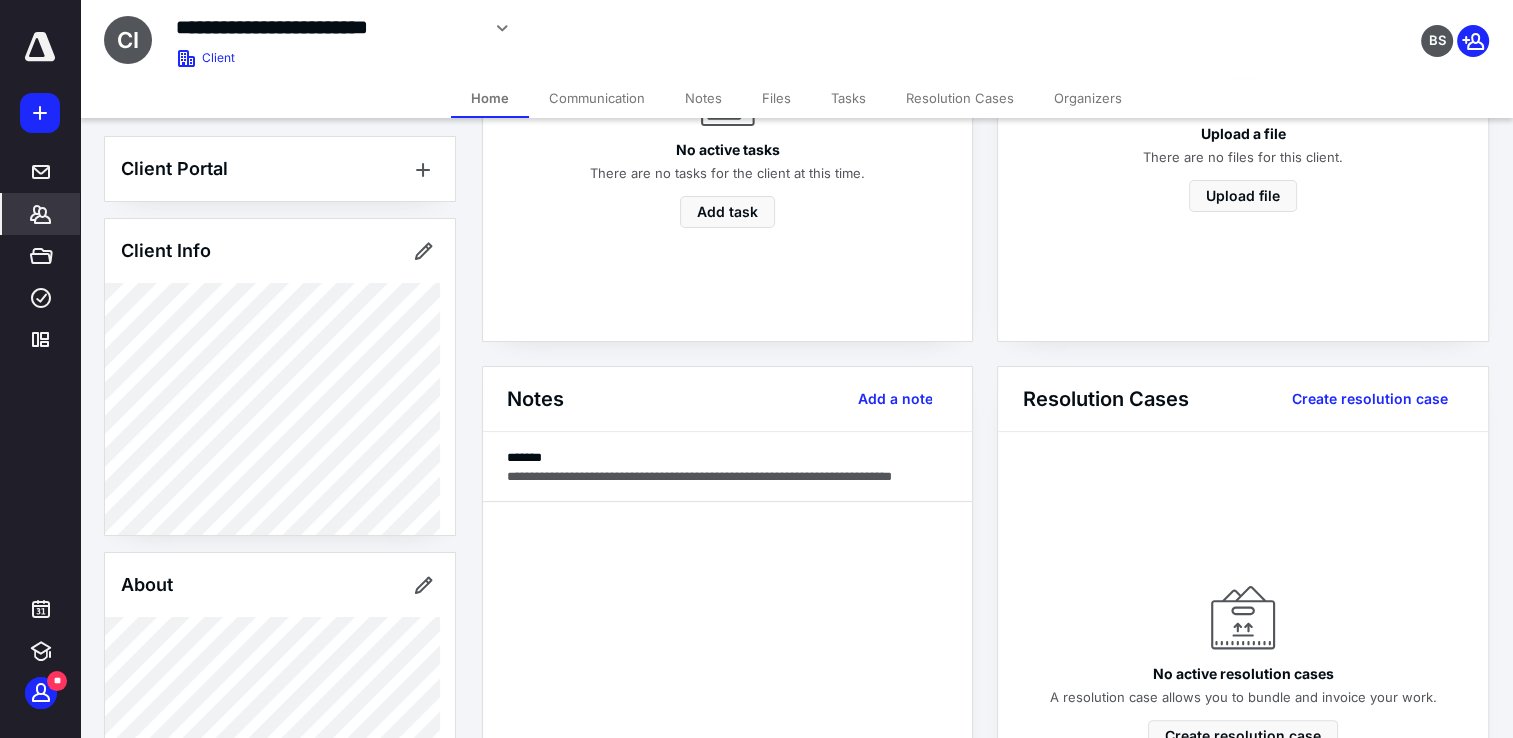 scroll, scrollTop: 0, scrollLeft: 0, axis: both 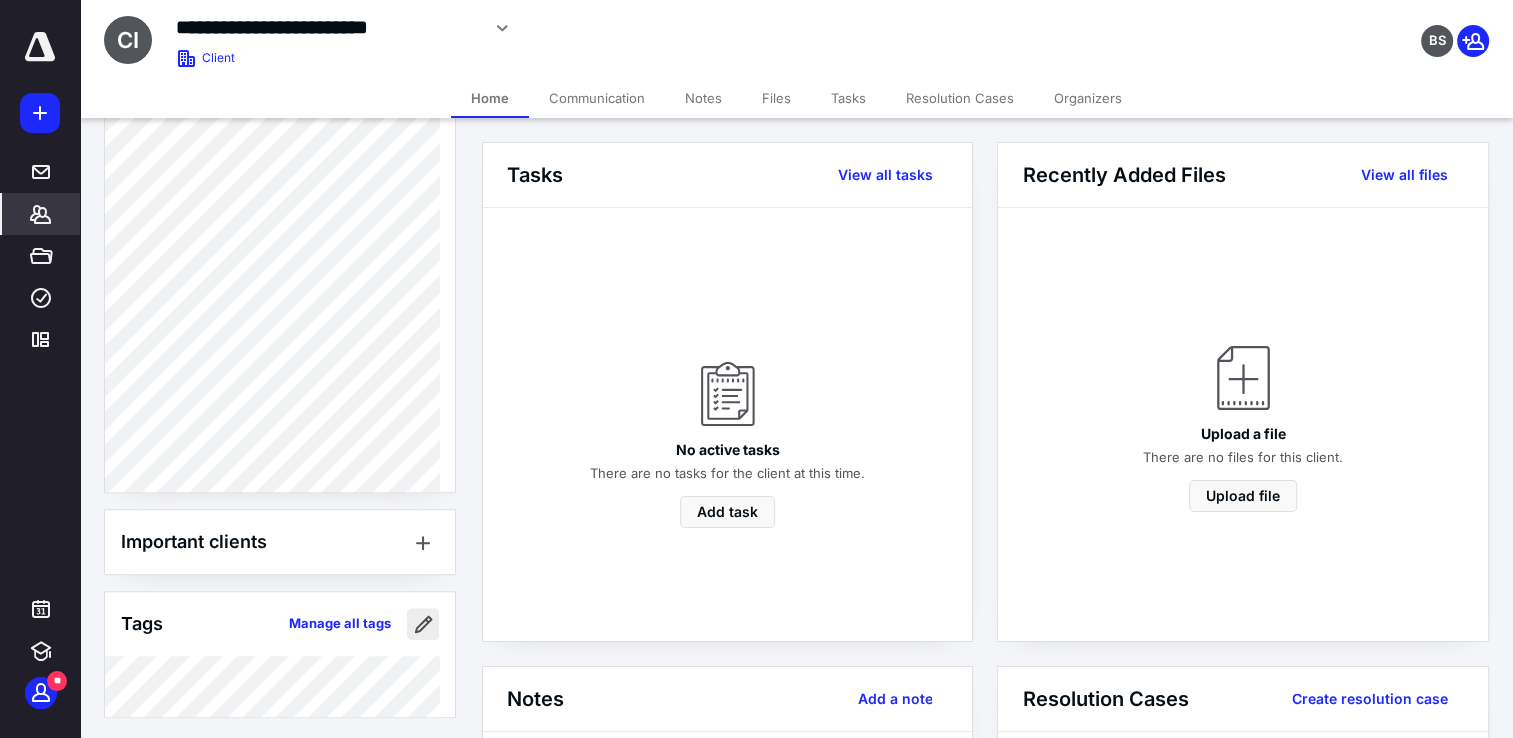 click at bounding box center (423, 624) 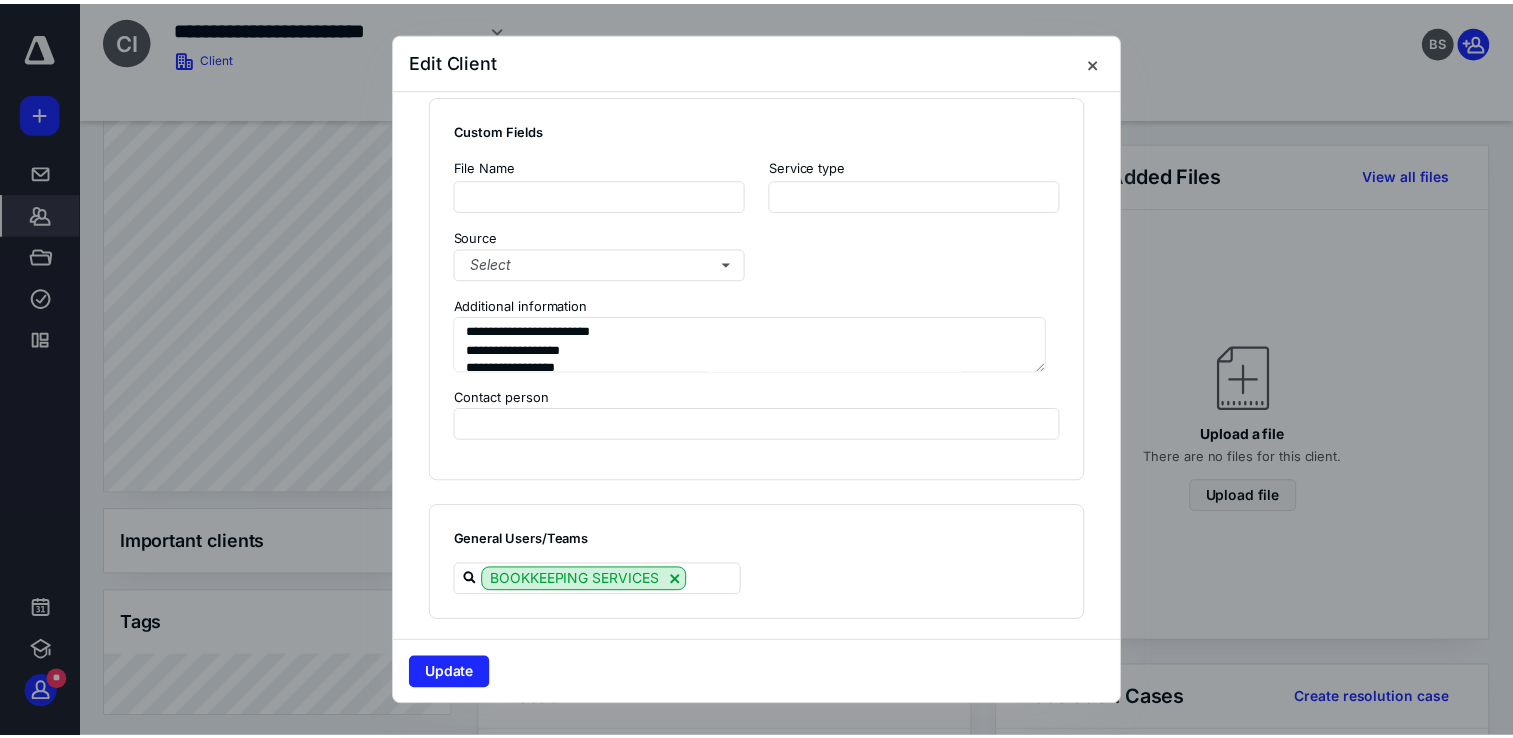 scroll, scrollTop: 1600, scrollLeft: 0, axis: vertical 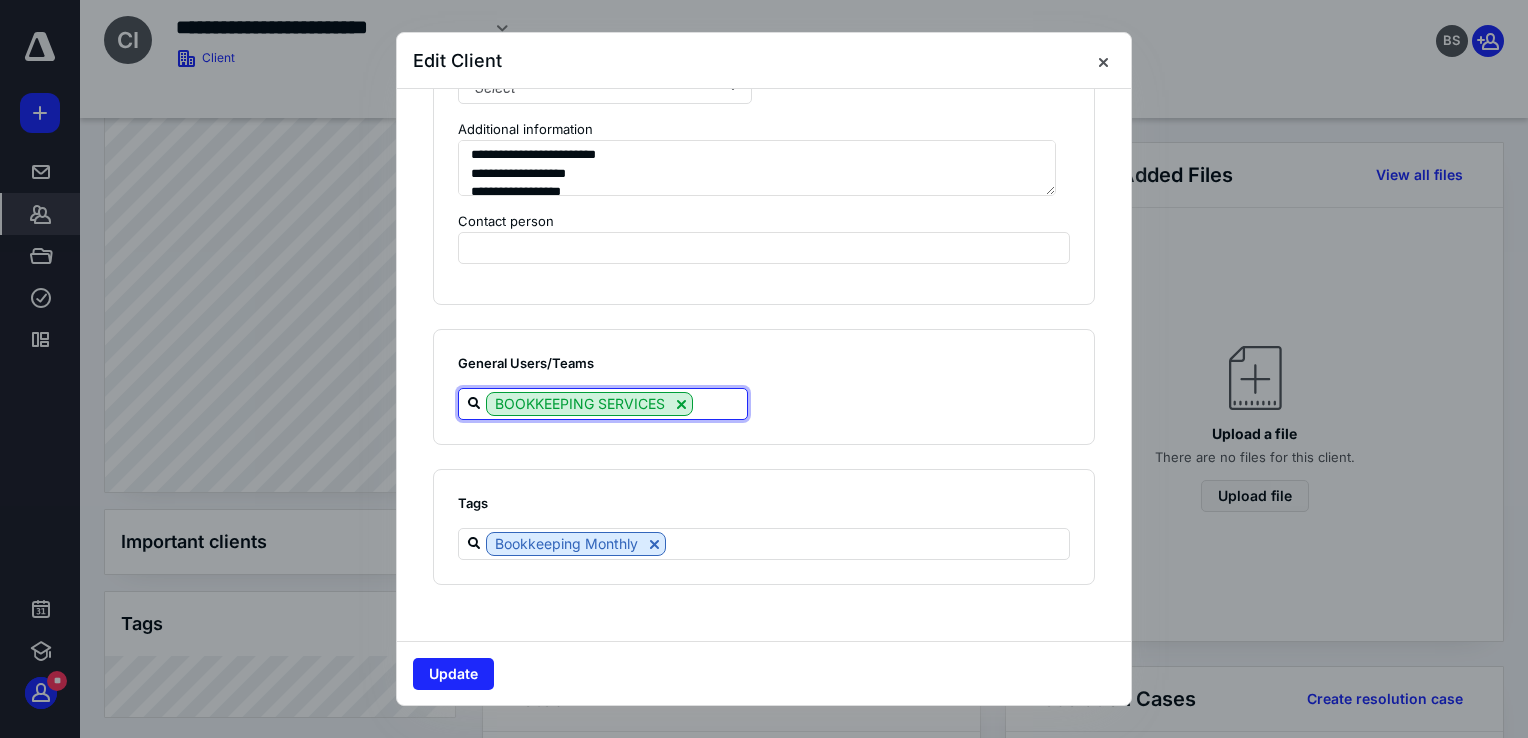 click at bounding box center (720, 403) 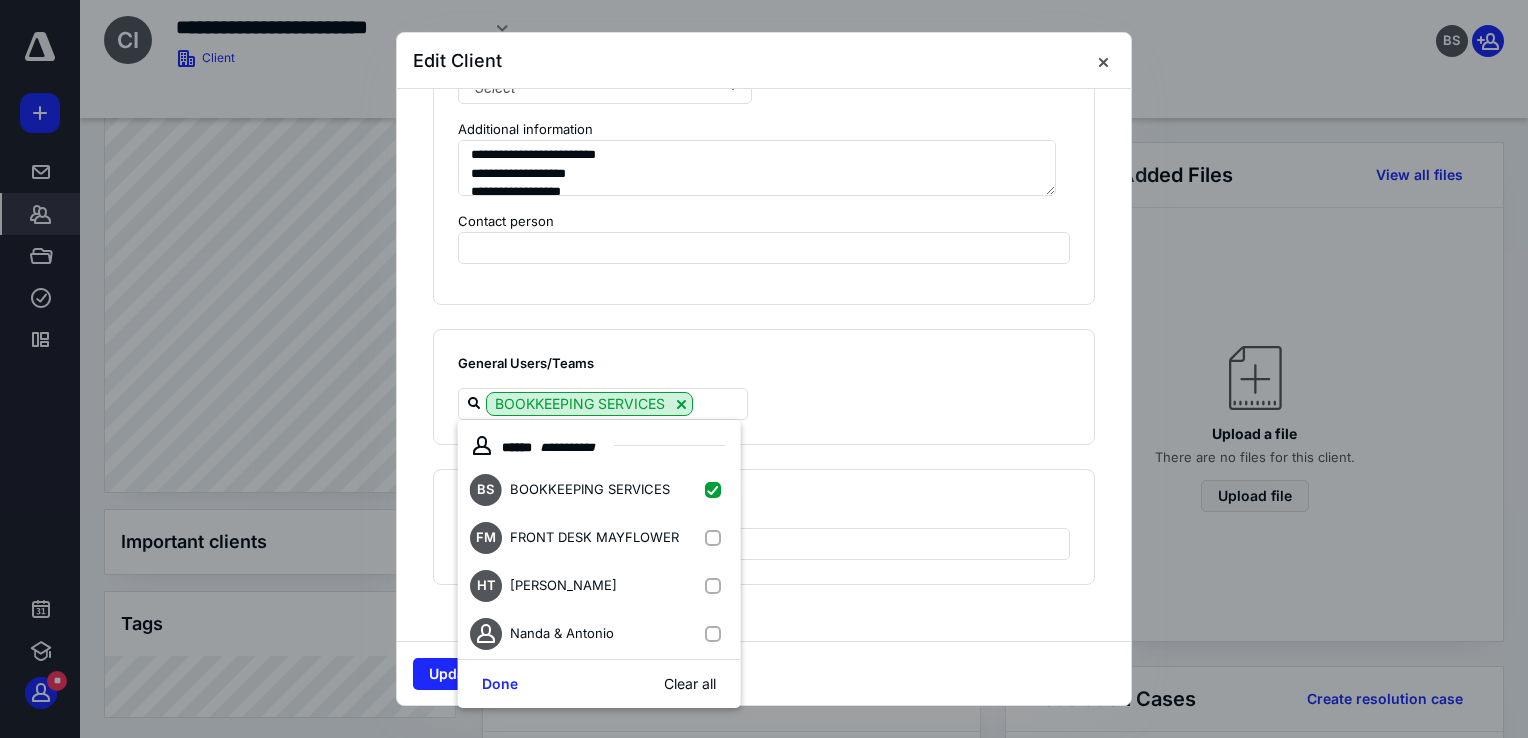 click on "BOOKKEEPING SERVICES" at bounding box center (756, 404) 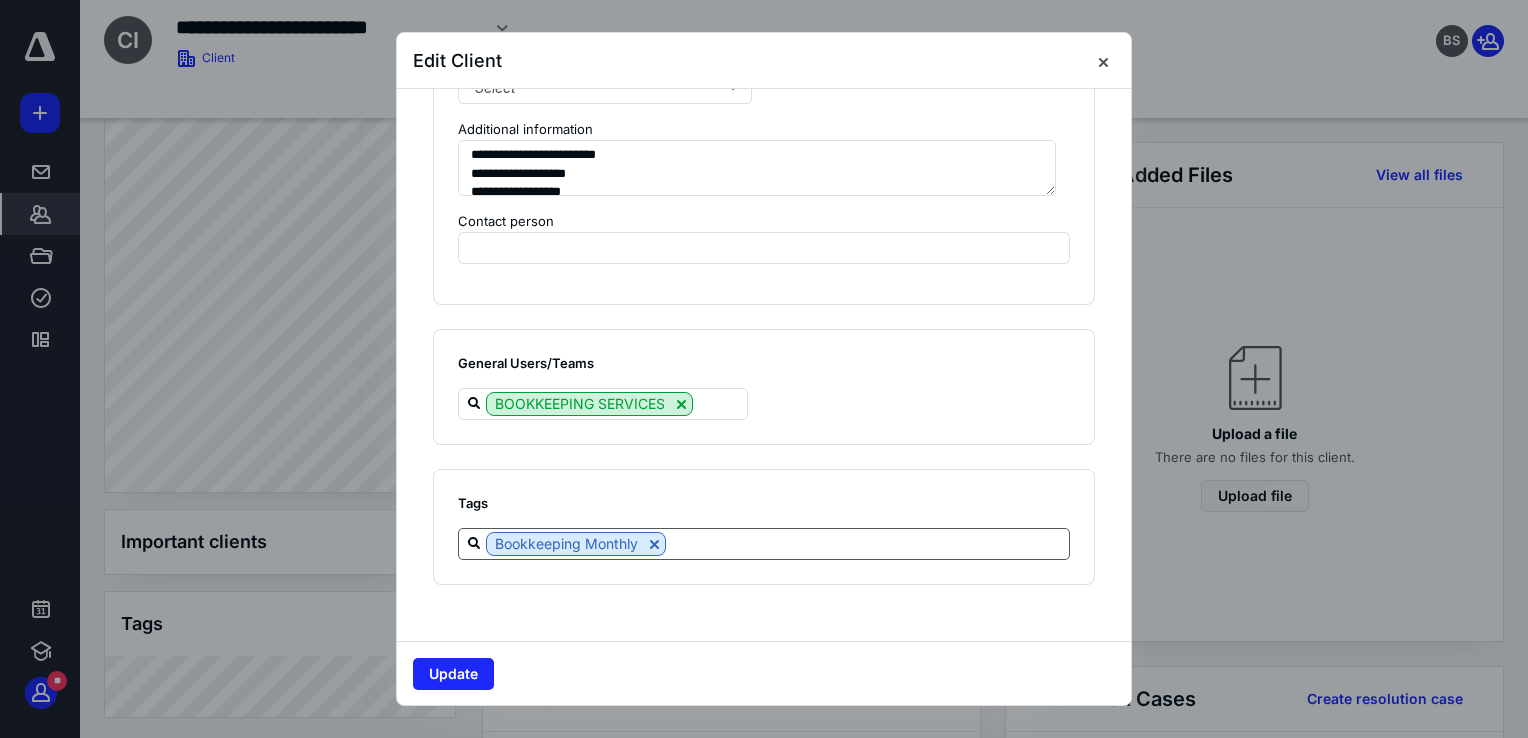 click at bounding box center [867, 543] 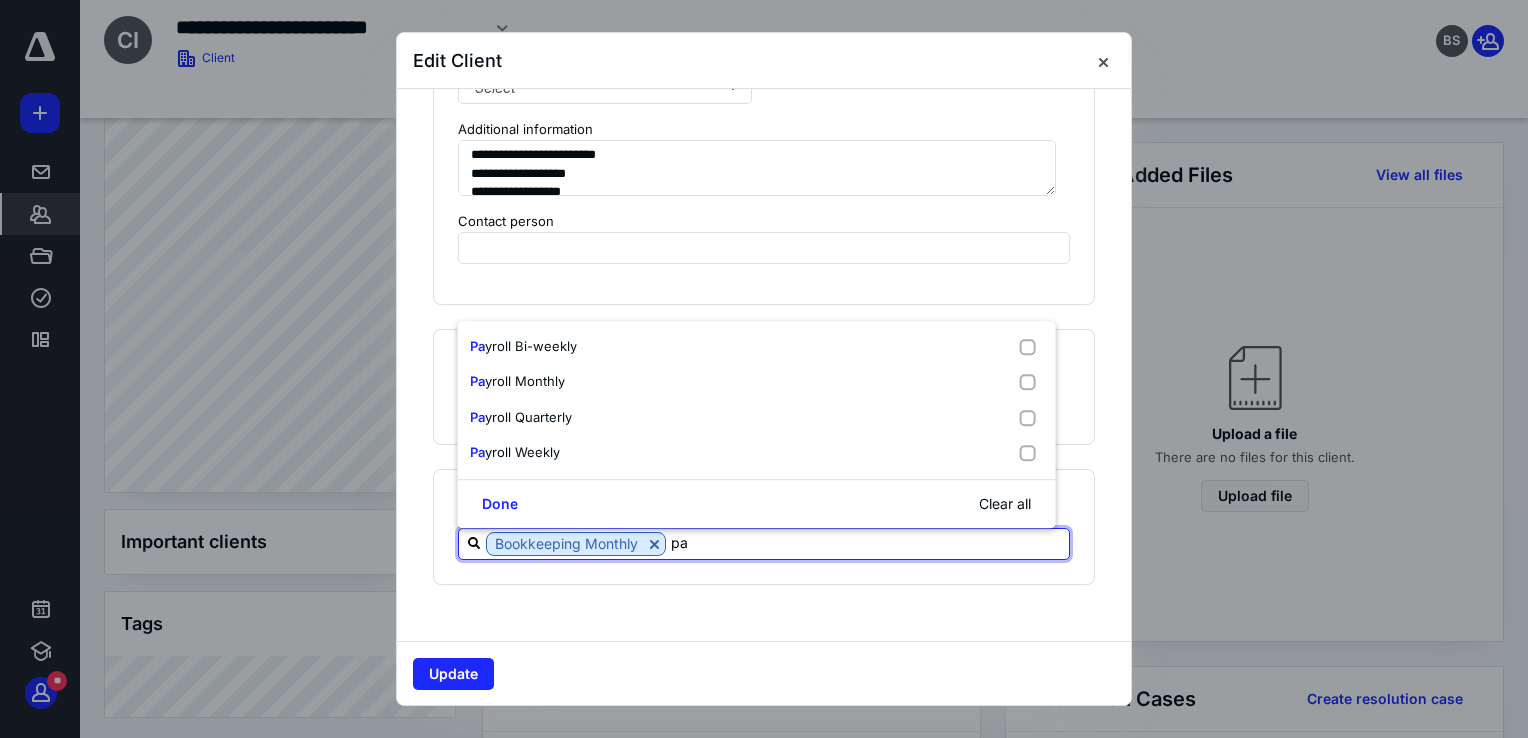 type on "pay" 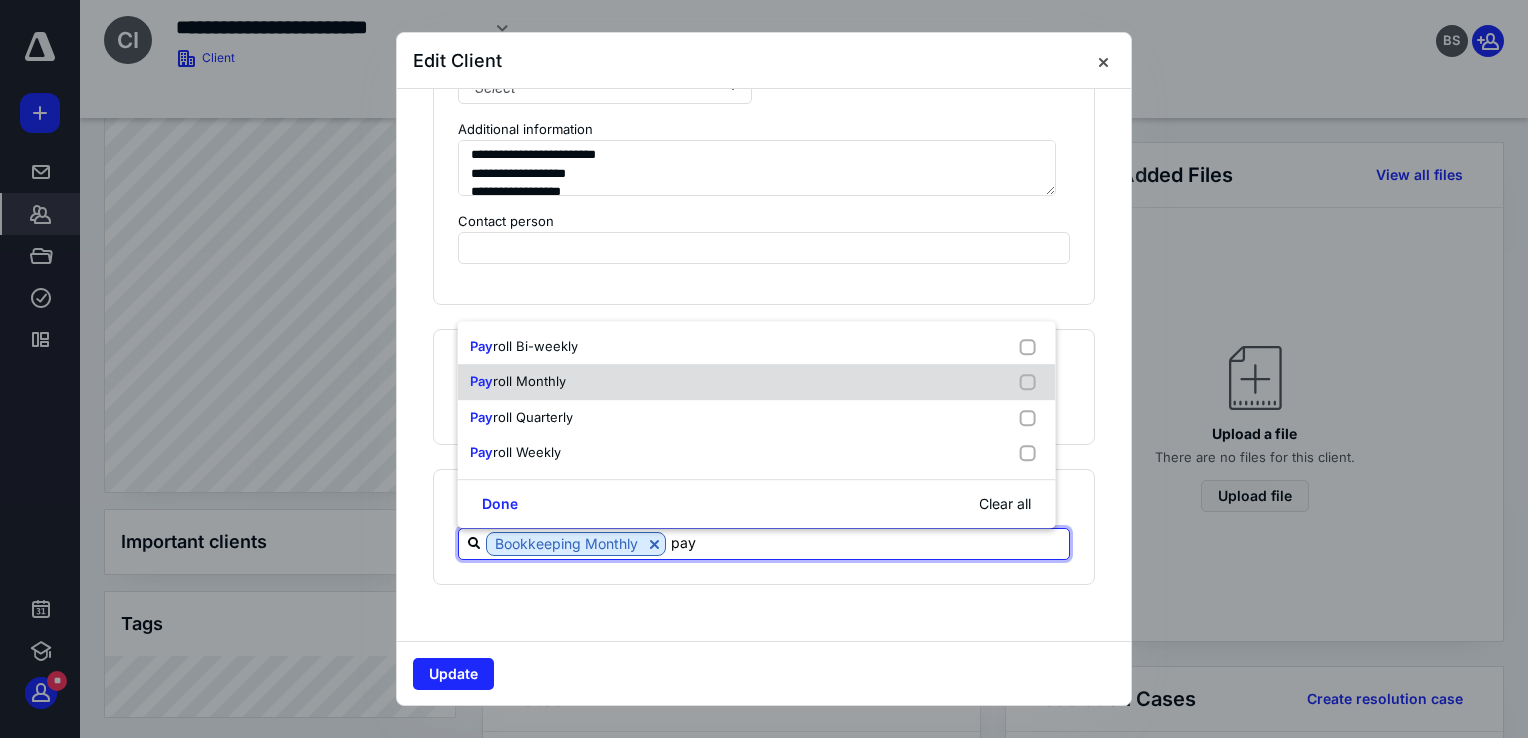 click on "Pay roll Monthly" at bounding box center [757, 382] 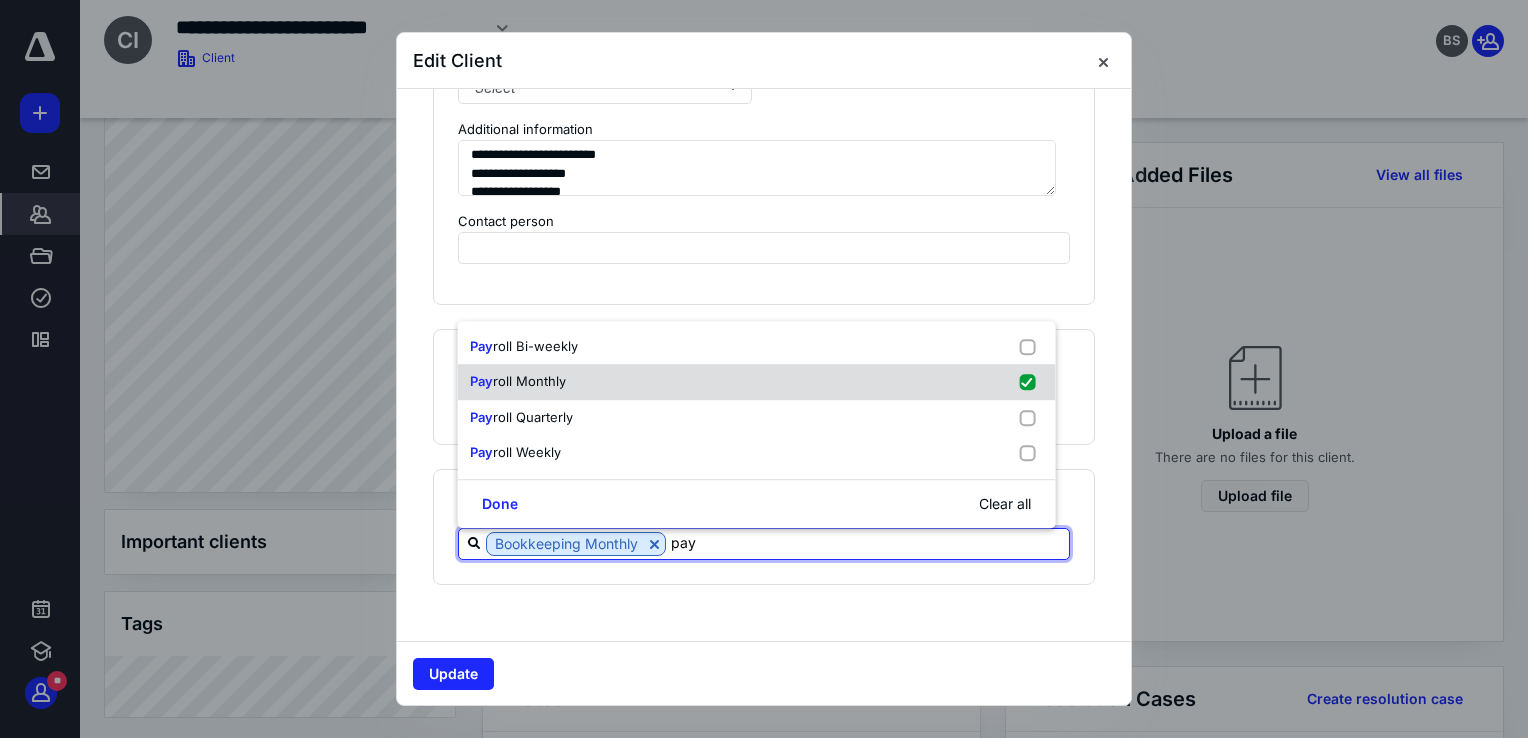 checkbox on "true" 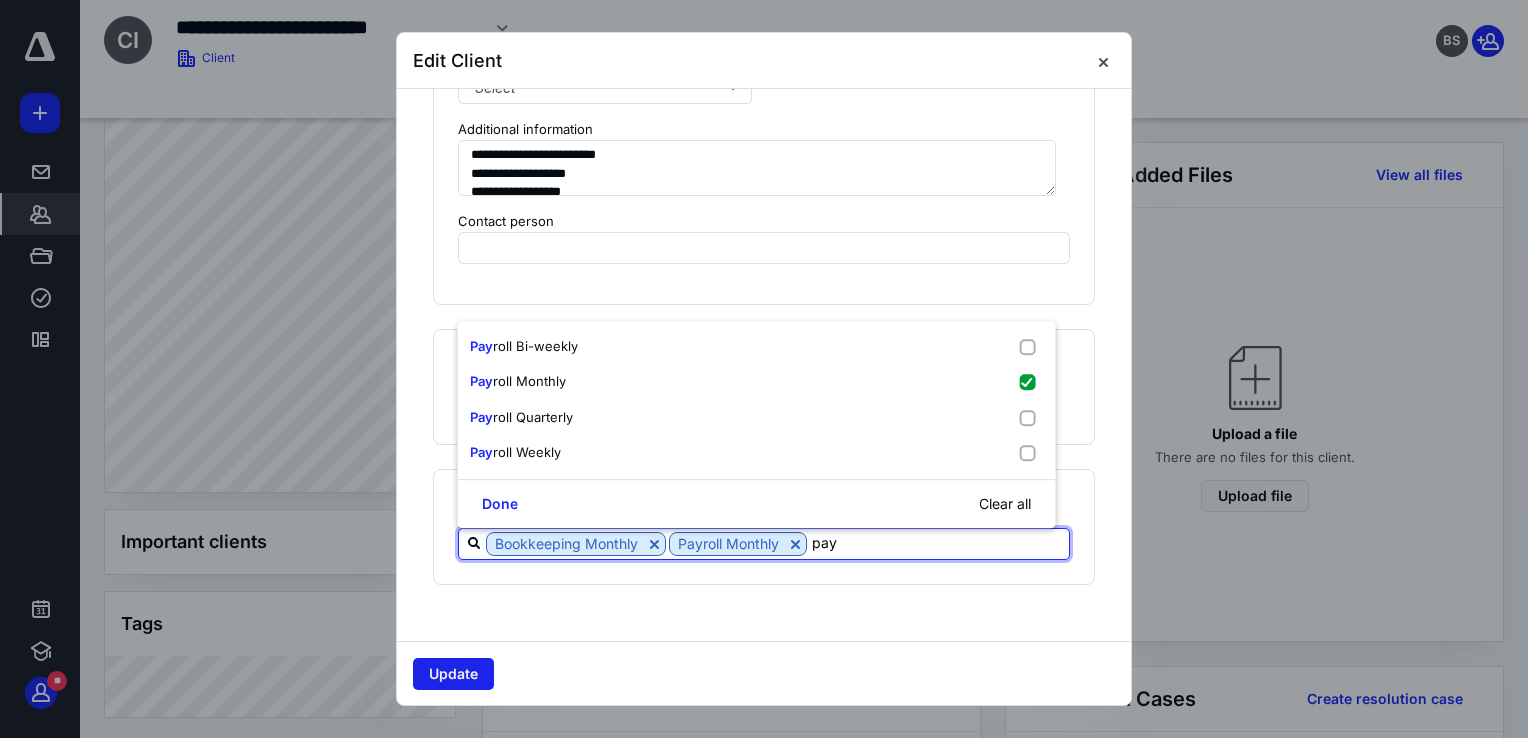 type on "pay" 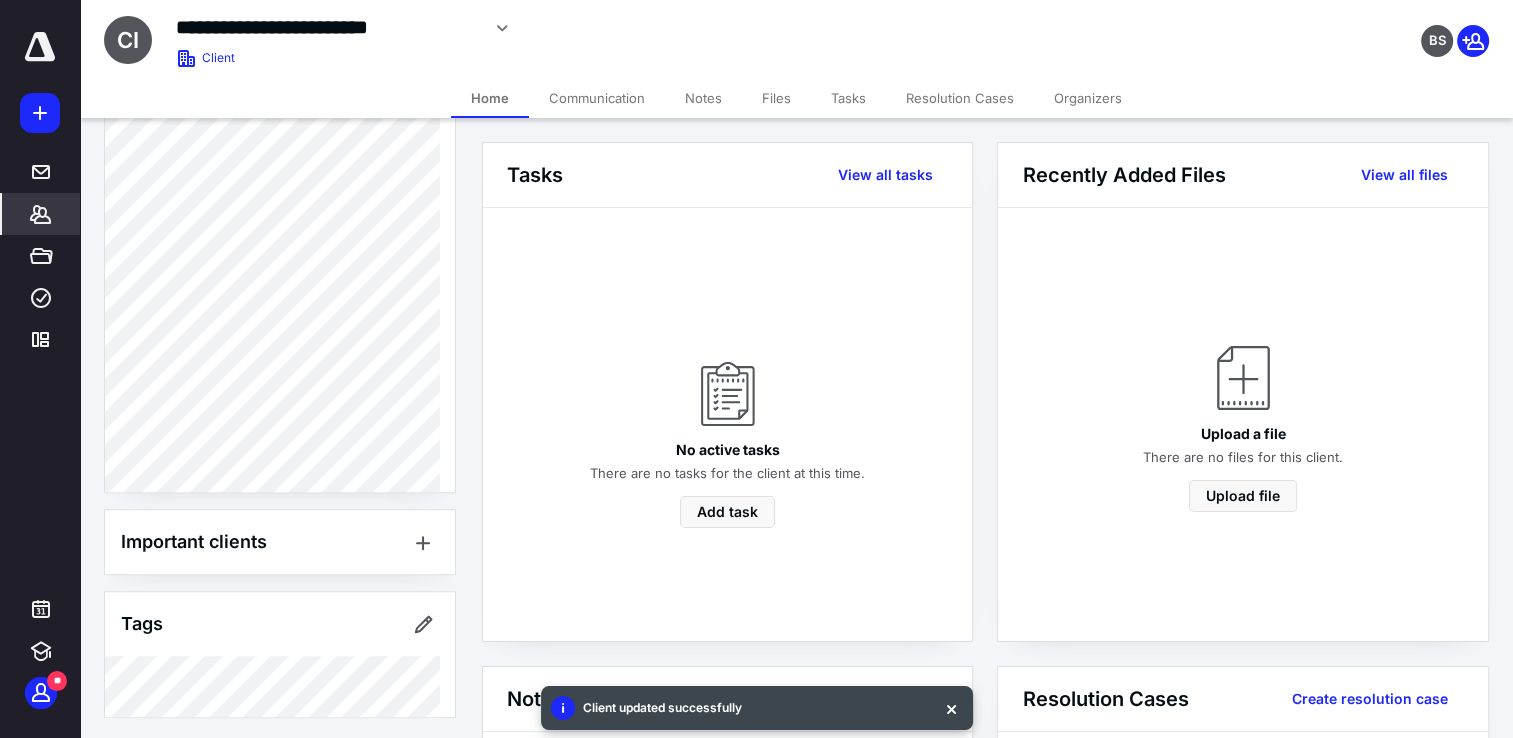 drag, startPoint x: 959, startPoint y: 700, endPoint x: 934, endPoint y: 681, distance: 31.400637 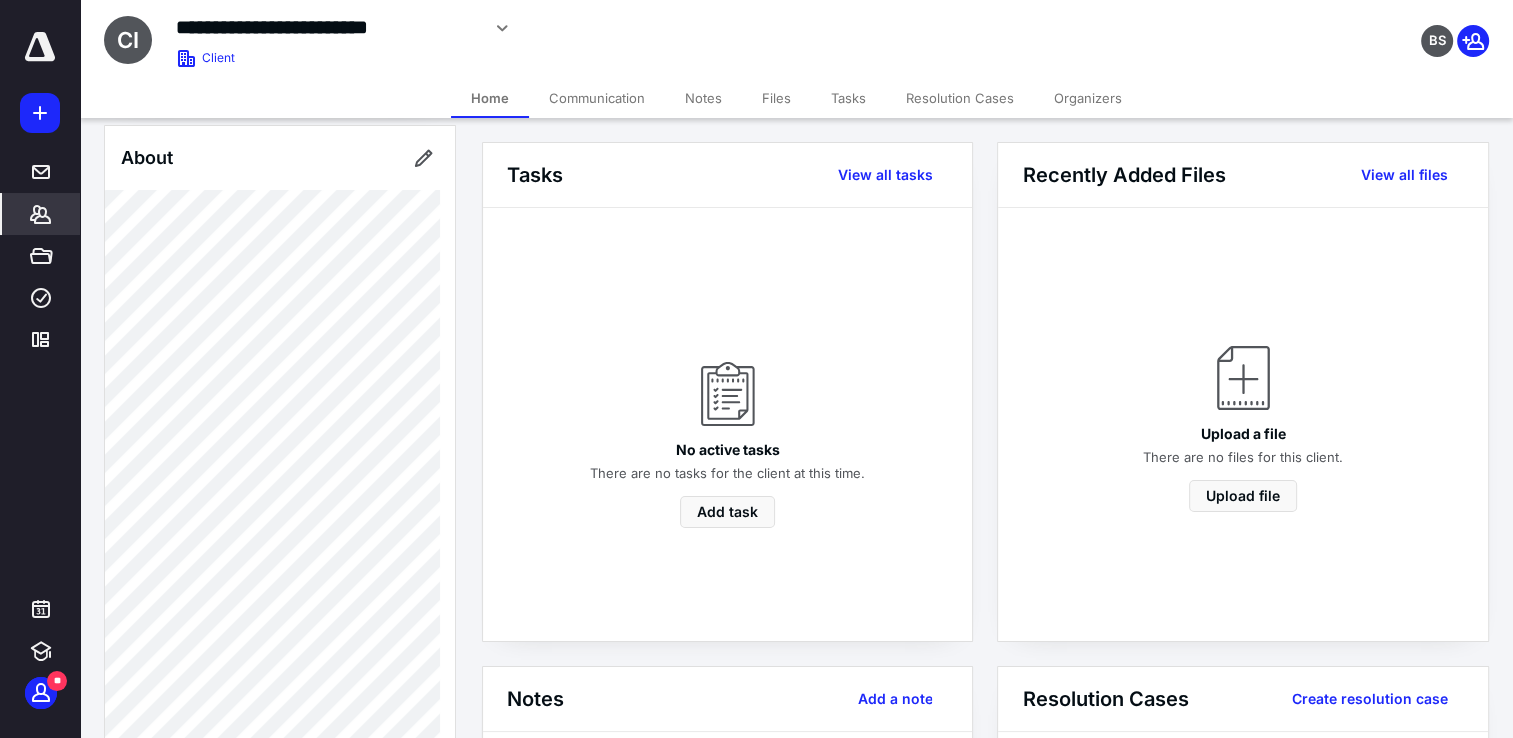 scroll, scrollTop: 233, scrollLeft: 0, axis: vertical 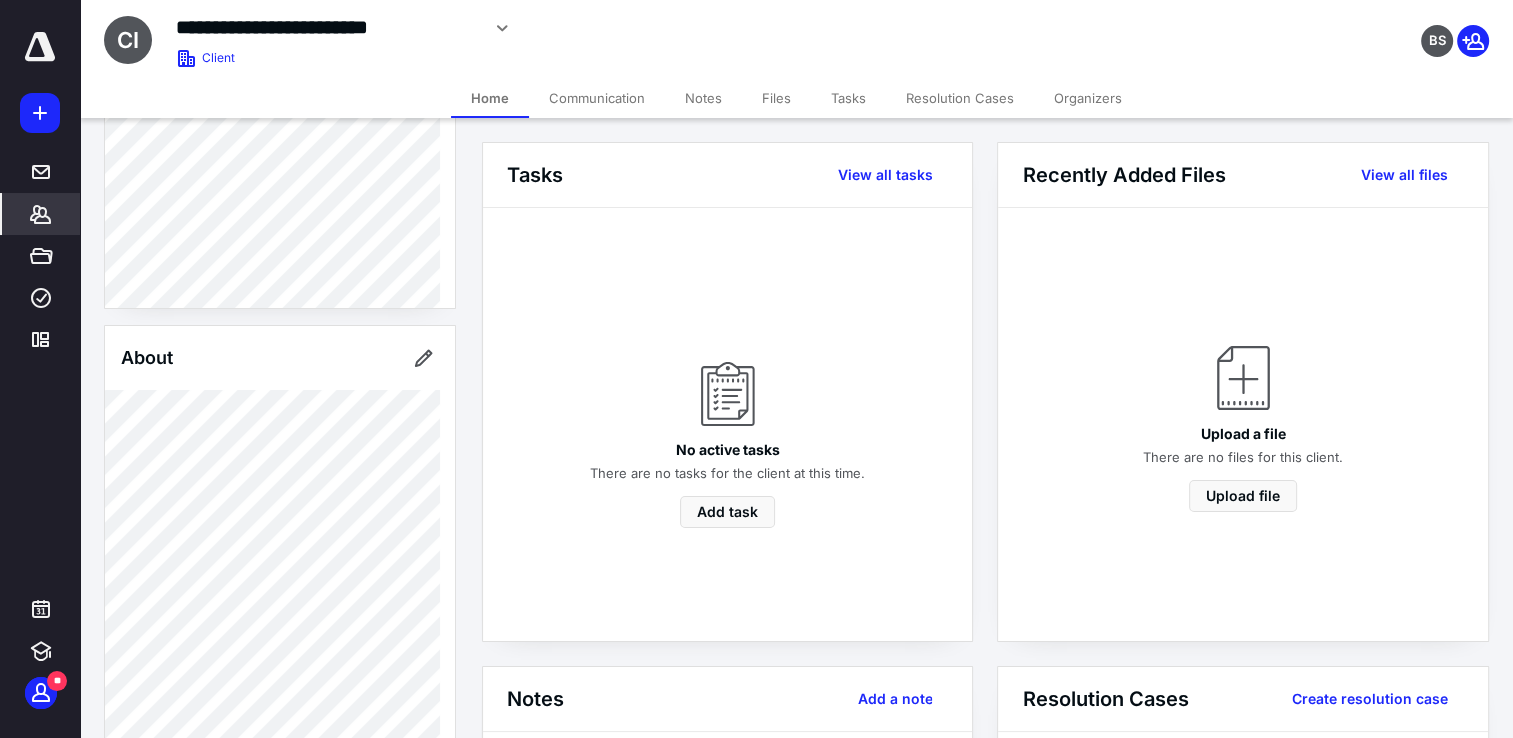 click at bounding box center (40, 47) 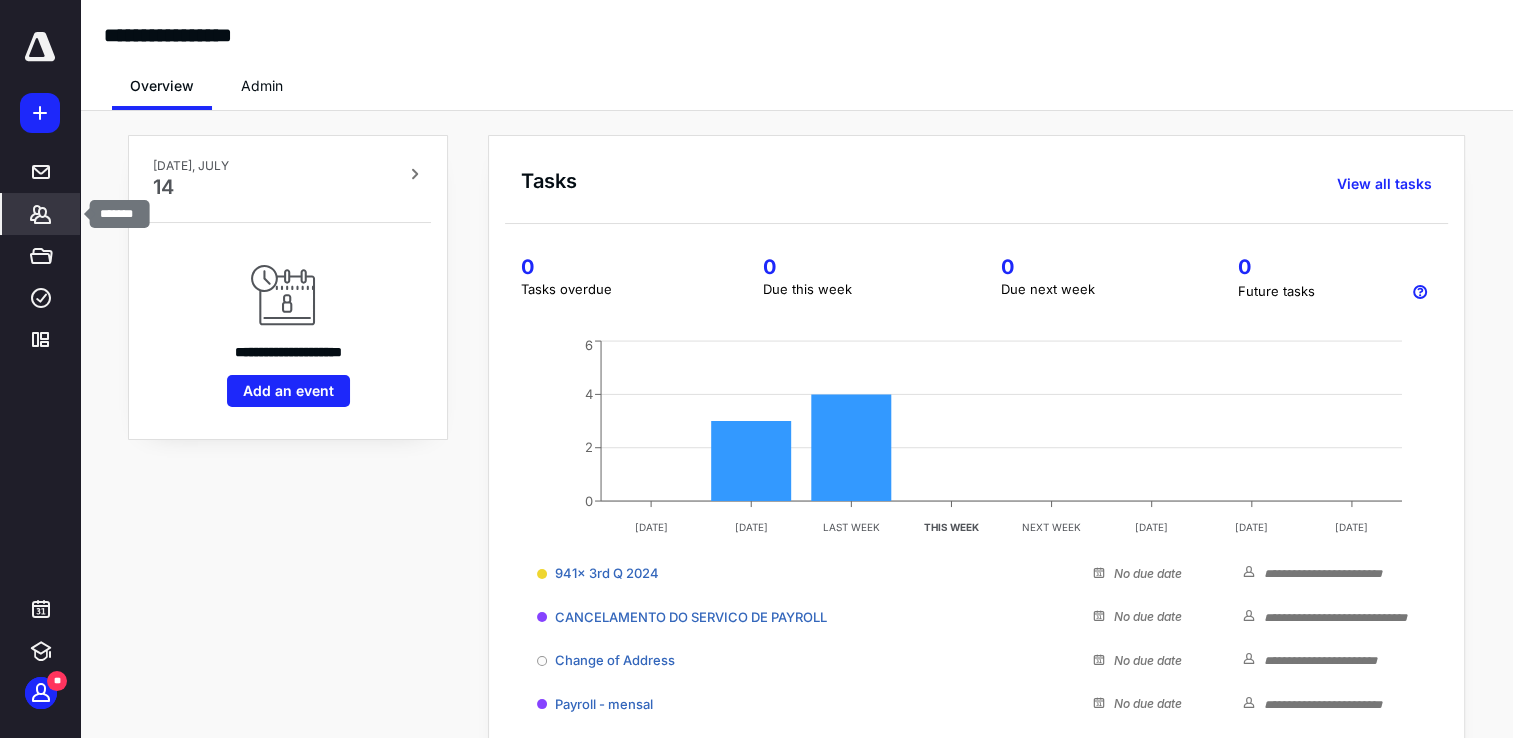 click on "*******" at bounding box center [41, 214] 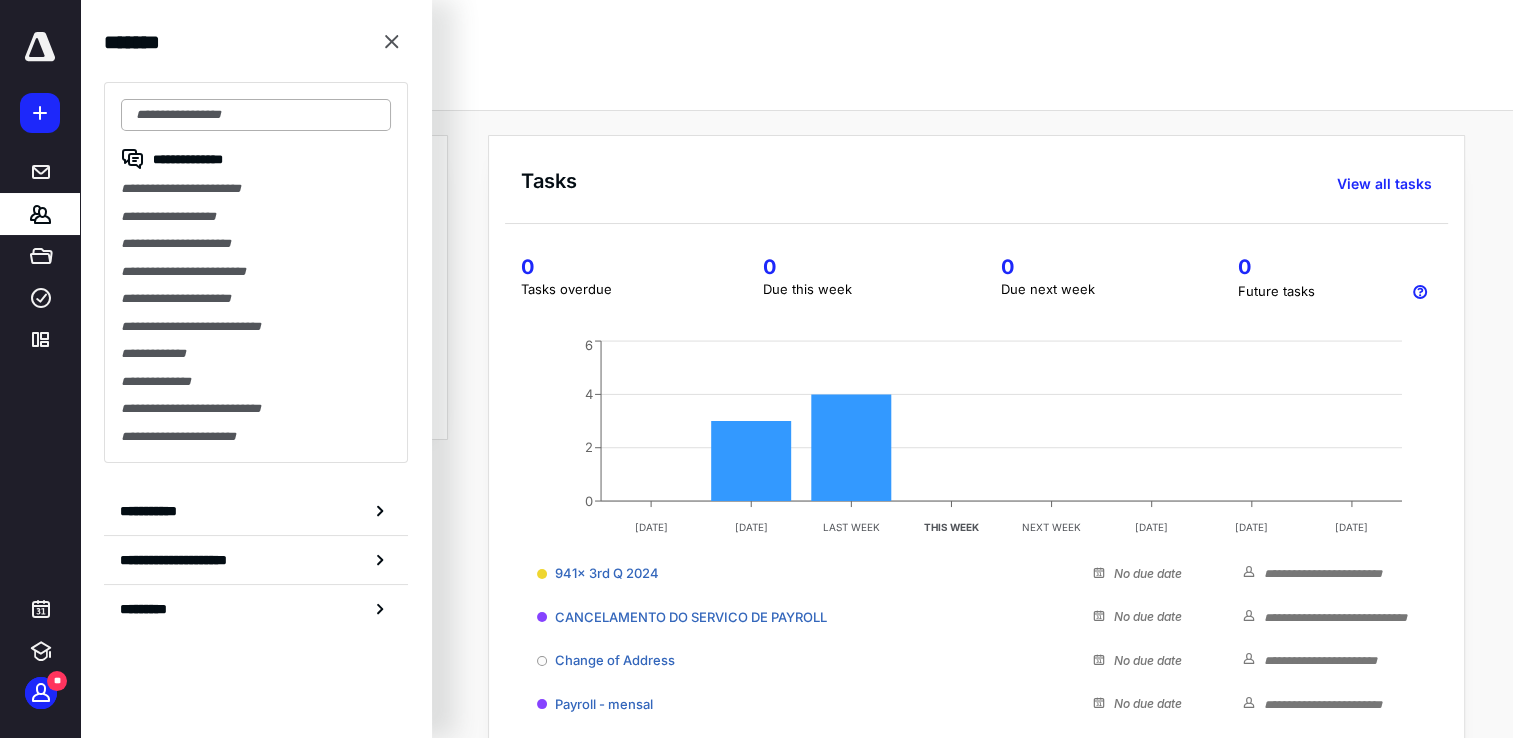 click at bounding box center (256, 115) 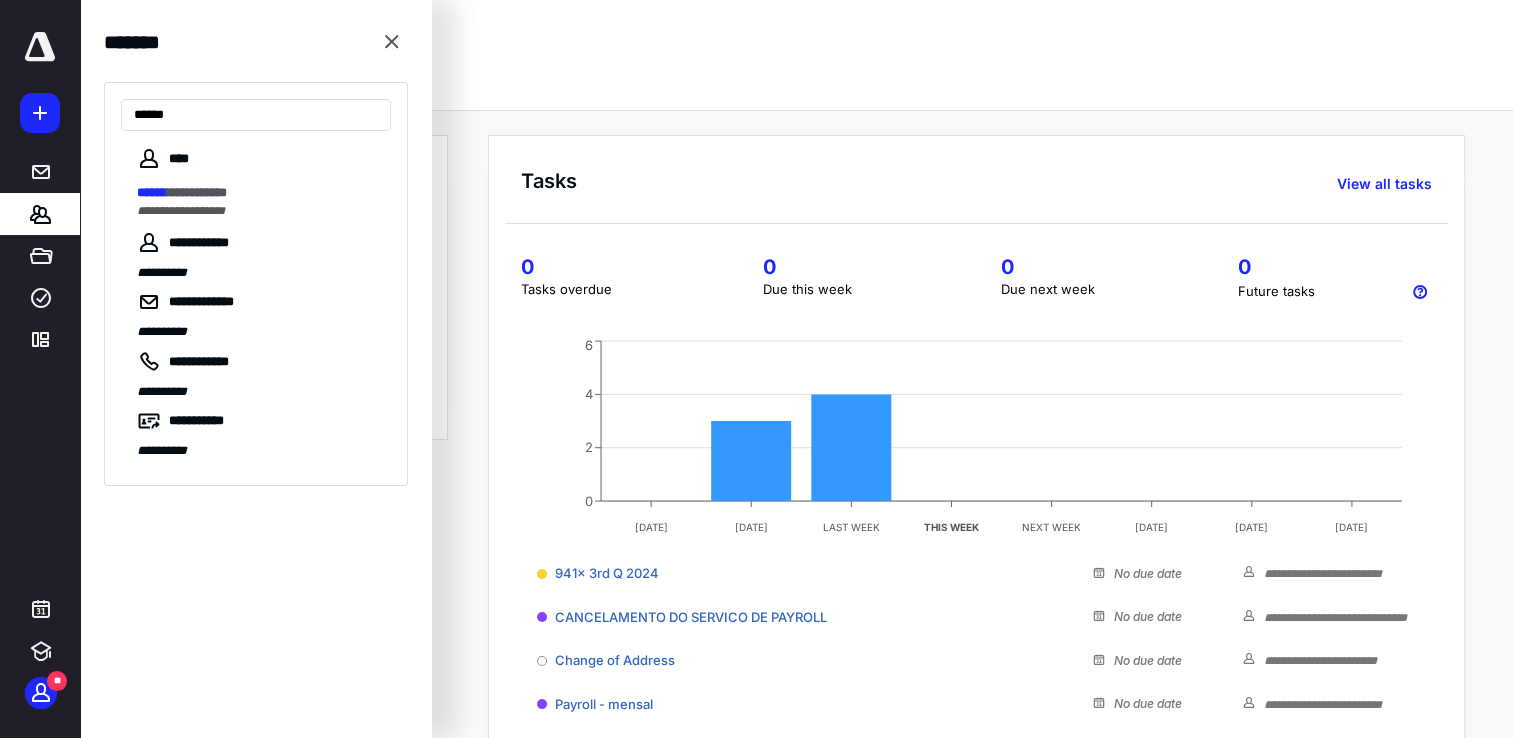 type on "******" 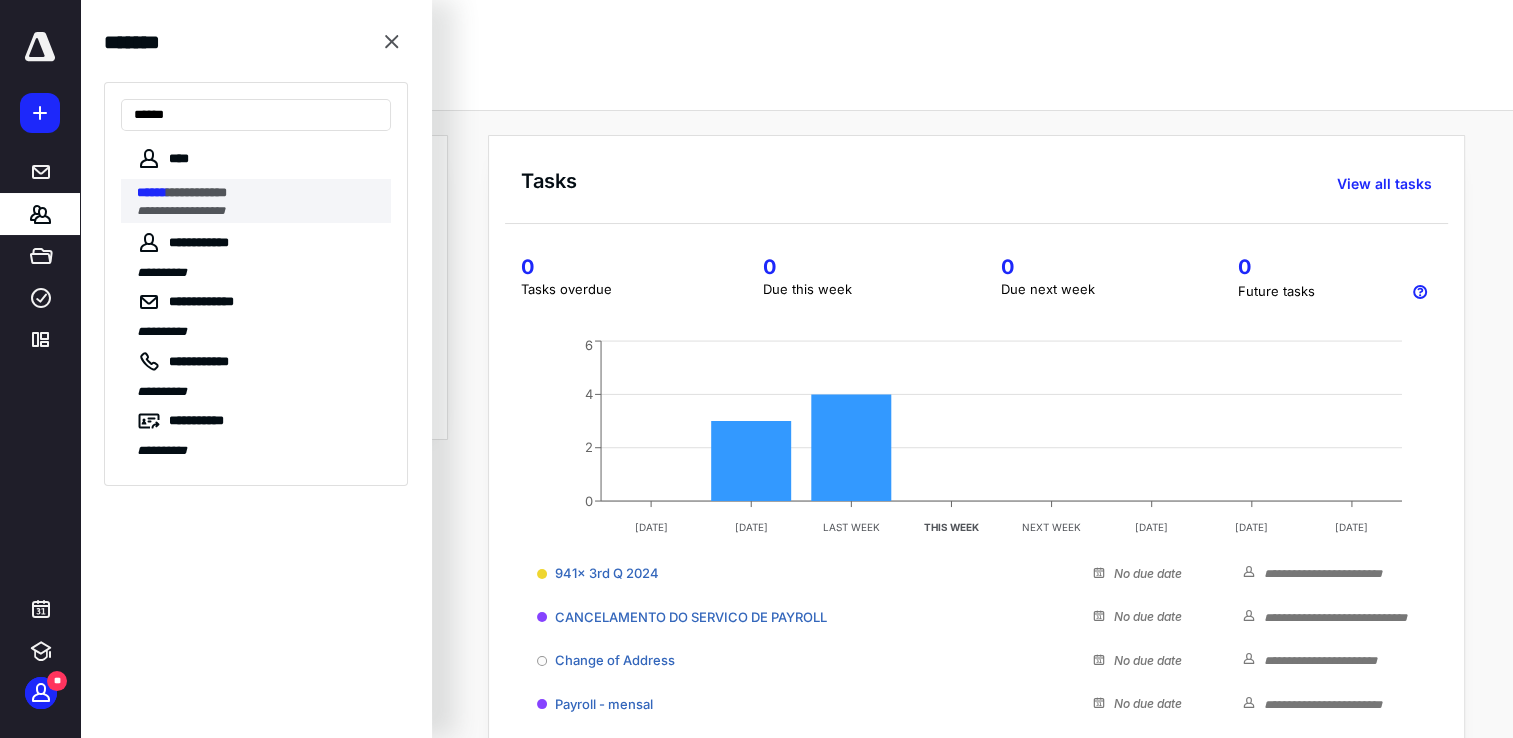 drag, startPoint x: 240, startPoint y: 170, endPoint x: 246, endPoint y: 206, distance: 36.496574 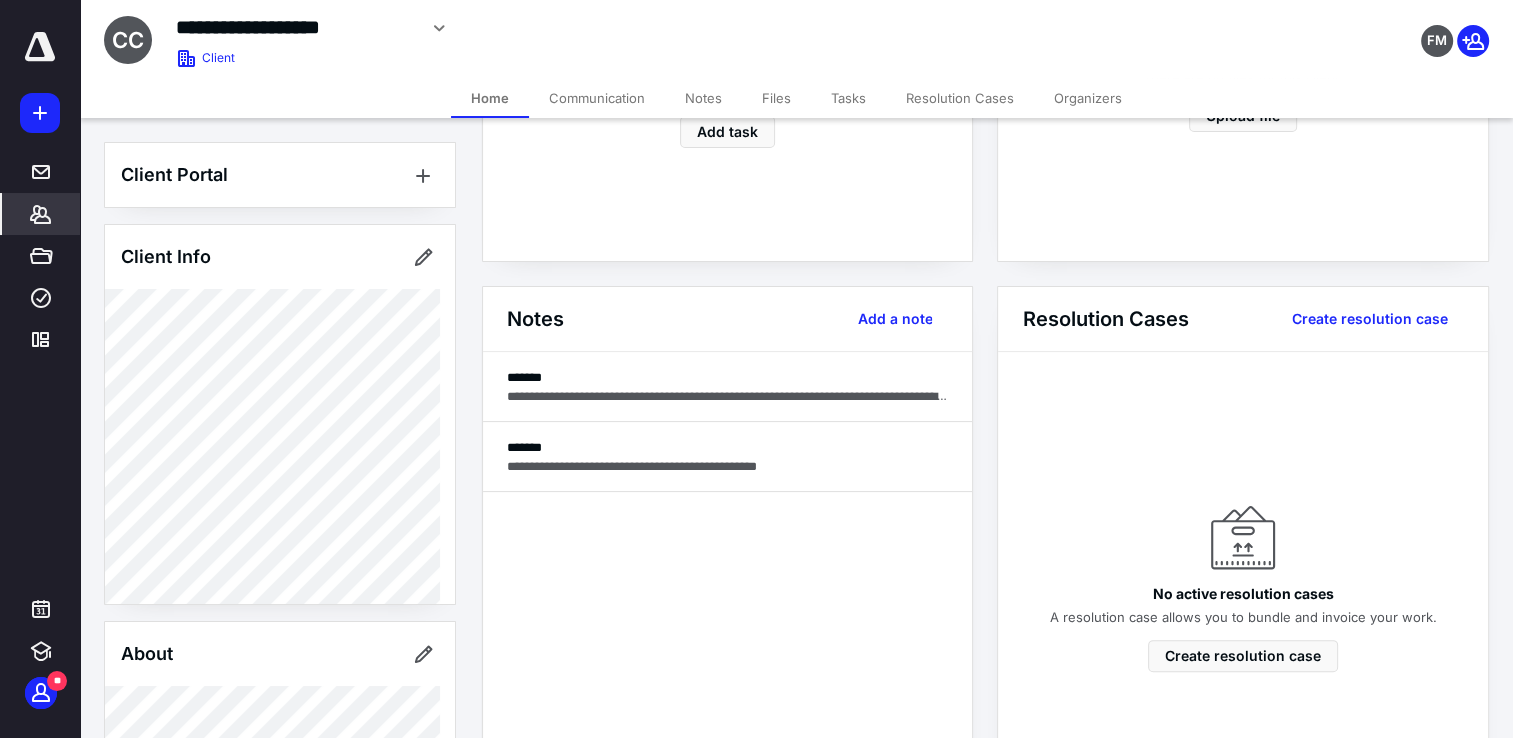scroll, scrollTop: 400, scrollLeft: 0, axis: vertical 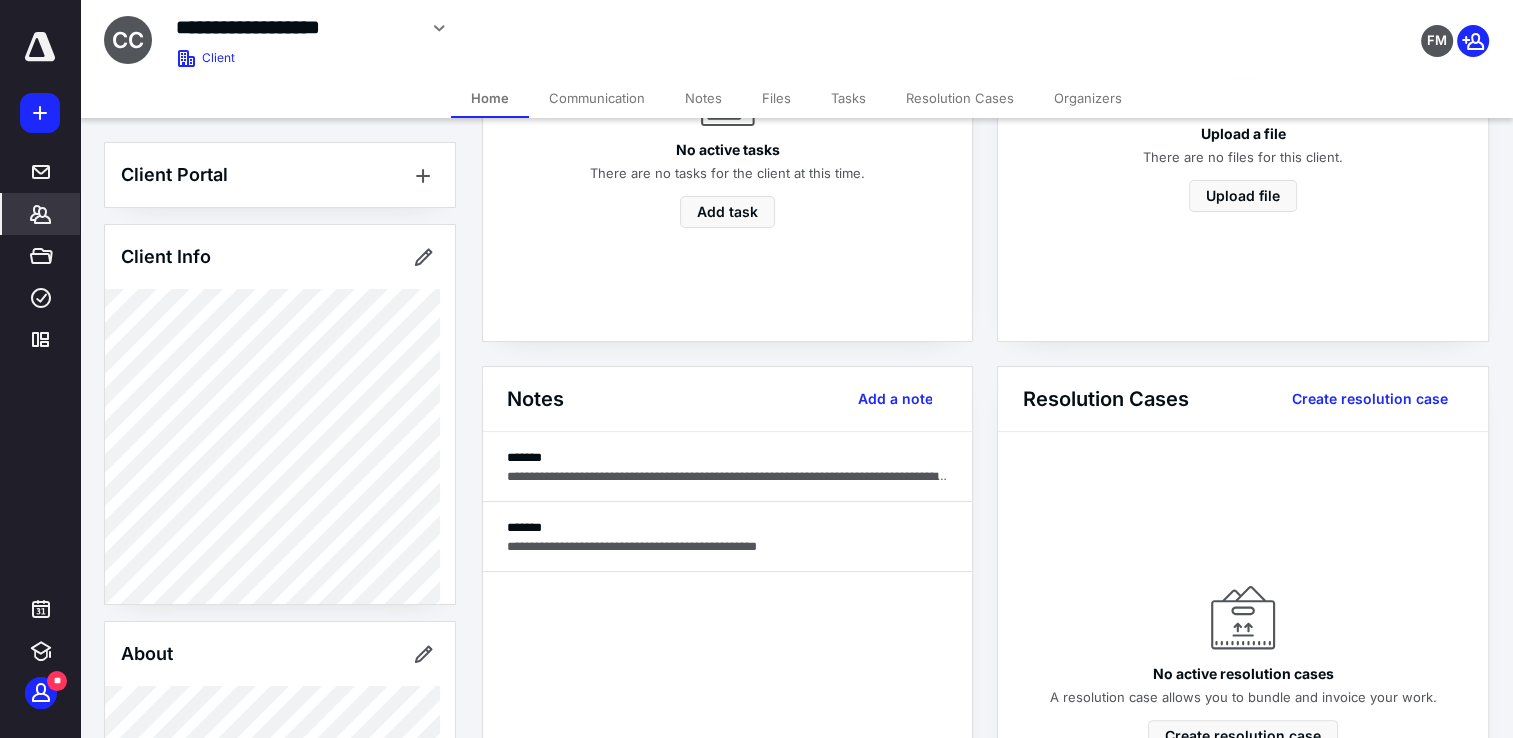 click on "Communication" at bounding box center (597, 98) 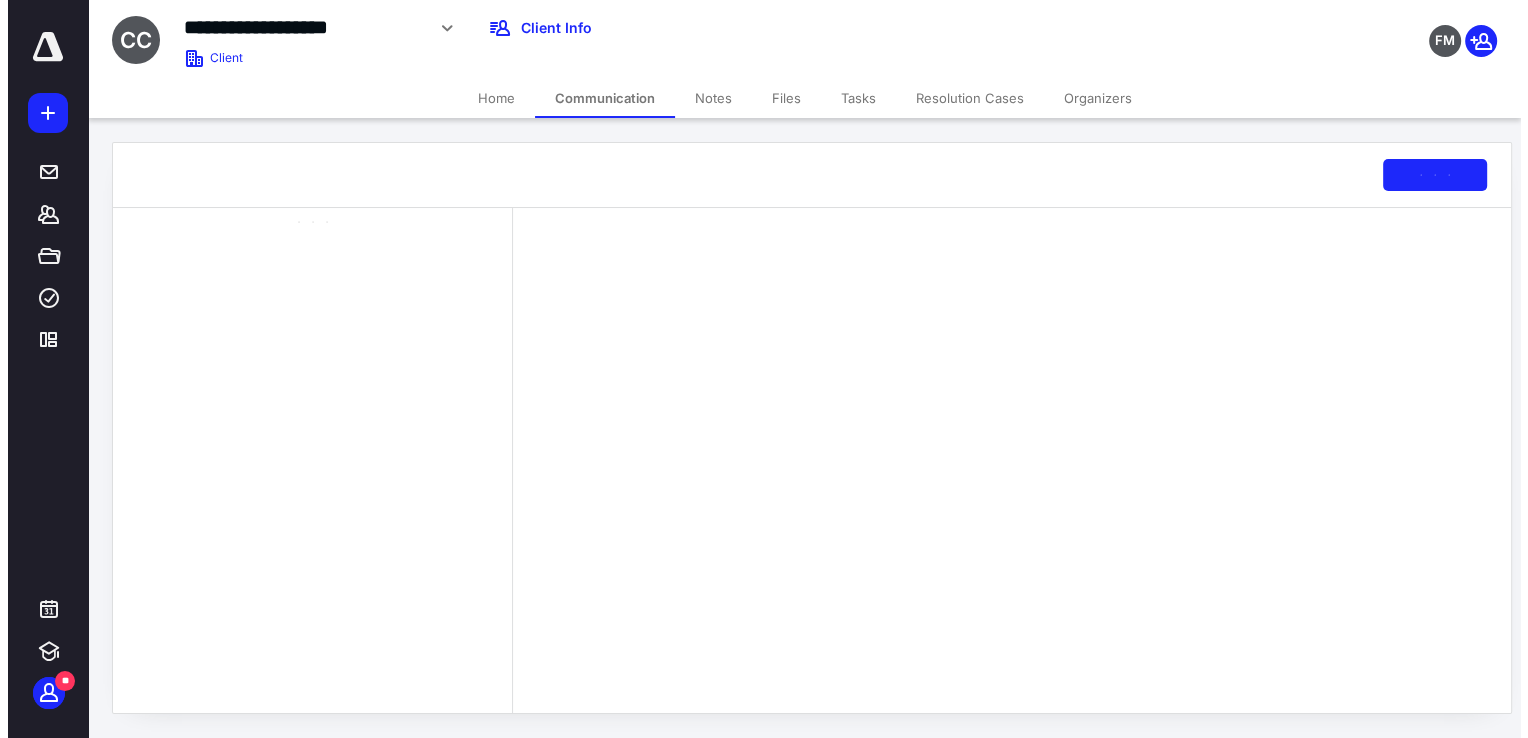scroll, scrollTop: 0, scrollLeft: 0, axis: both 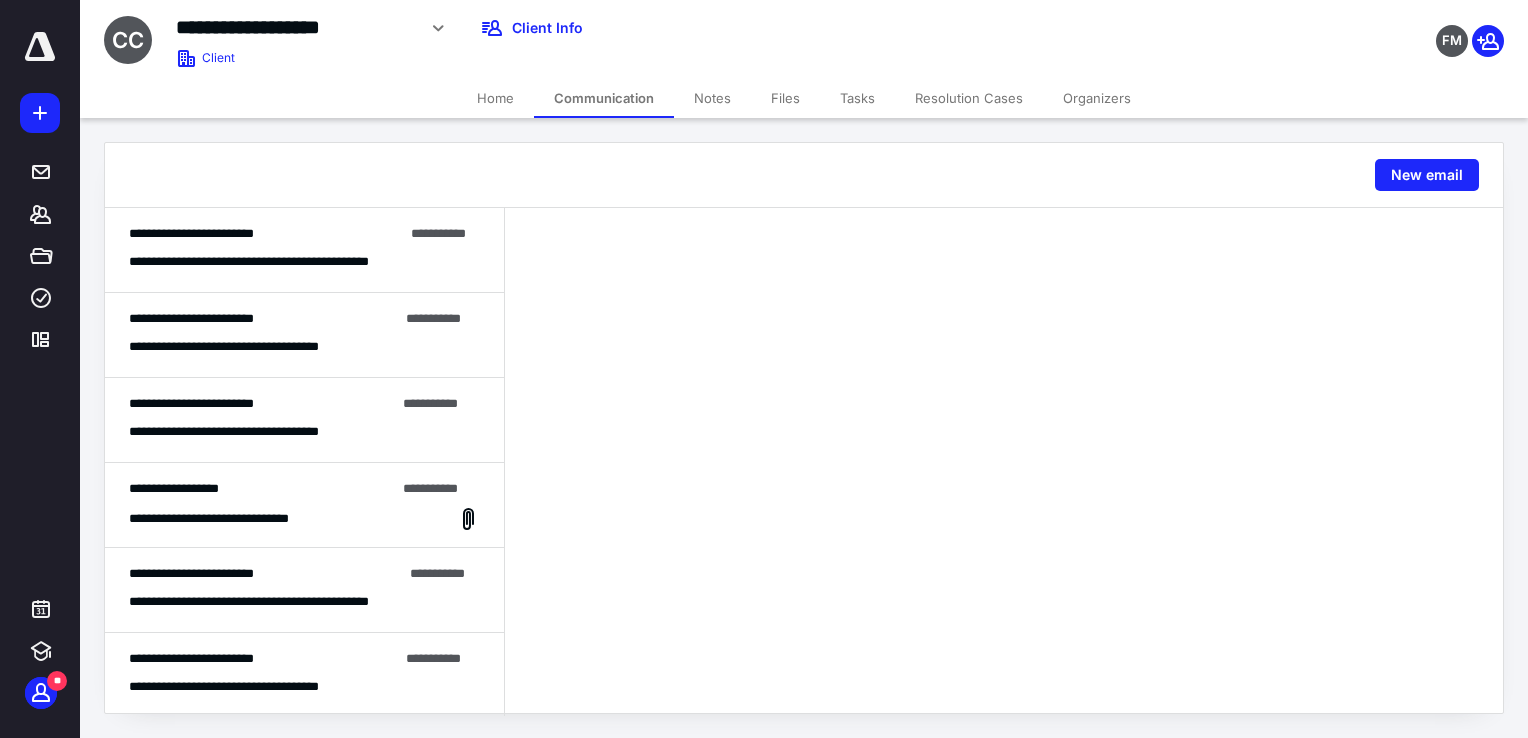 click on "**********" at bounding box center (281, 262) 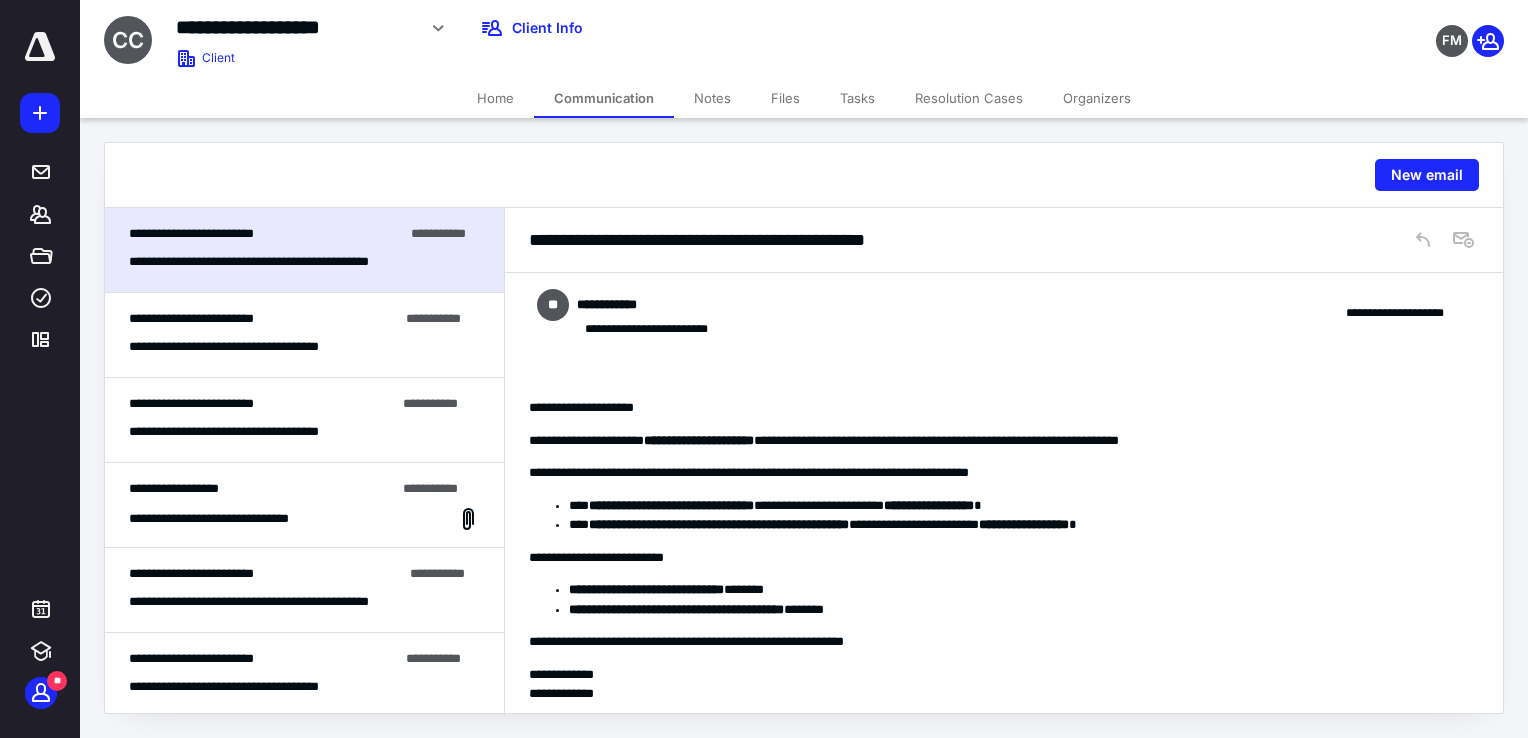 scroll, scrollTop: 58, scrollLeft: 0, axis: vertical 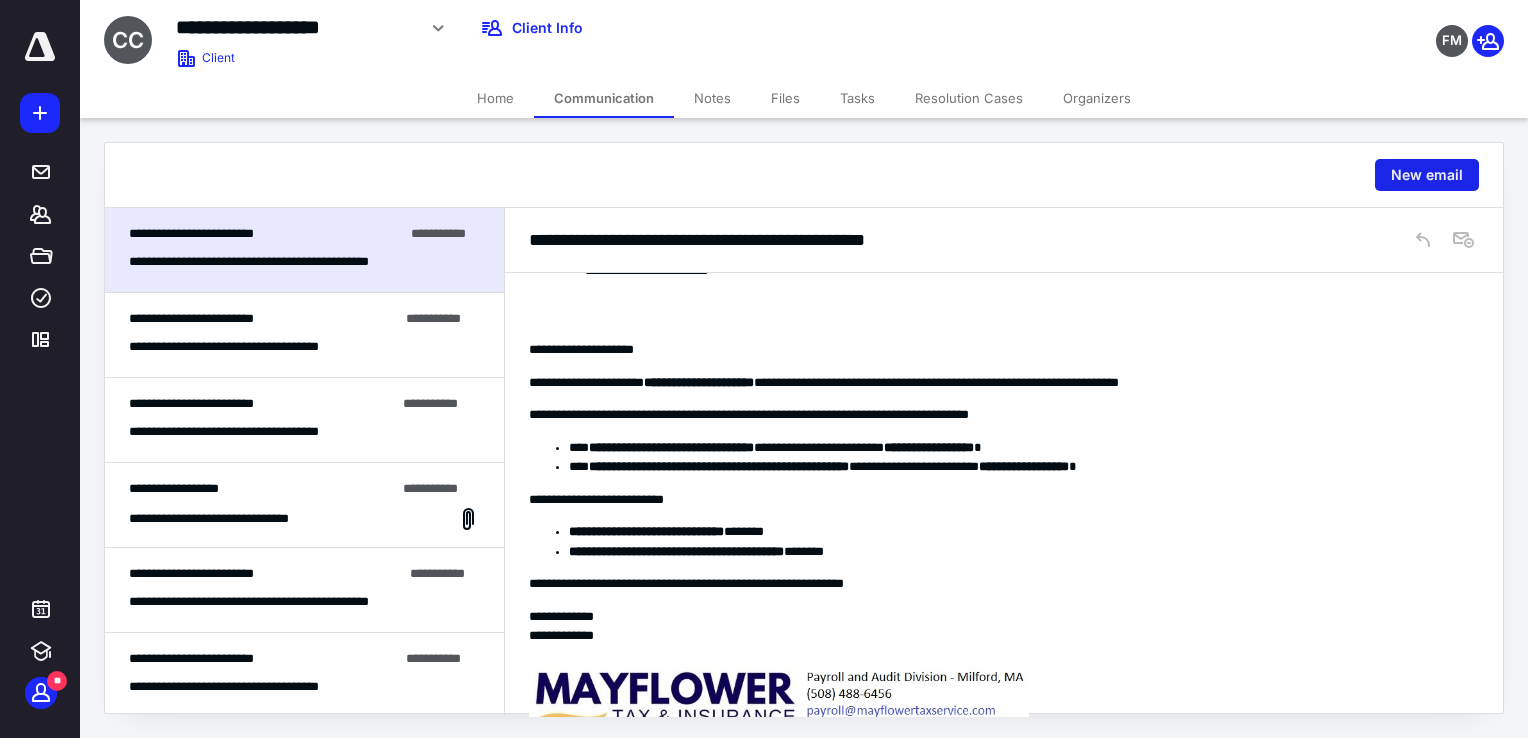 click on "New email" at bounding box center [1427, 175] 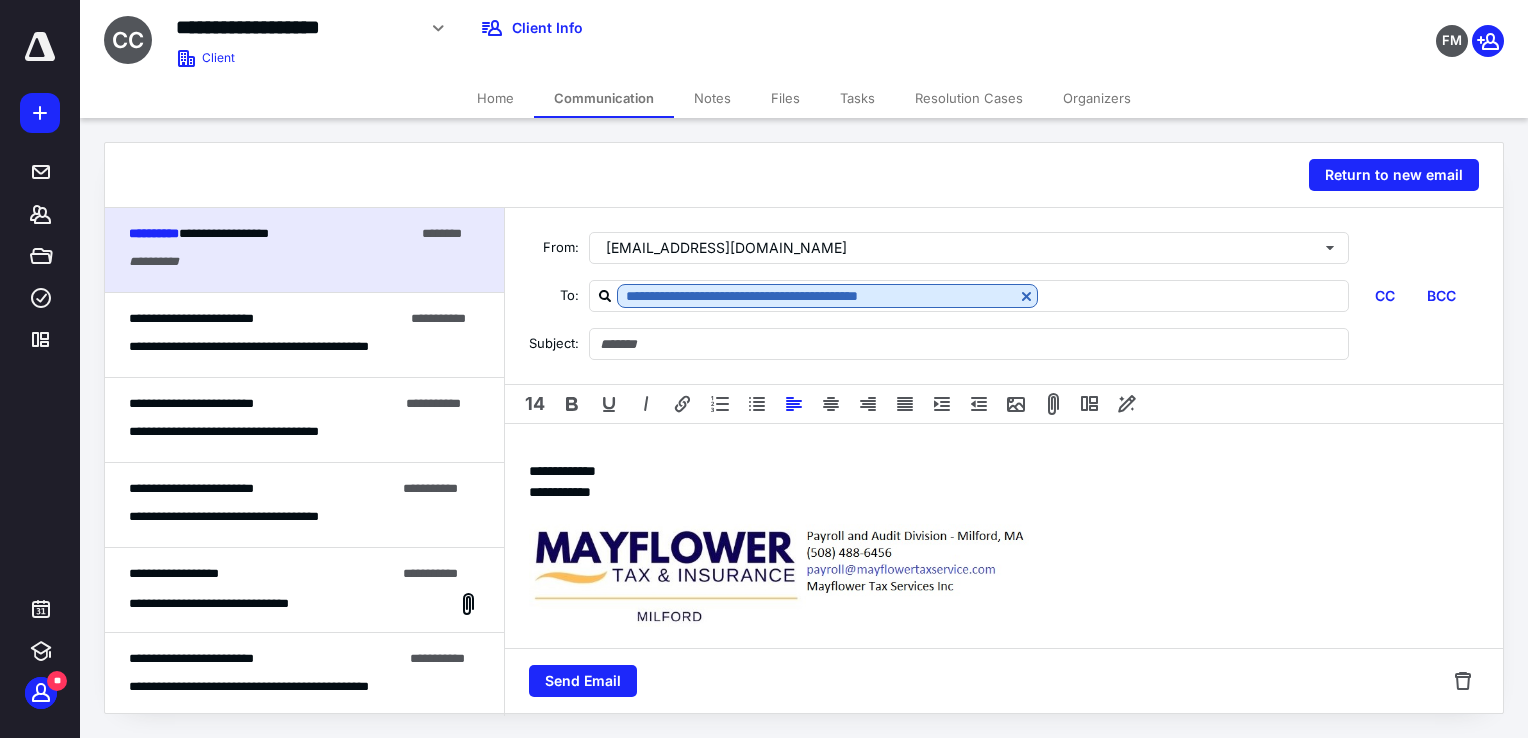 click on "**********" at bounding box center (1004, 536) 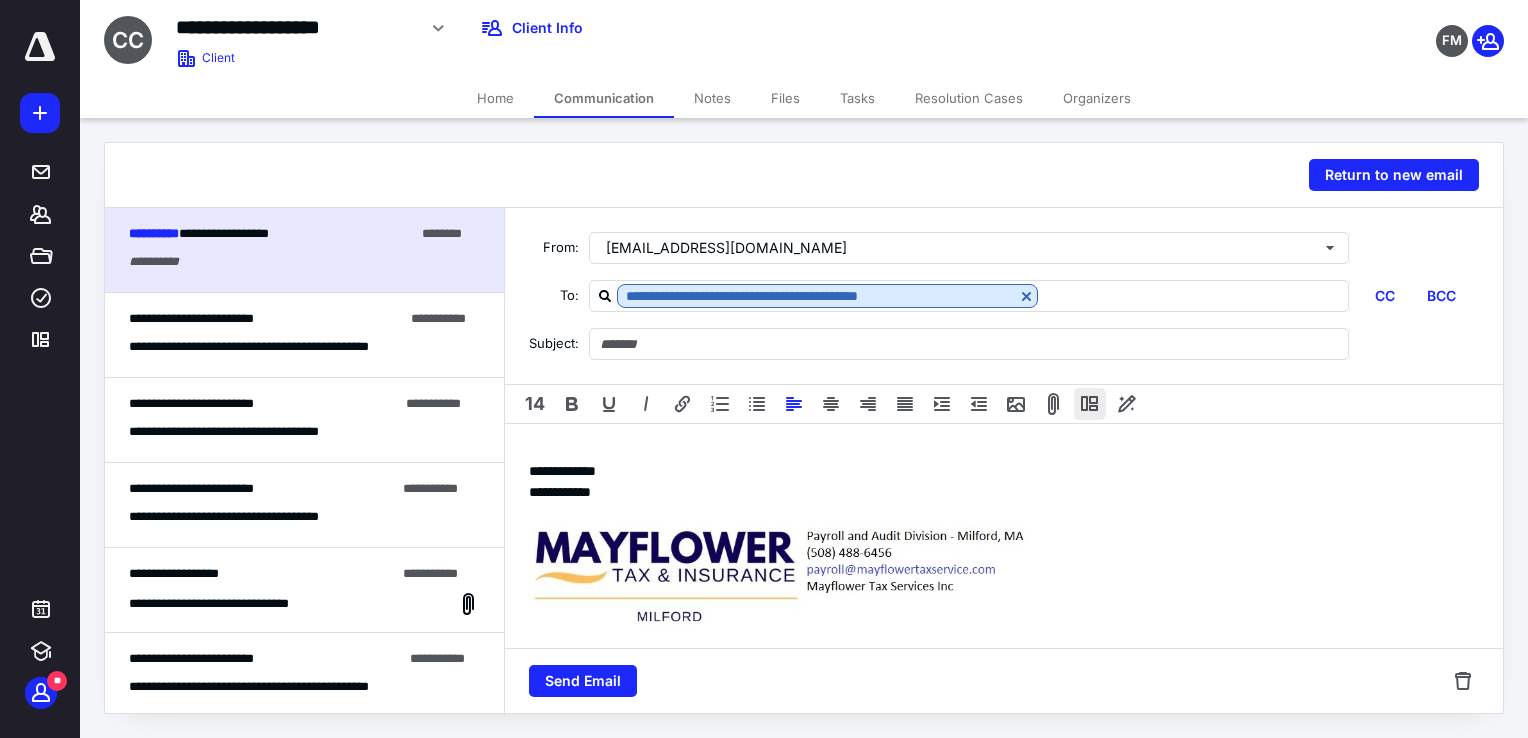 click at bounding box center (1090, 404) 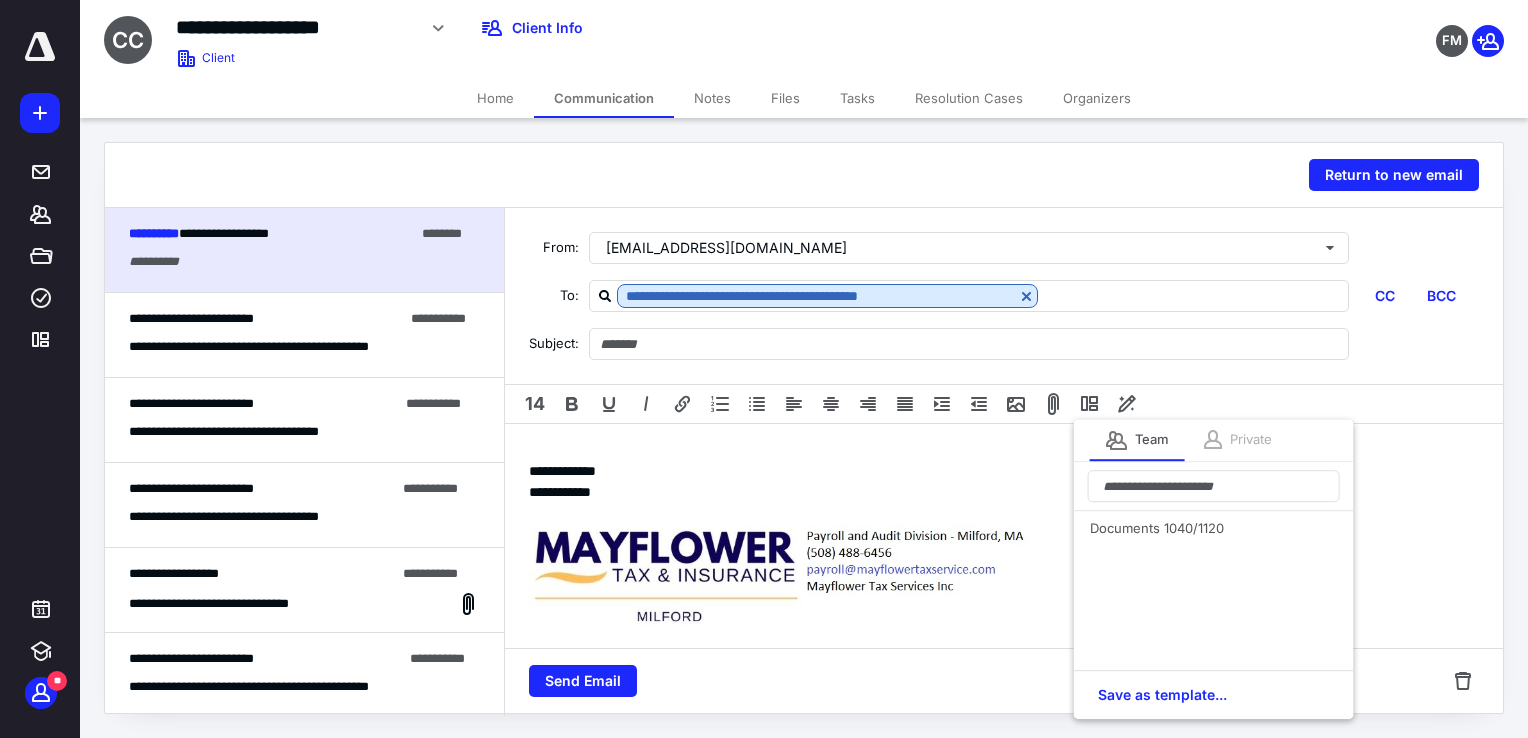 click on "Private" at bounding box center (1251, 440) 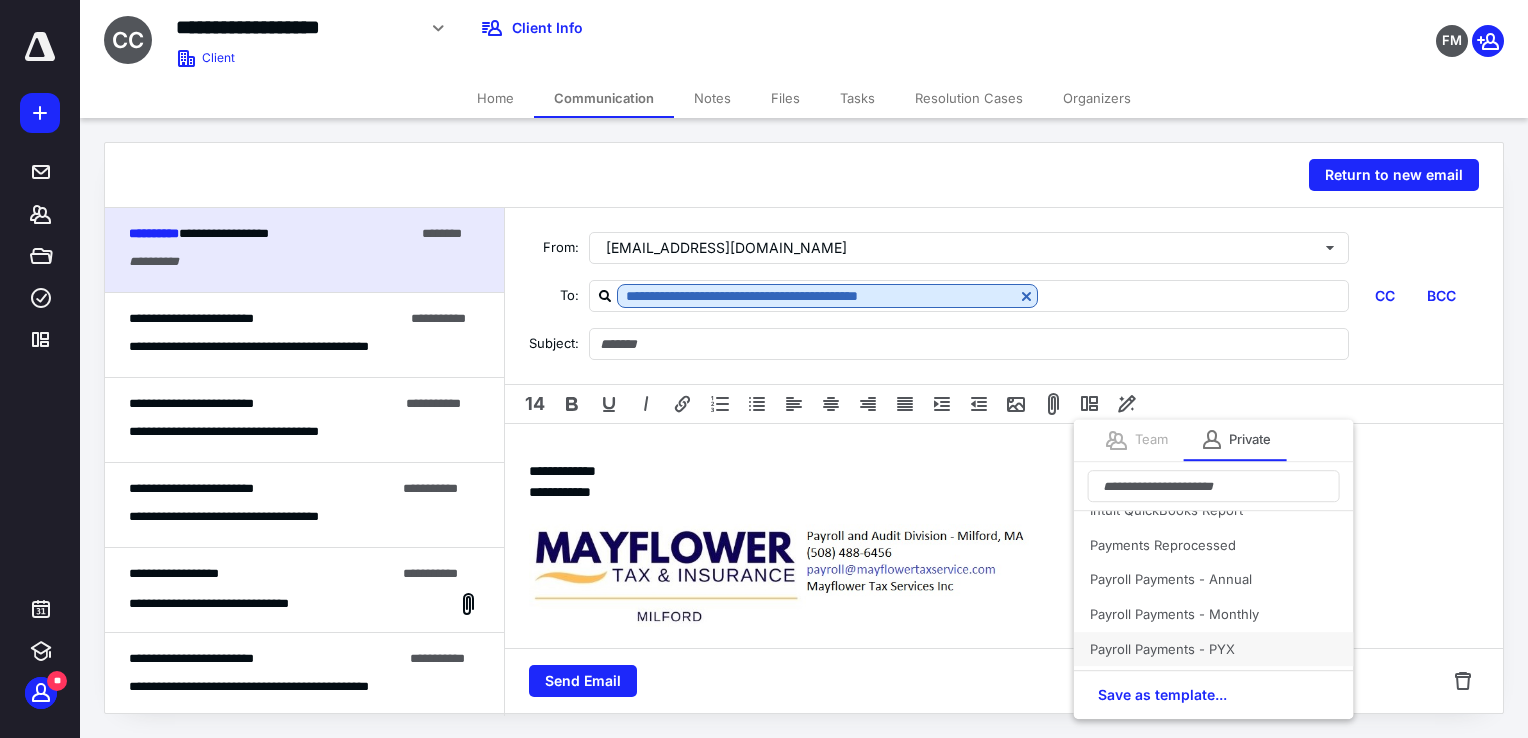 scroll, scrollTop: 200, scrollLeft: 0, axis: vertical 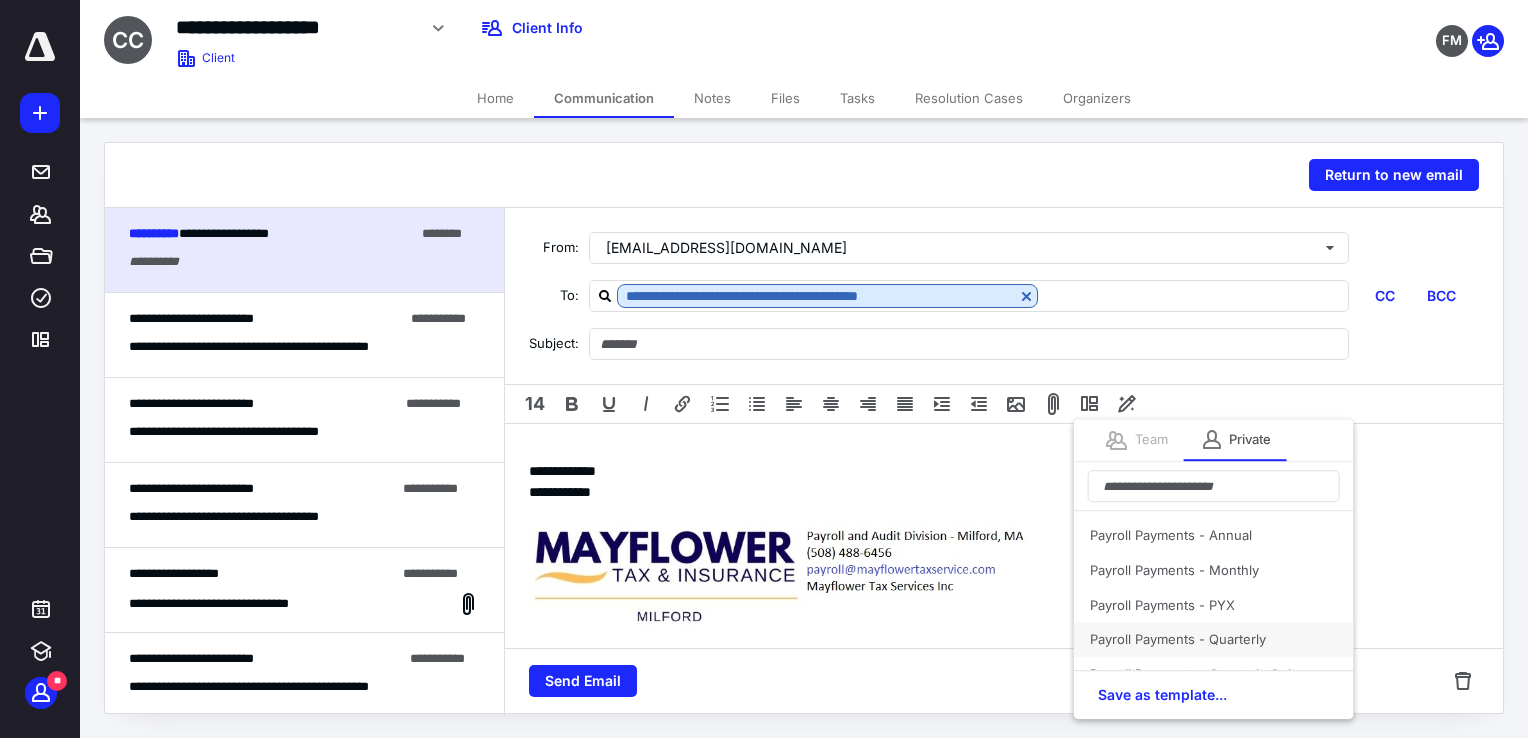 click on "Payroll Payments - Quarterly" at bounding box center [1214, 639] 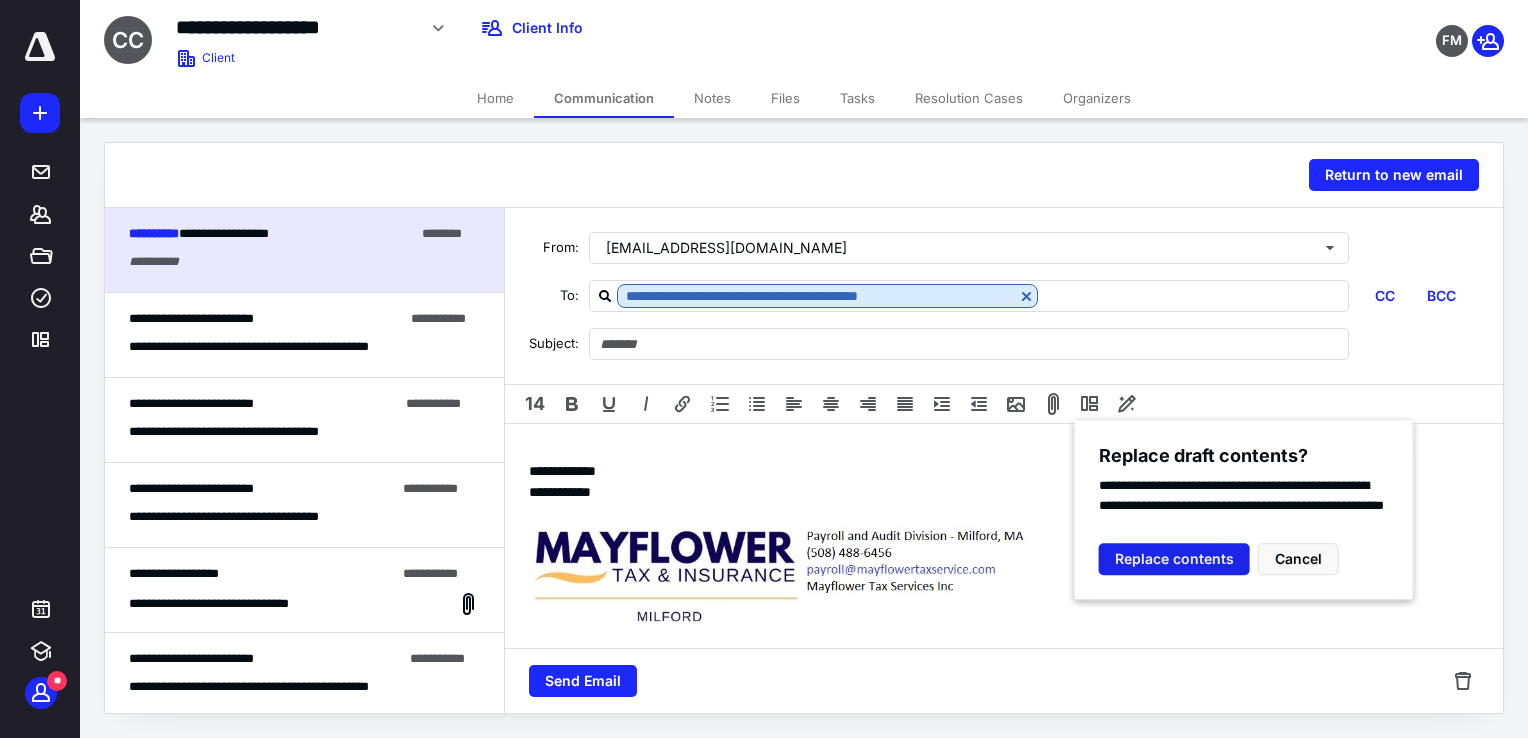 click on "Replace contents" at bounding box center [1174, 559] 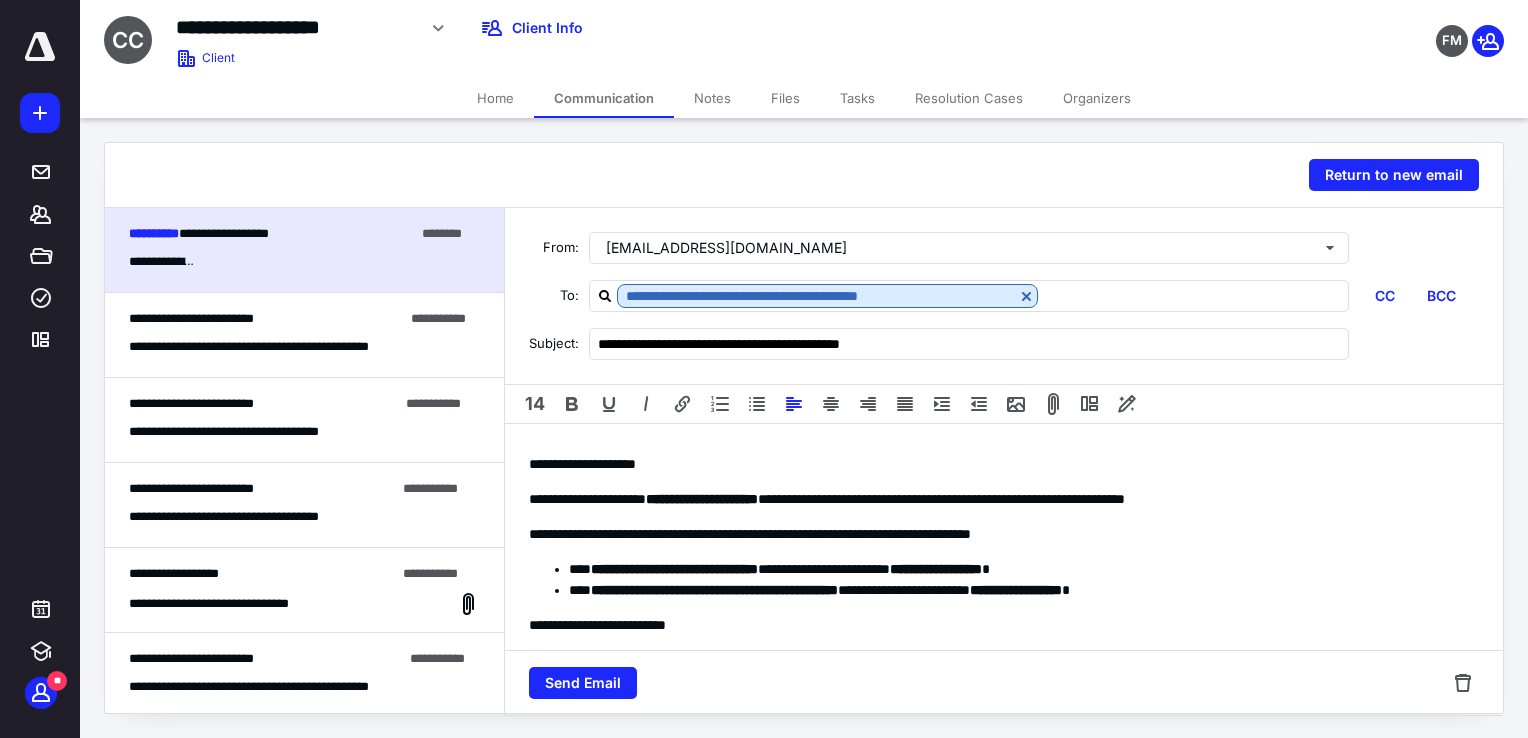type on "**********" 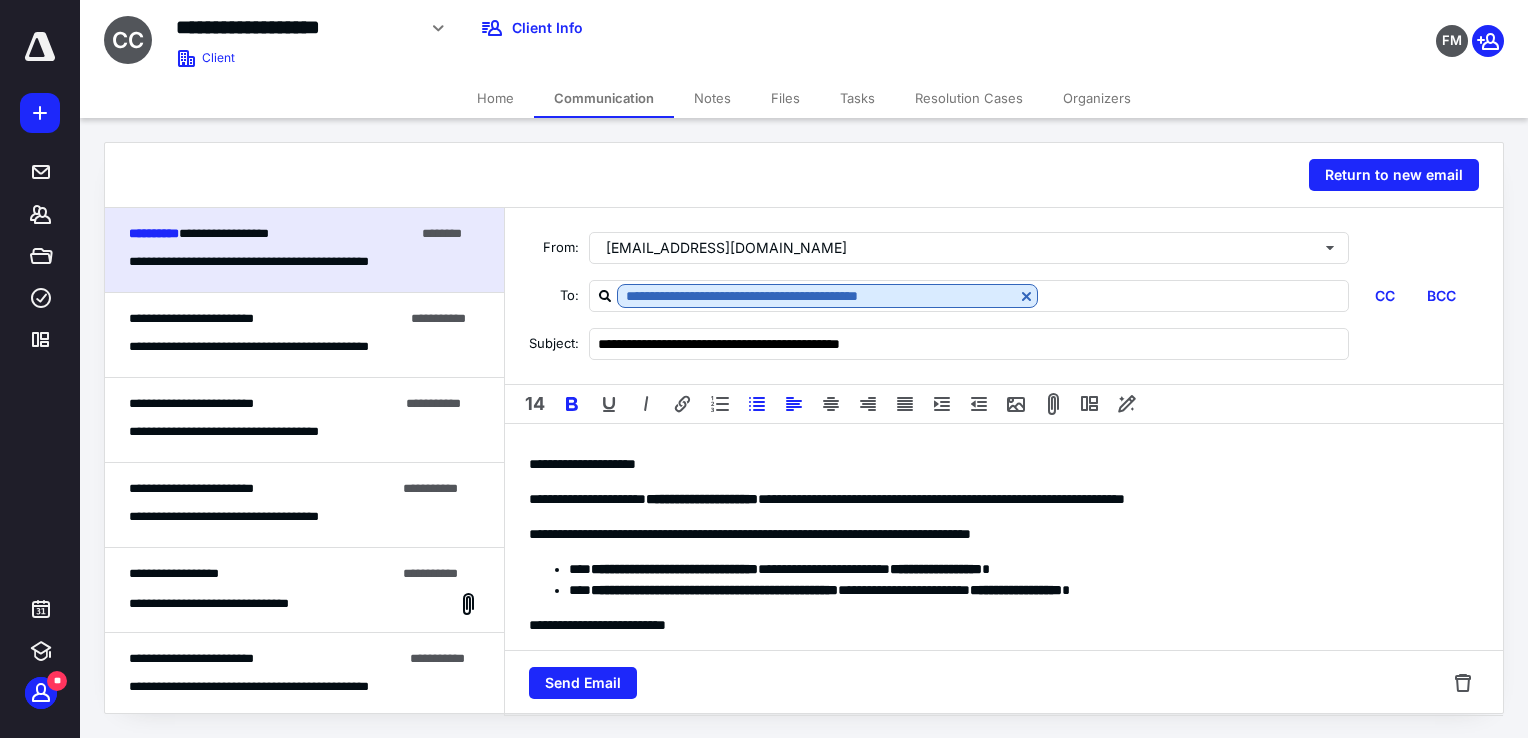 click on "**********" at bounding box center [674, 569] 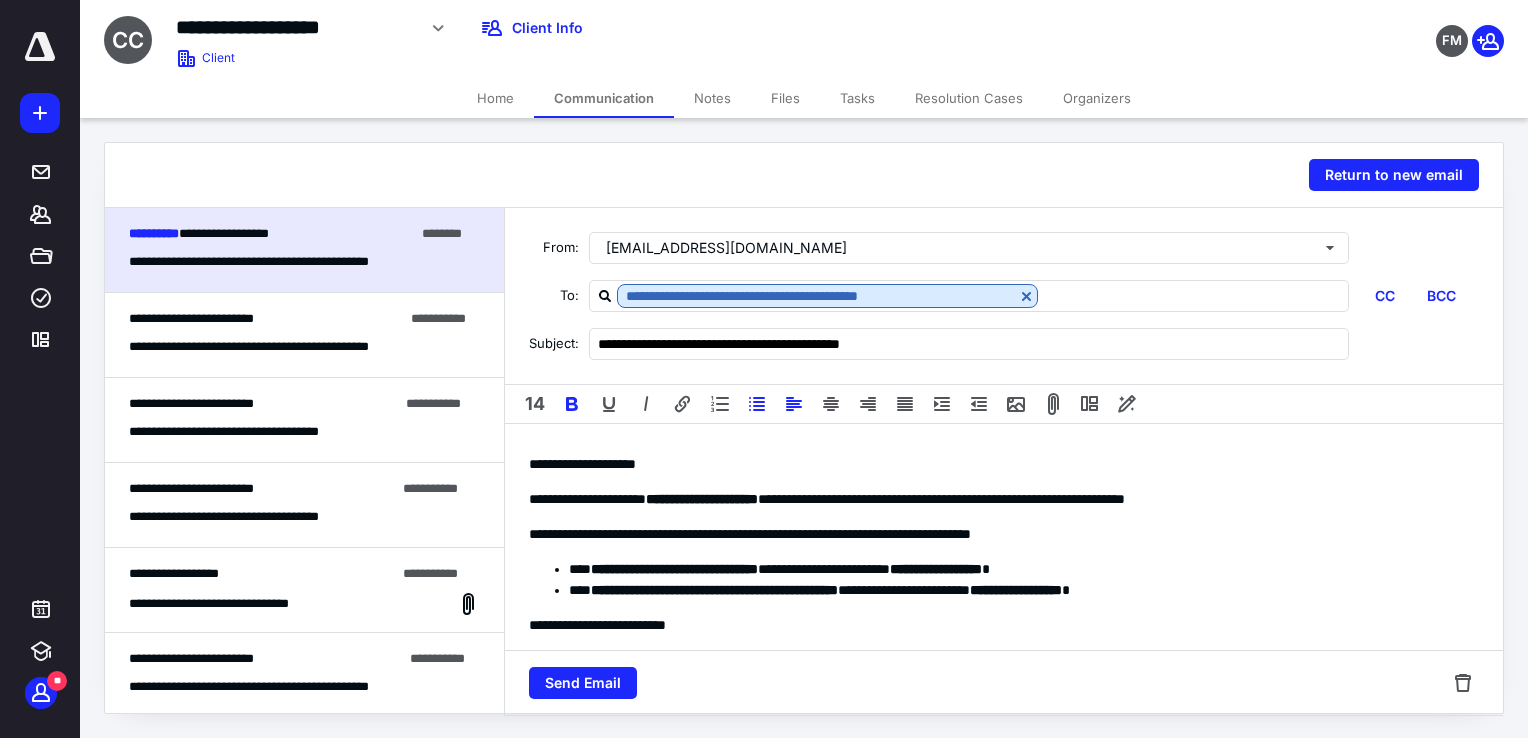 click on "**********" at bounding box center [714, 590] 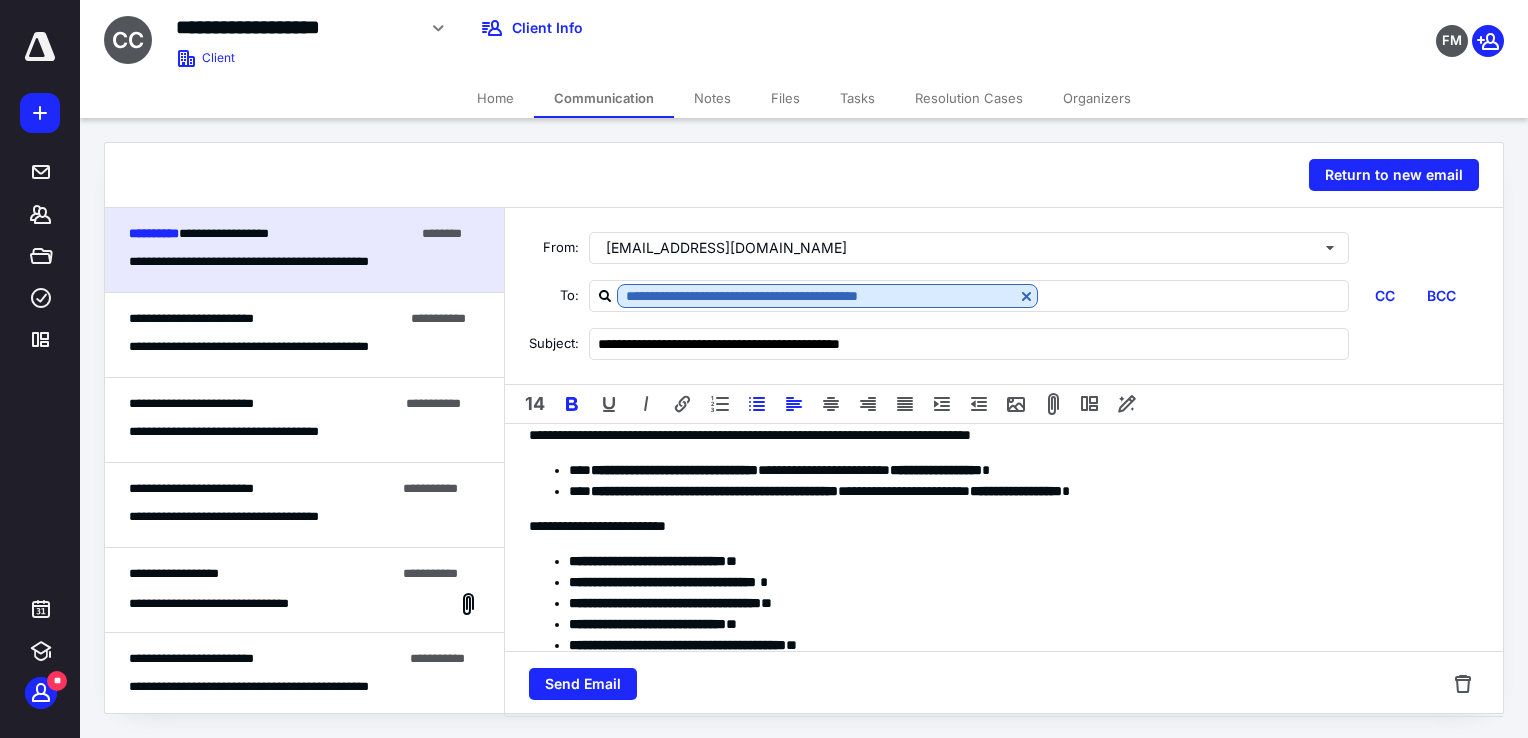 scroll, scrollTop: 100, scrollLeft: 0, axis: vertical 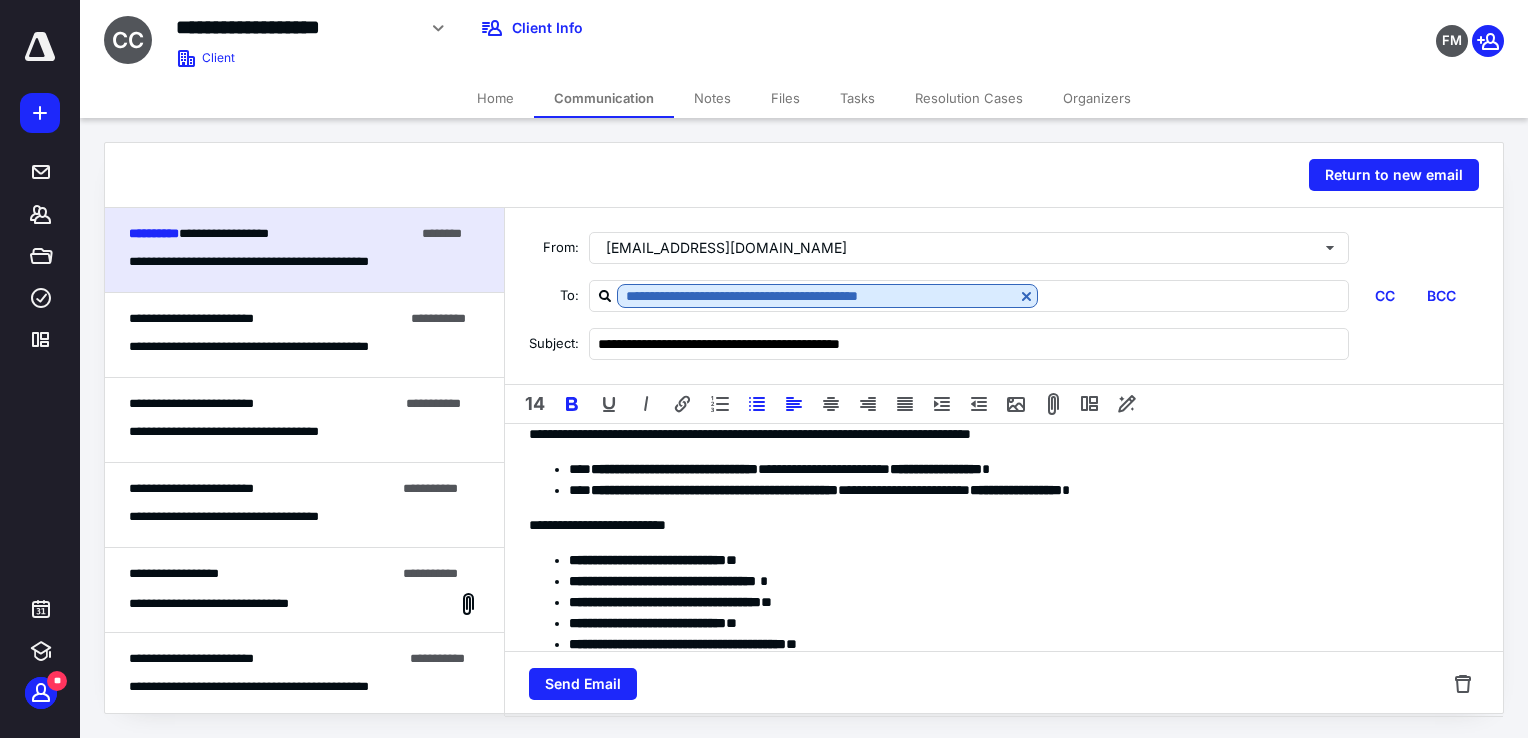 click on "**********" at bounding box center [1016, 560] 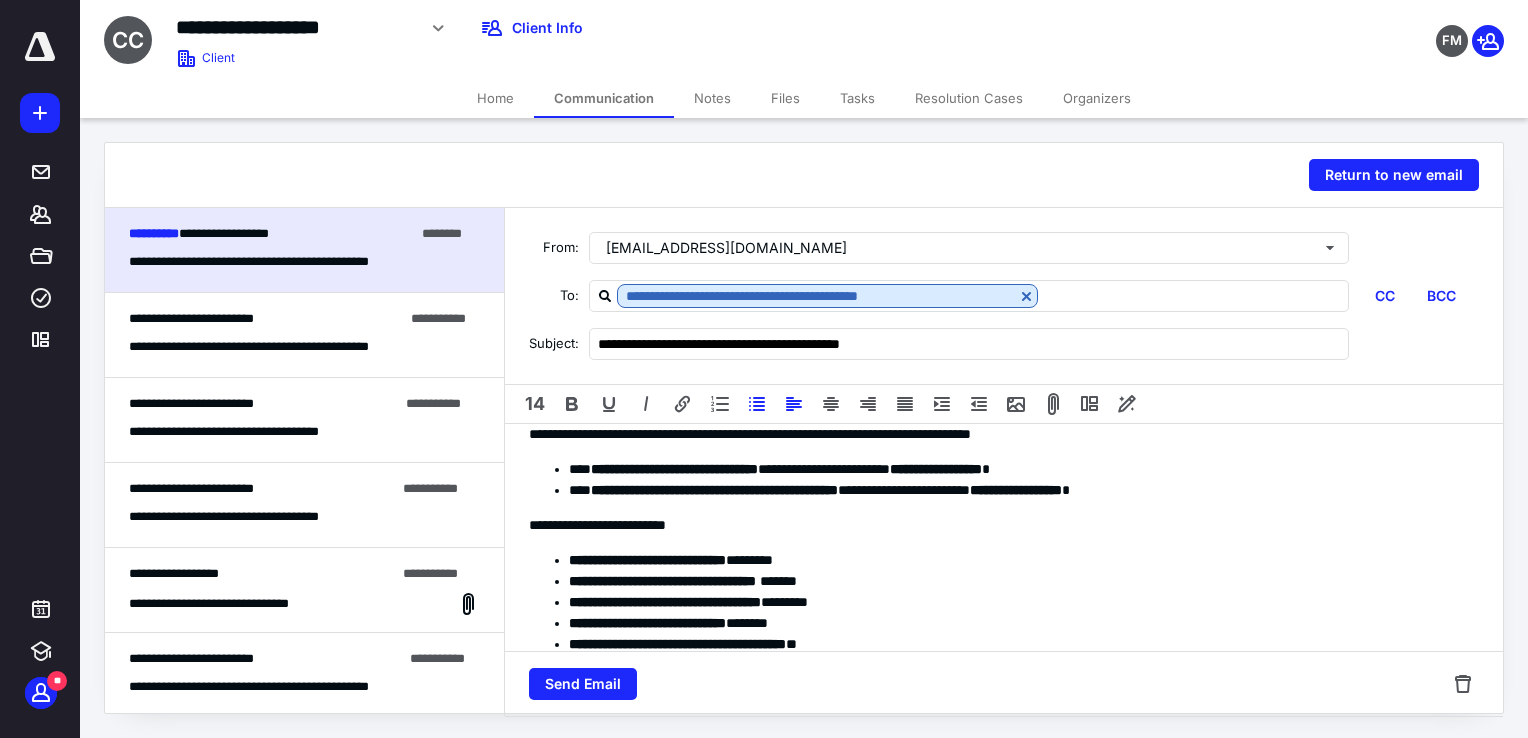scroll, scrollTop: 101, scrollLeft: 0, axis: vertical 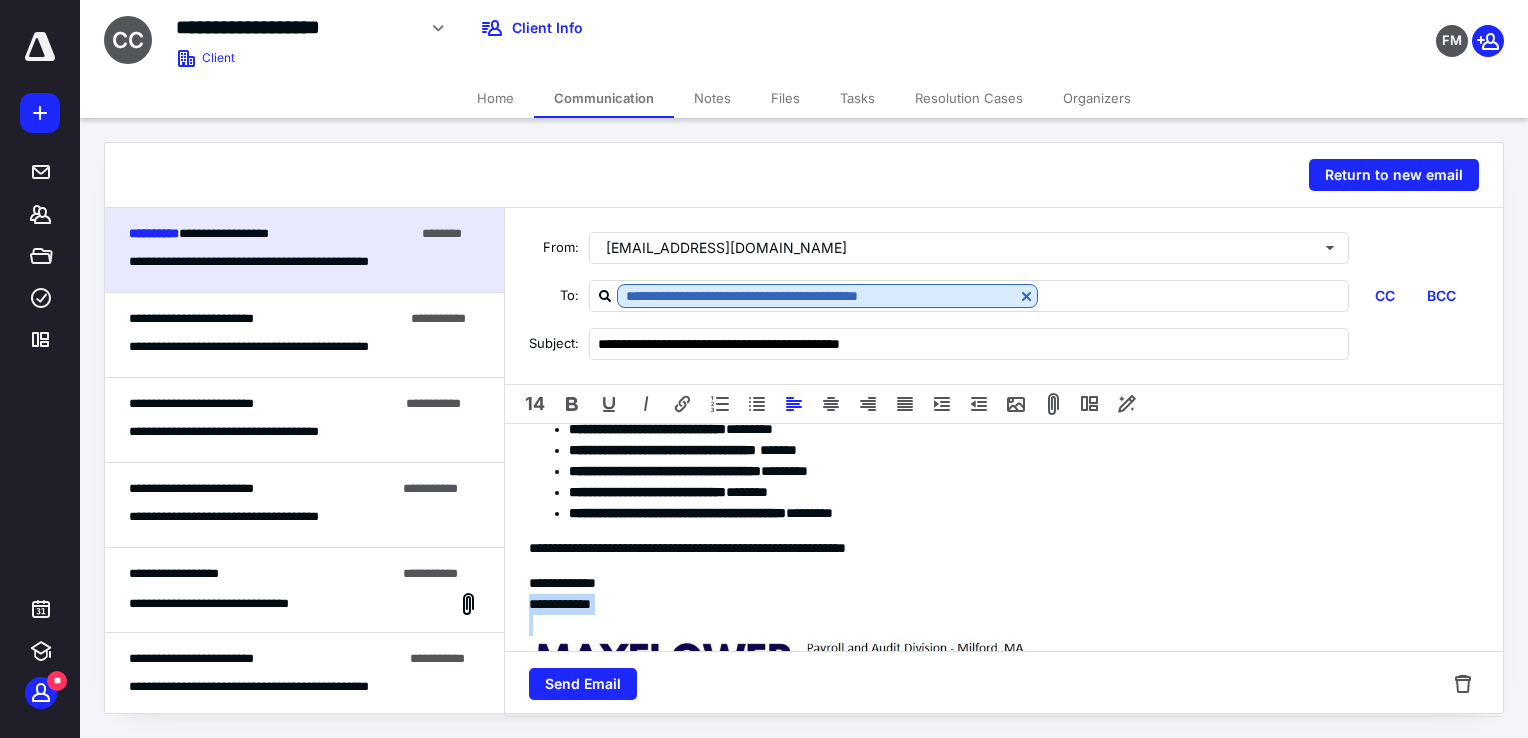 drag, startPoint x: 674, startPoint y: 634, endPoint x: 485, endPoint y: 609, distance: 190.64627 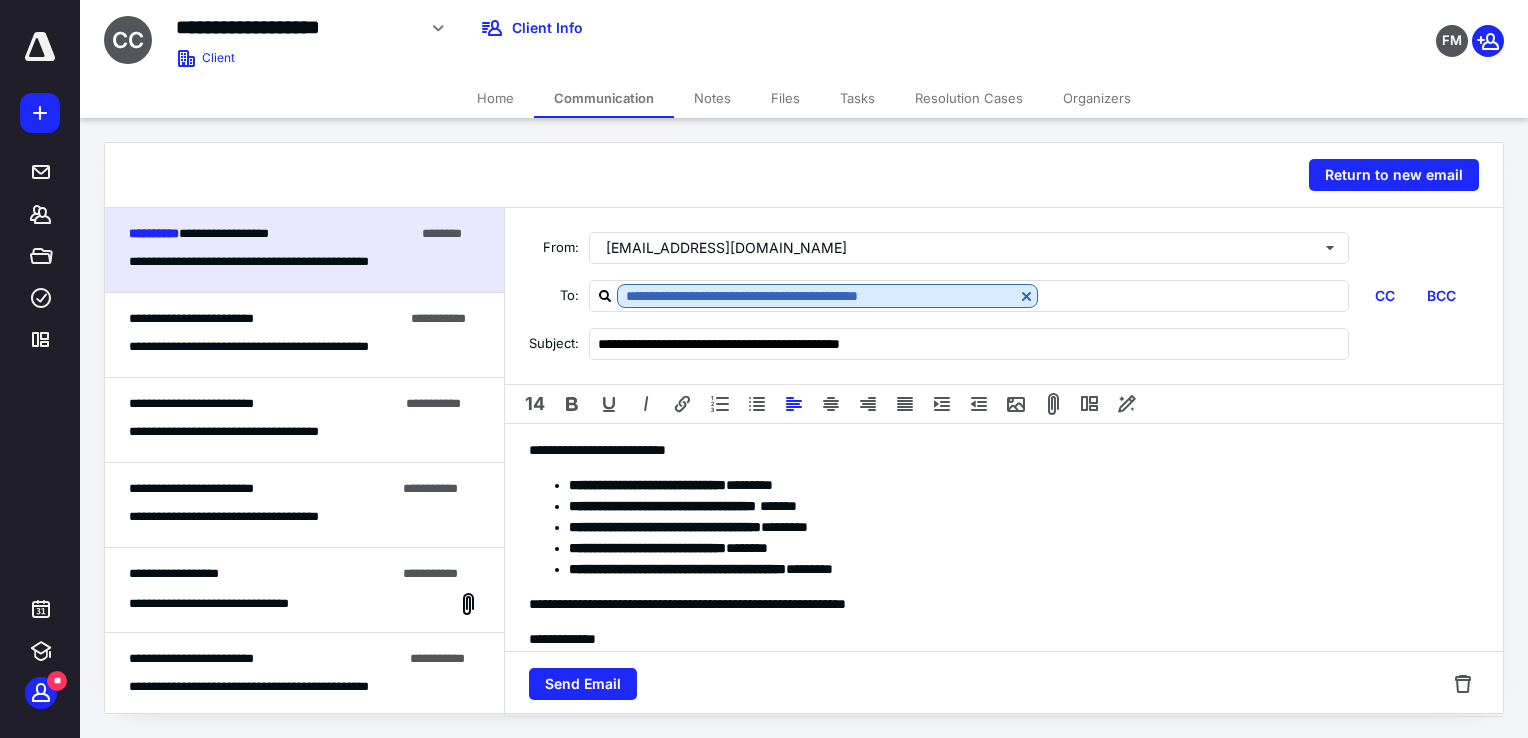 scroll, scrollTop: 131, scrollLeft: 0, axis: vertical 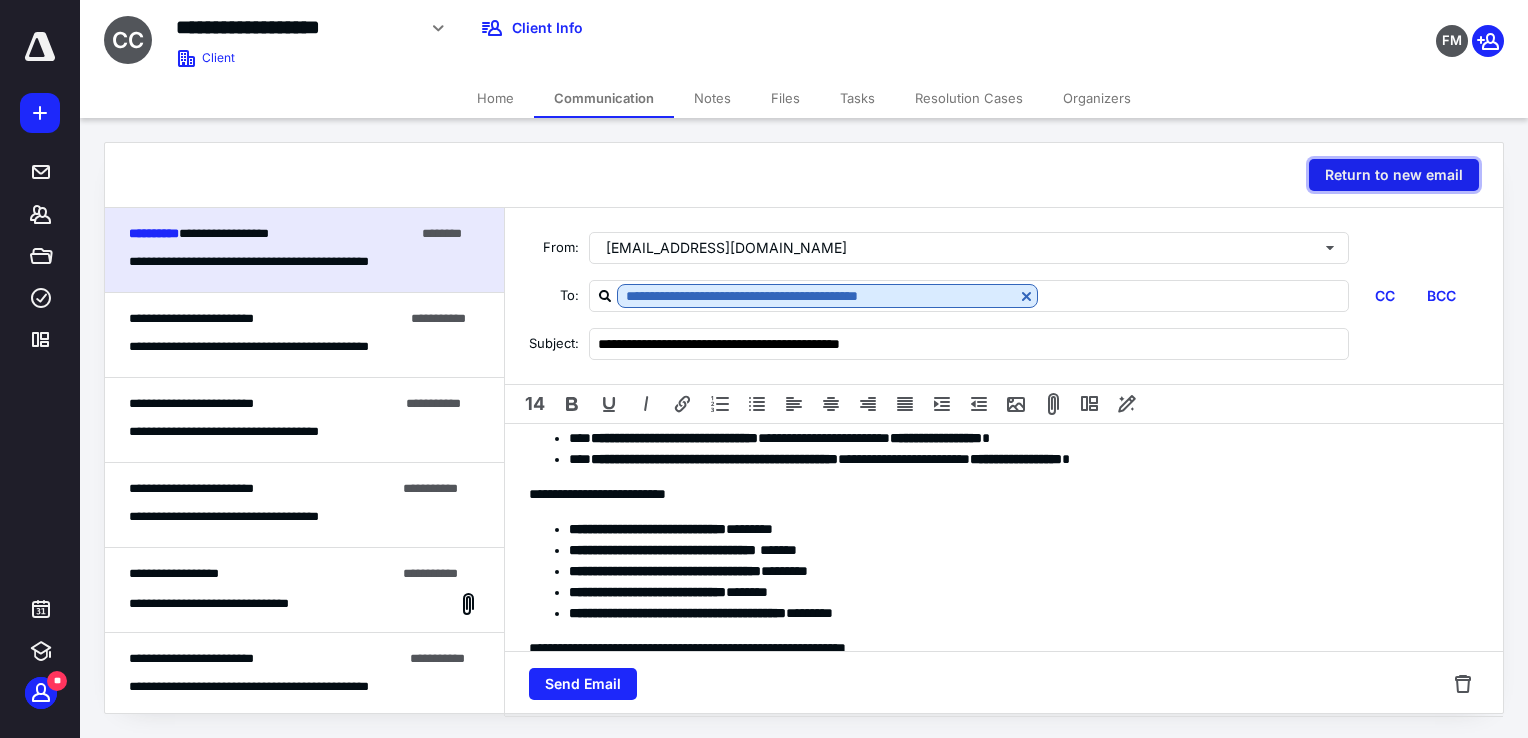 click on "Return to new email" at bounding box center (1394, 175) 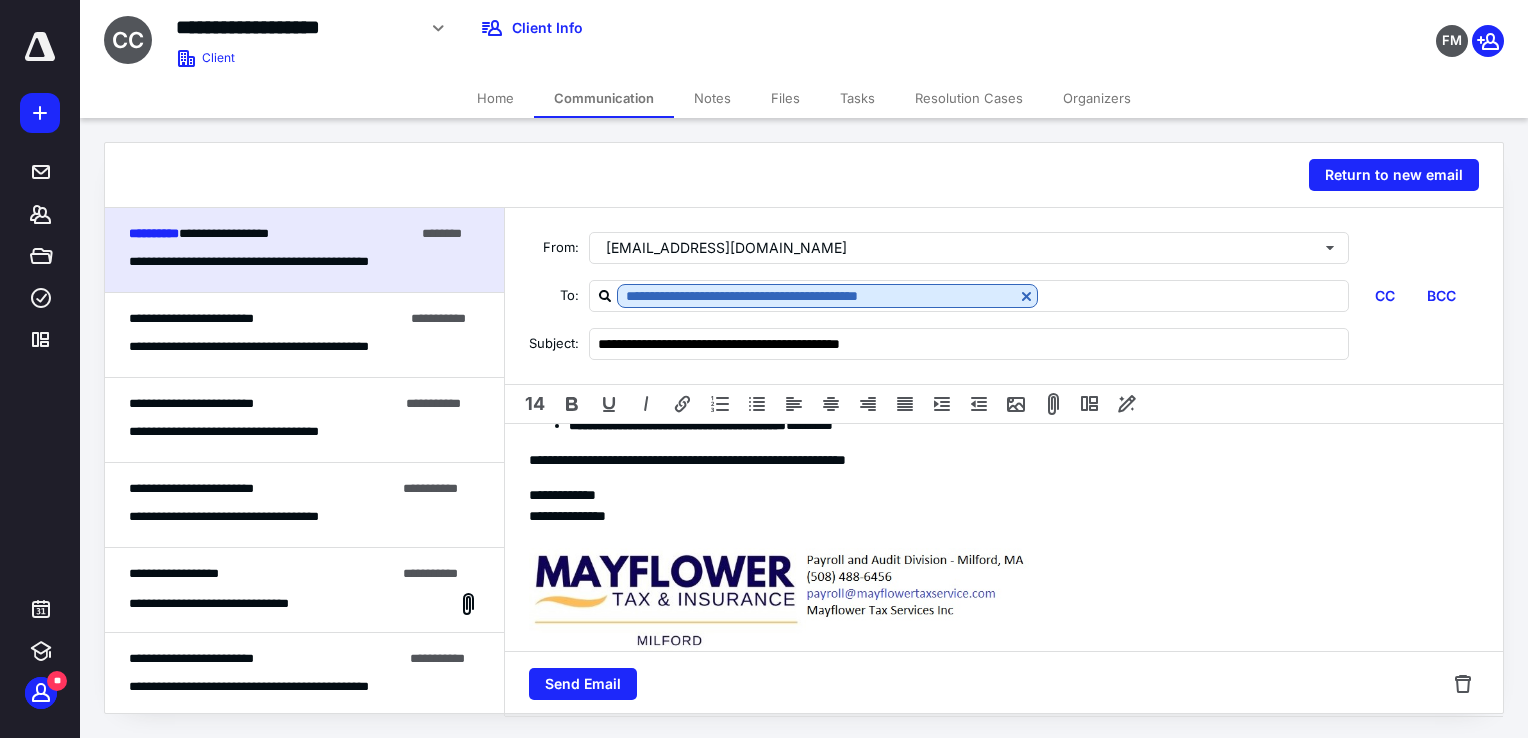scroll, scrollTop: 331, scrollLeft: 0, axis: vertical 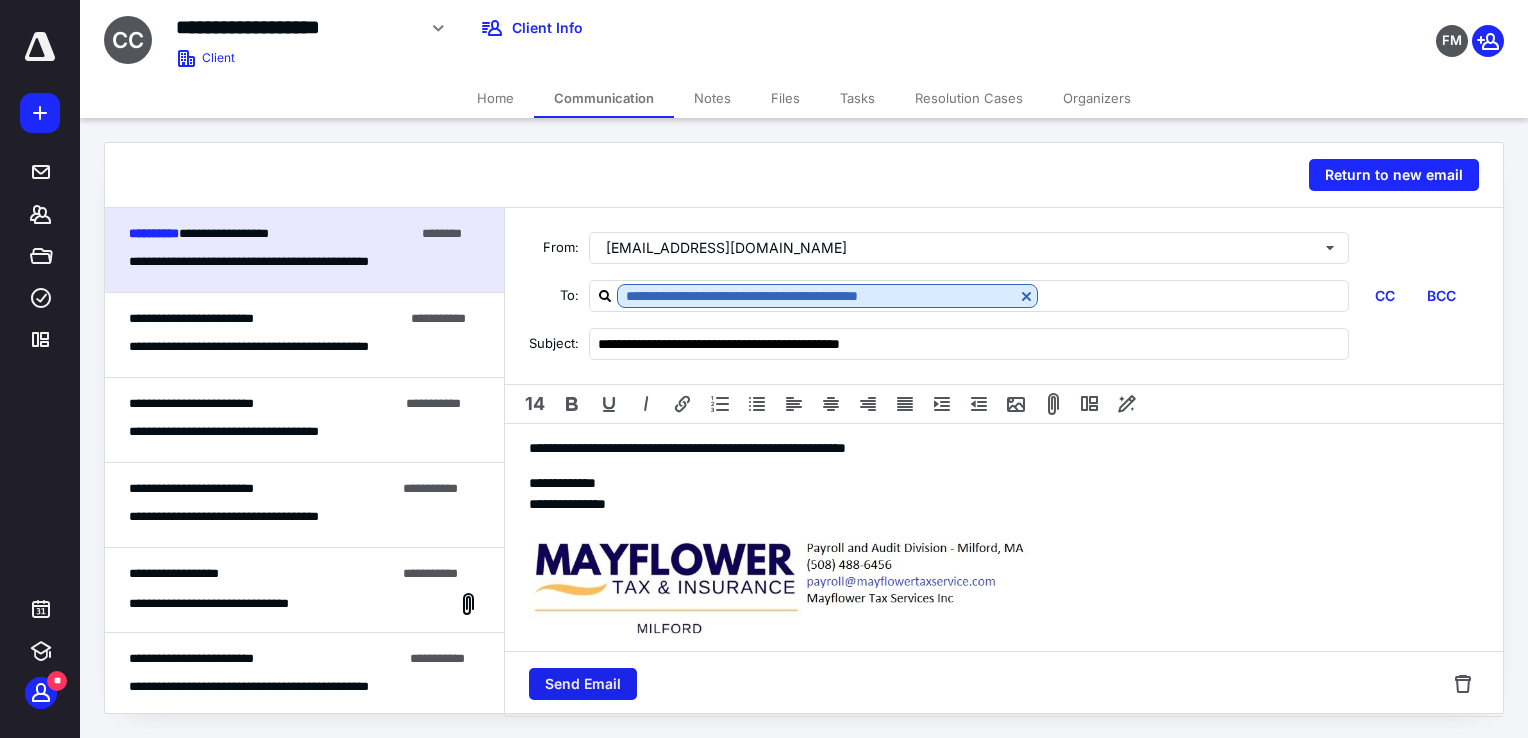 click on "Send Email" at bounding box center (583, 684) 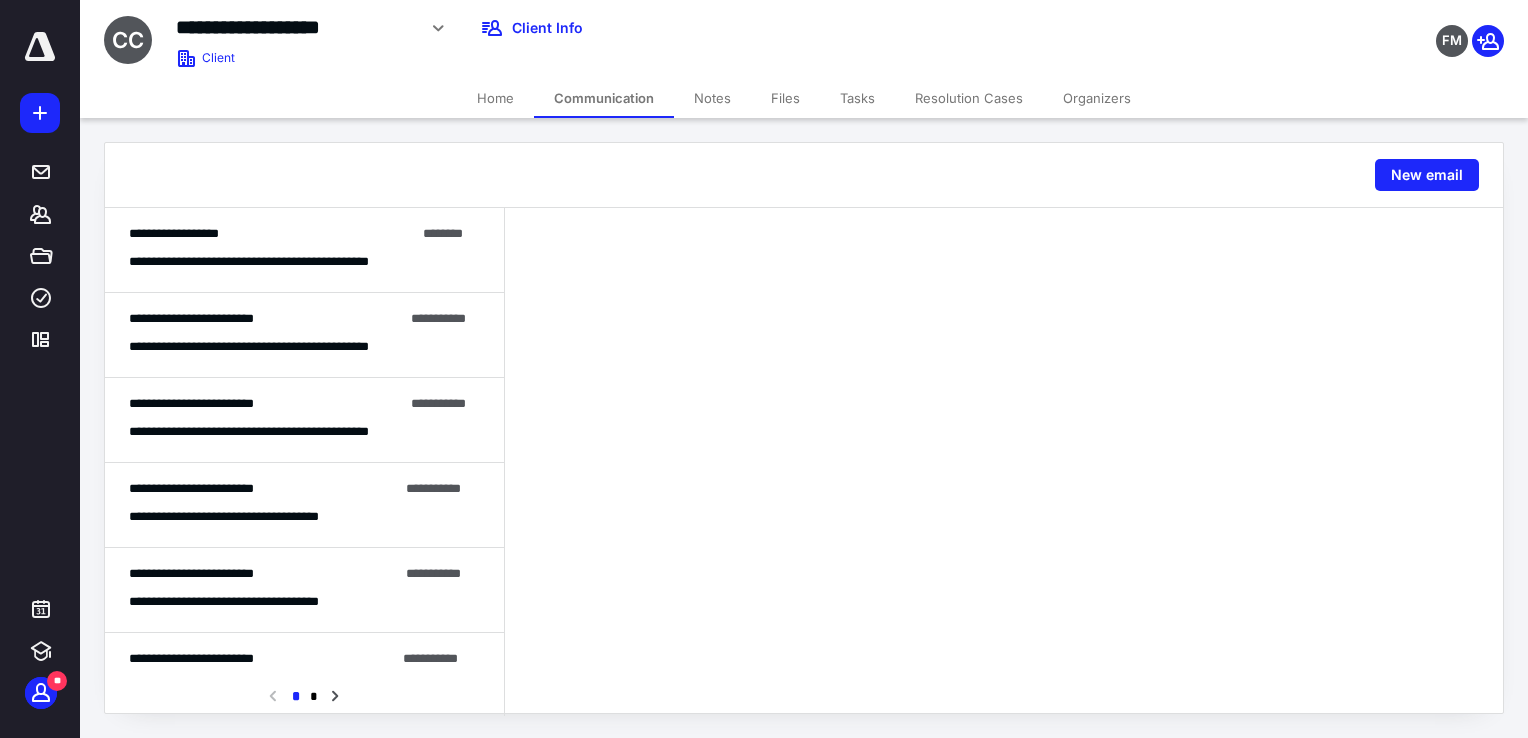 click on "**********" at bounding box center [304, 250] 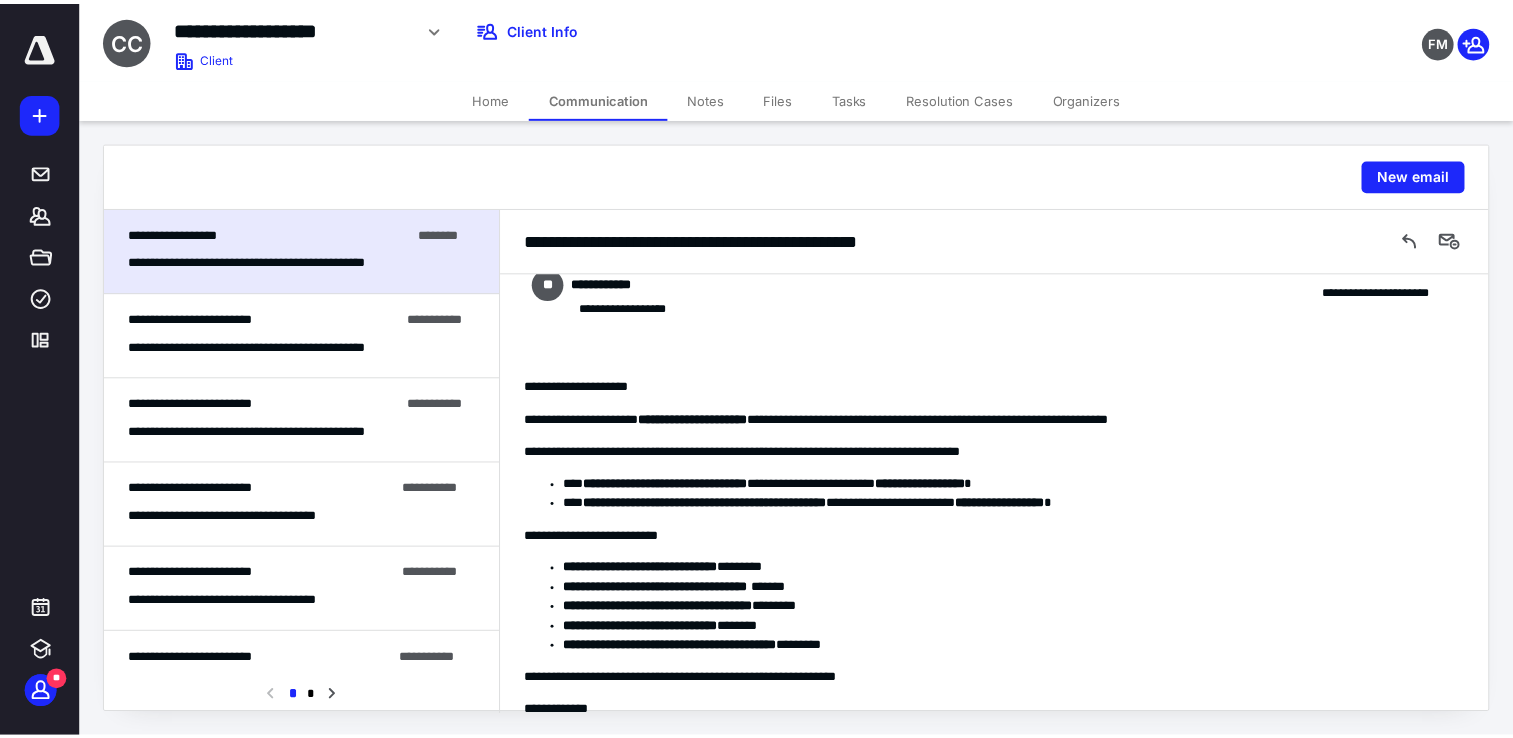 scroll, scrollTop: 0, scrollLeft: 0, axis: both 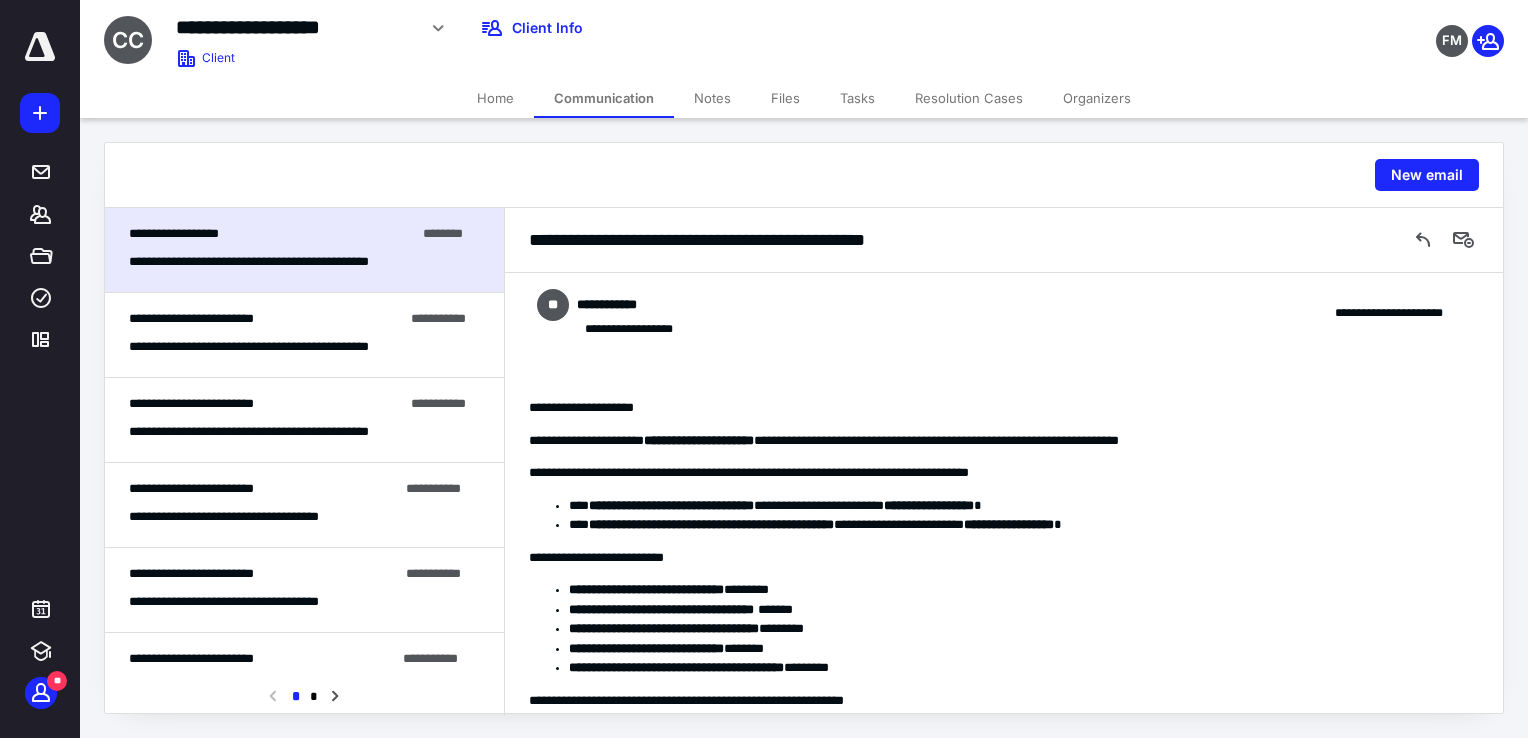 click on "Home" at bounding box center (495, 98) 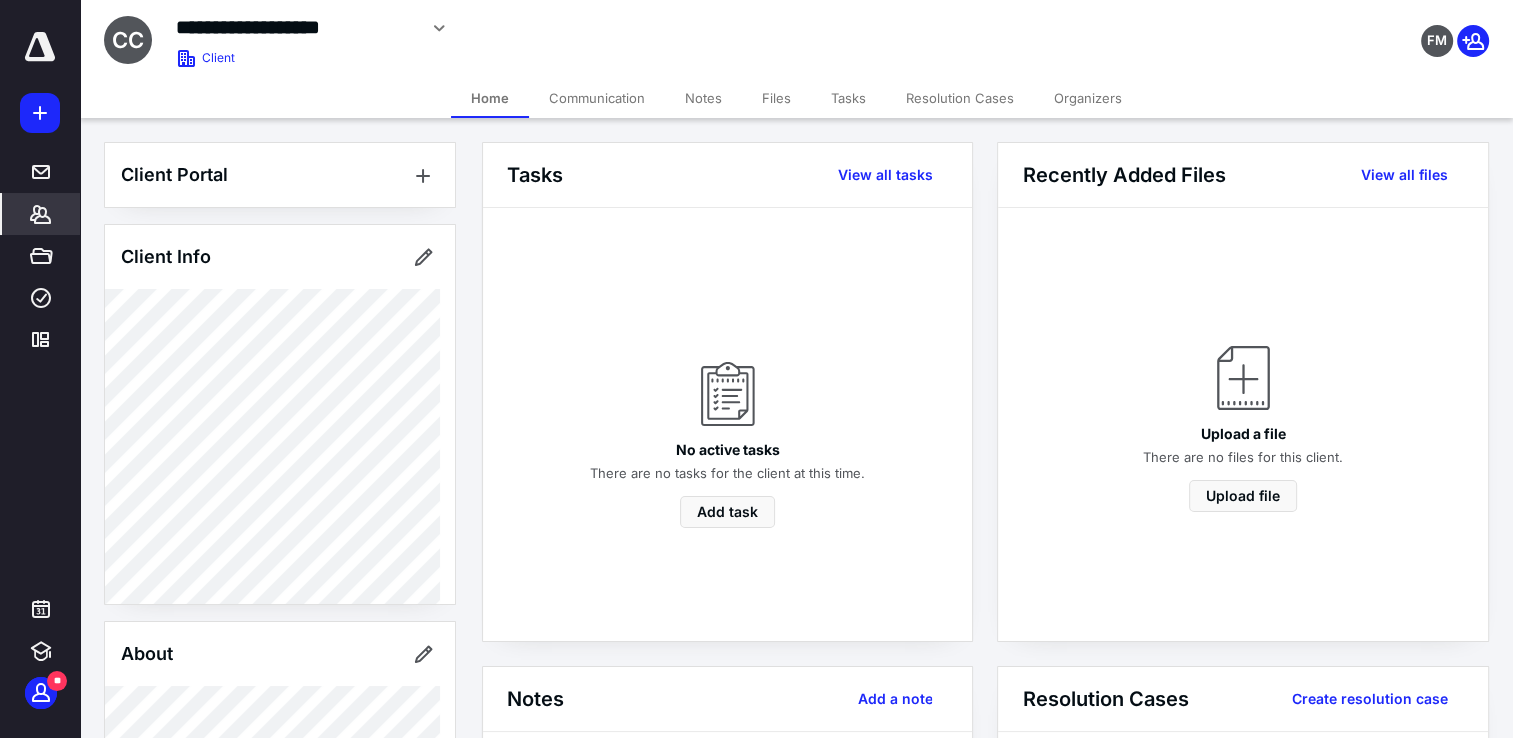 click at bounding box center [40, 47] 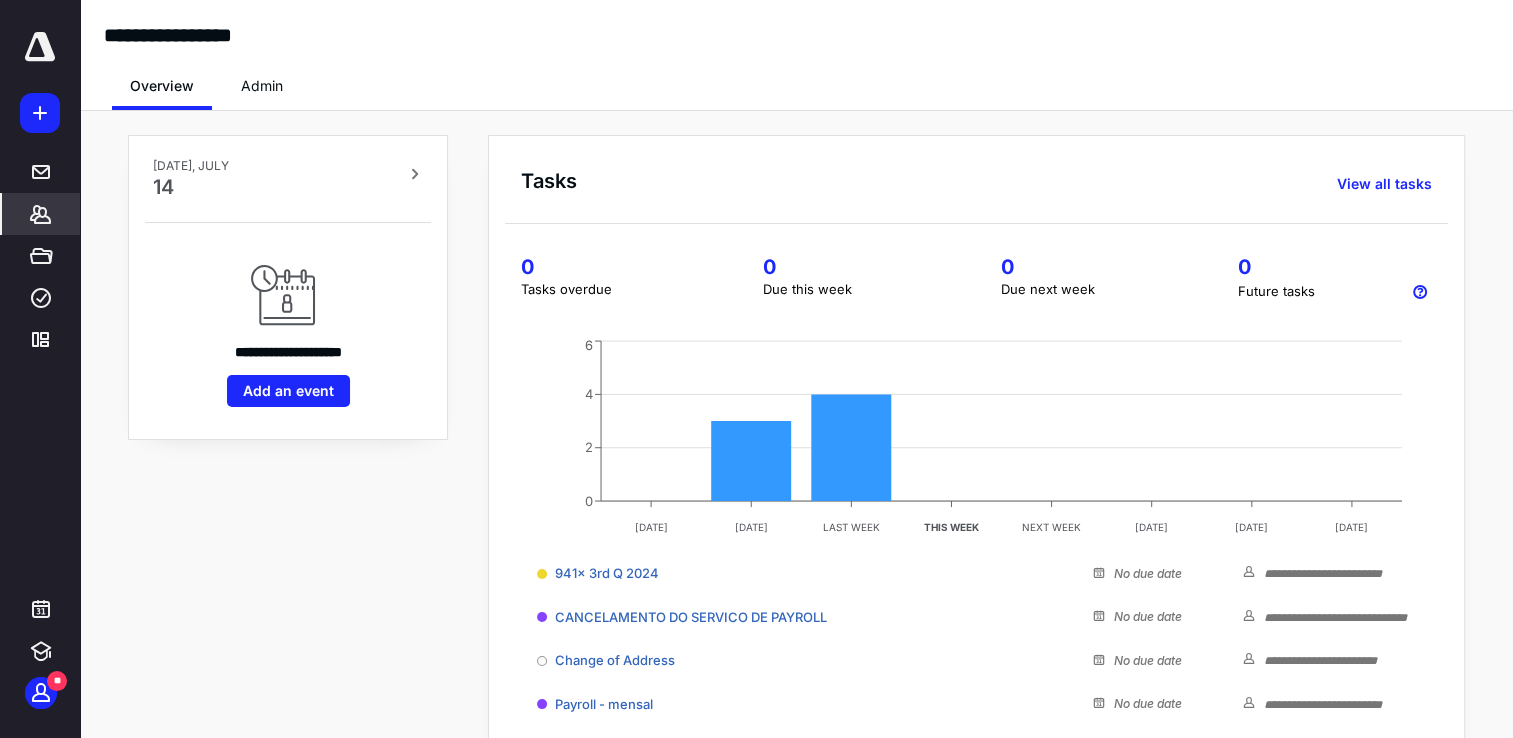 click on "*******" at bounding box center (41, 214) 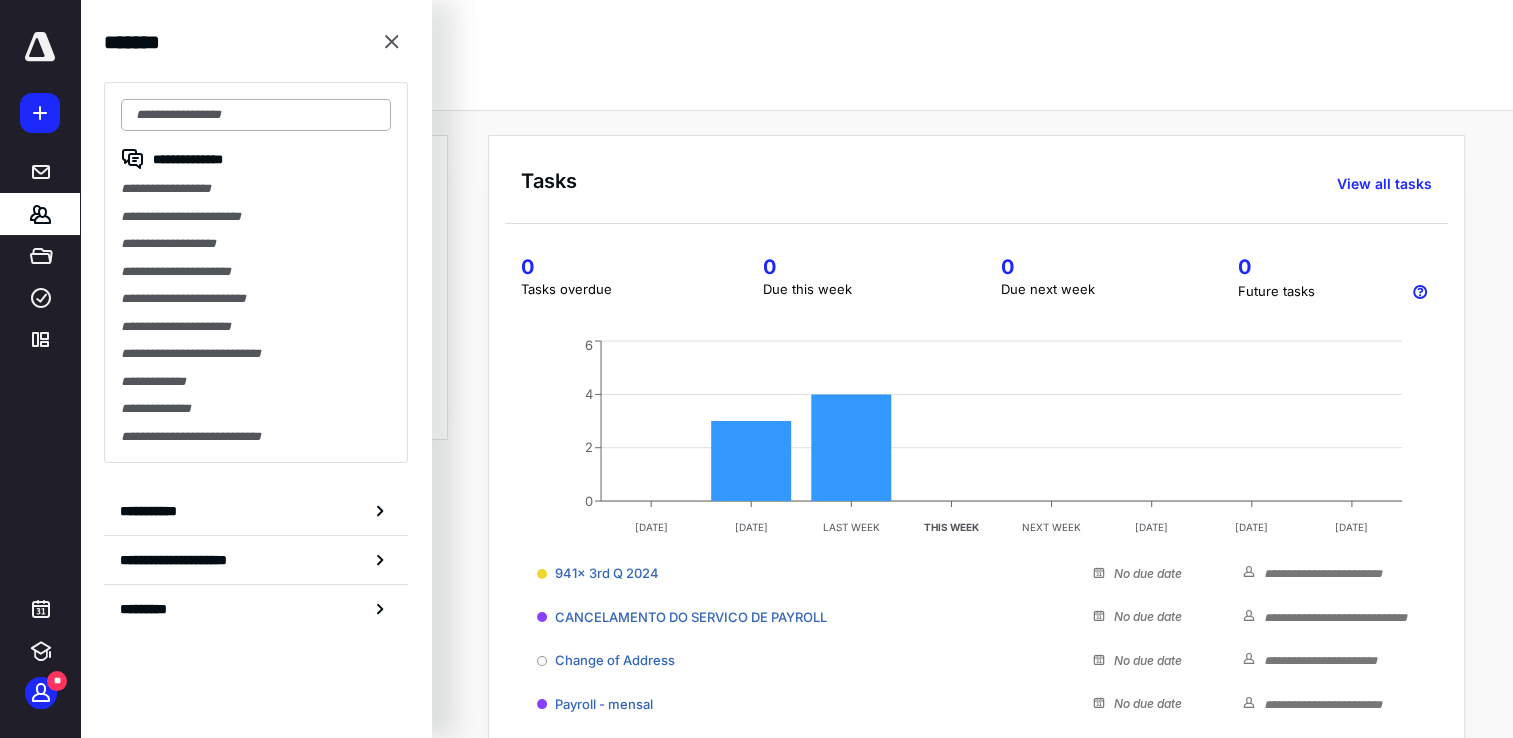 click at bounding box center [256, 115] 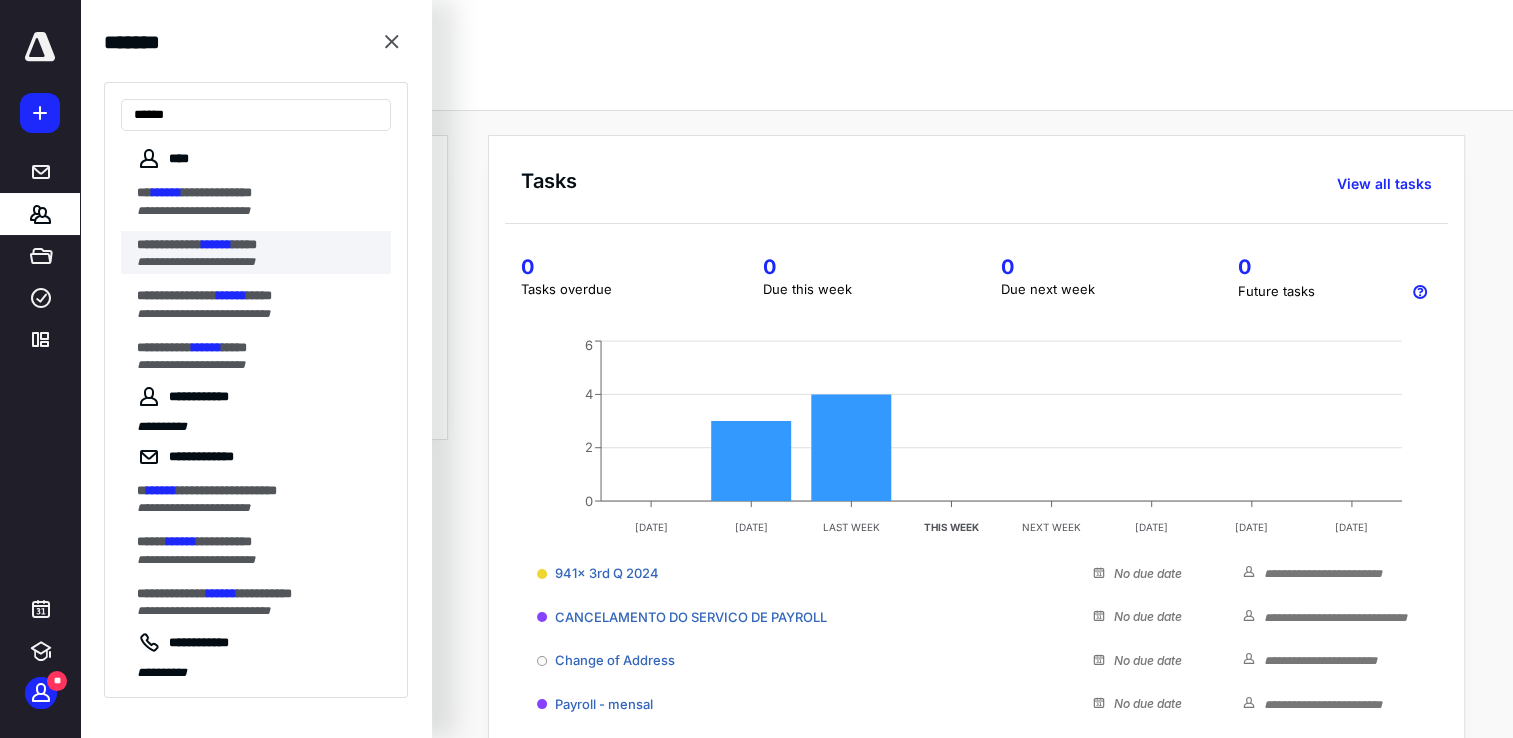 type on "******" 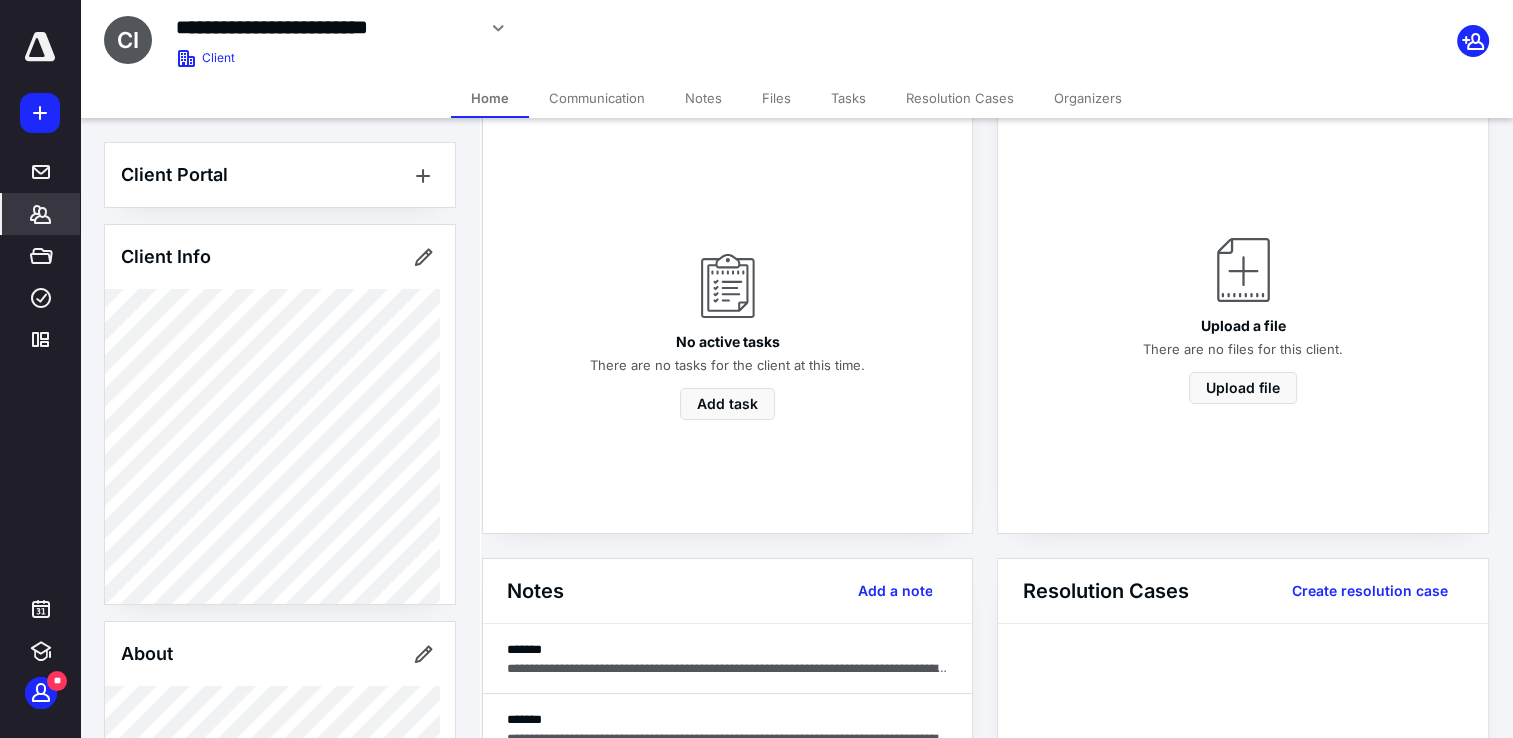scroll, scrollTop: 300, scrollLeft: 0, axis: vertical 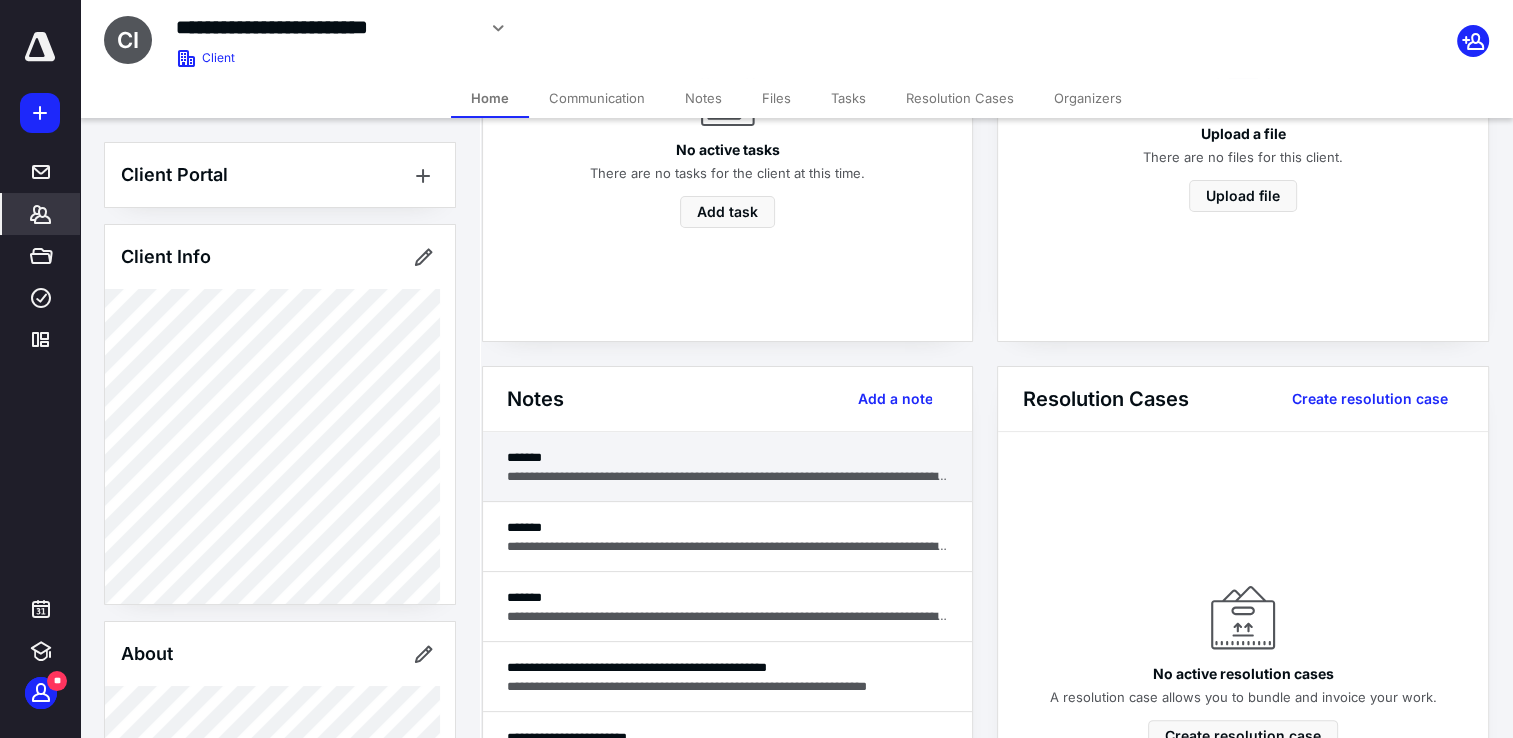 click on "**********" at bounding box center [727, 467] 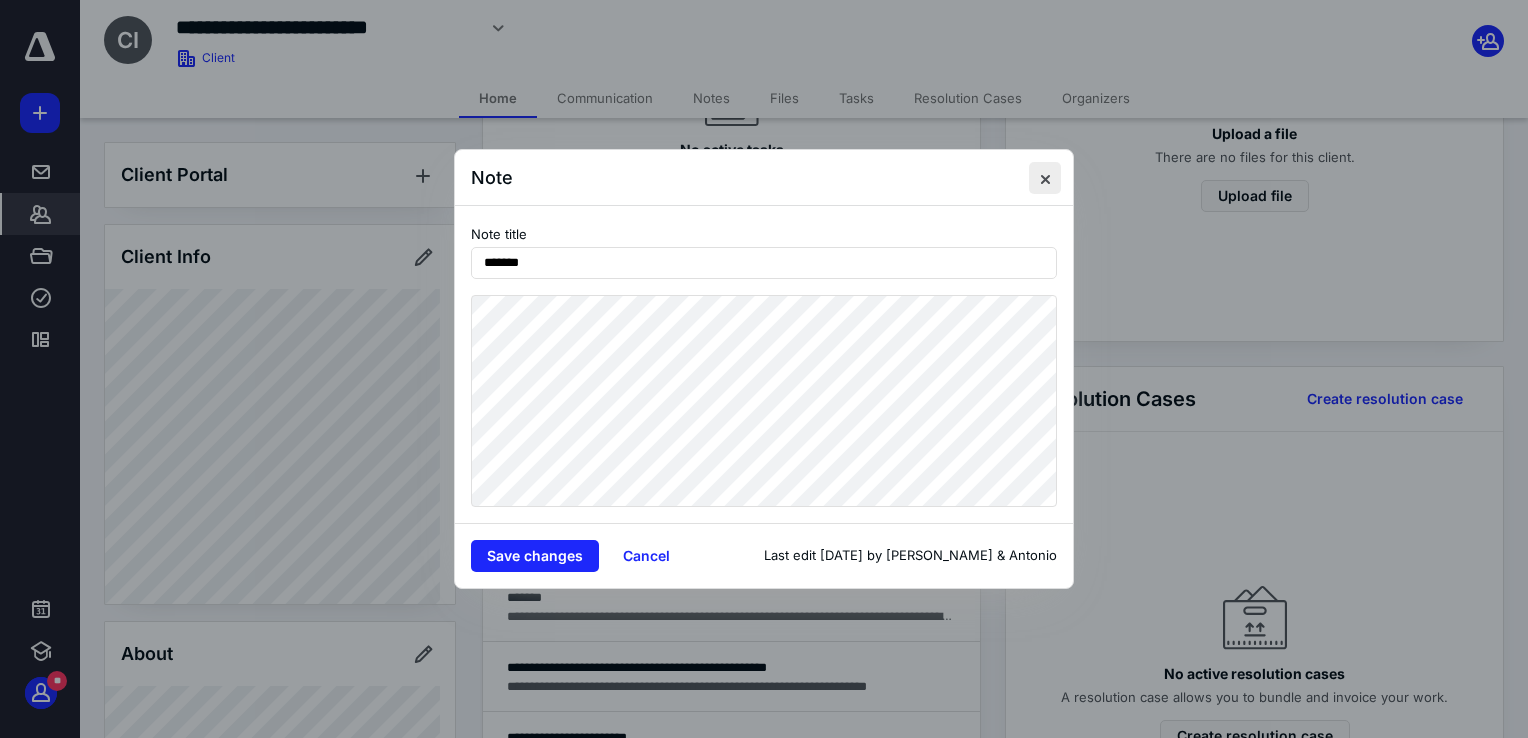 click at bounding box center (1045, 178) 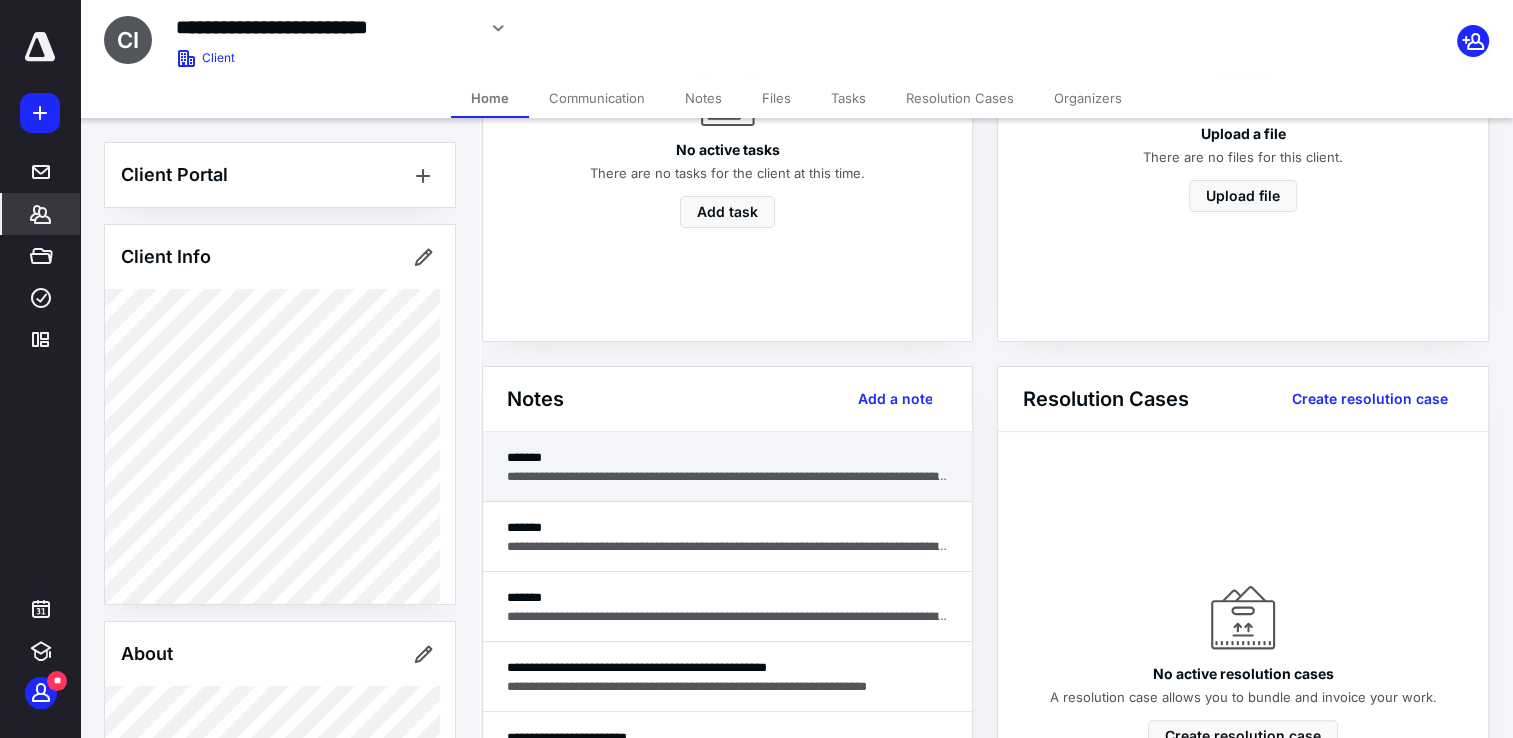 click on "**********" at bounding box center [728, 476] 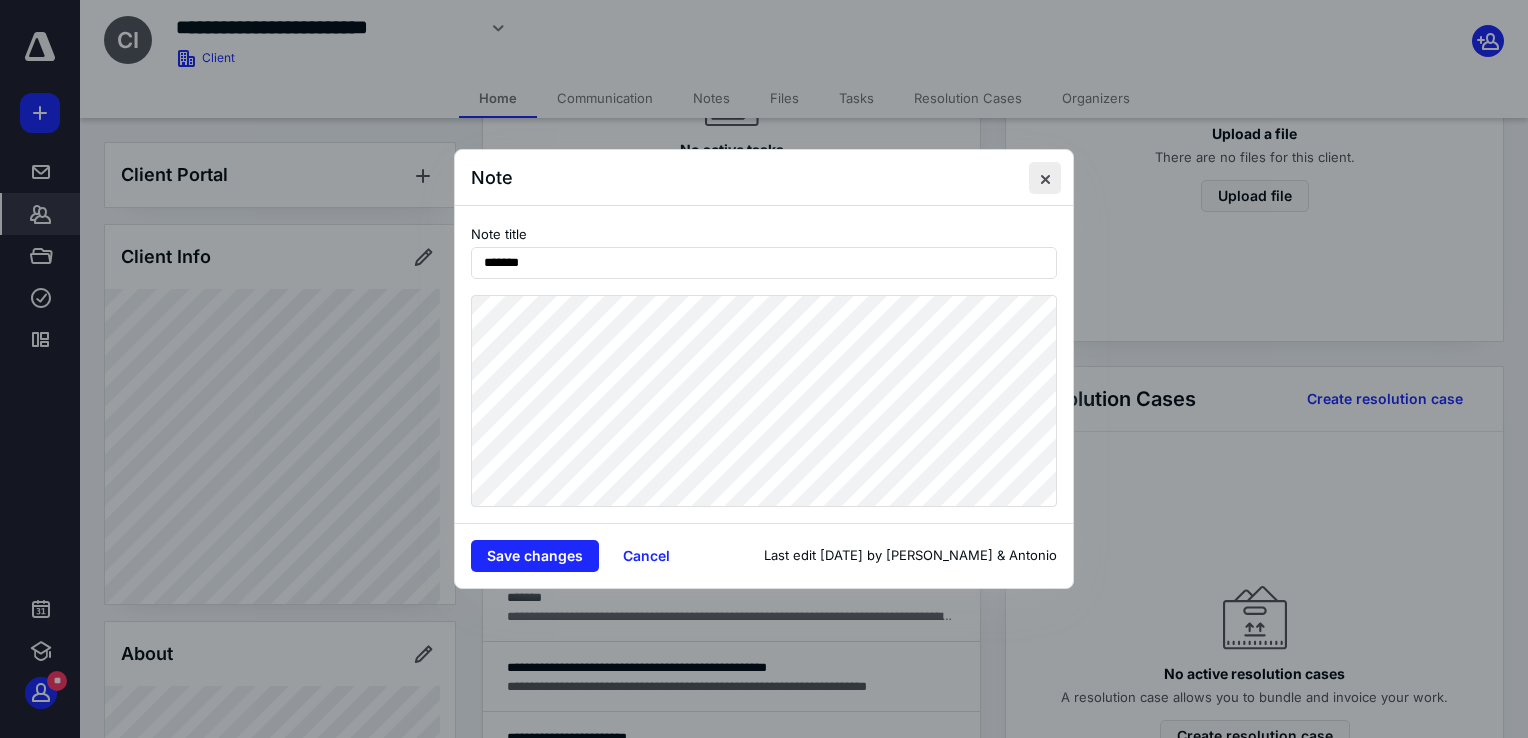 click at bounding box center (1045, 178) 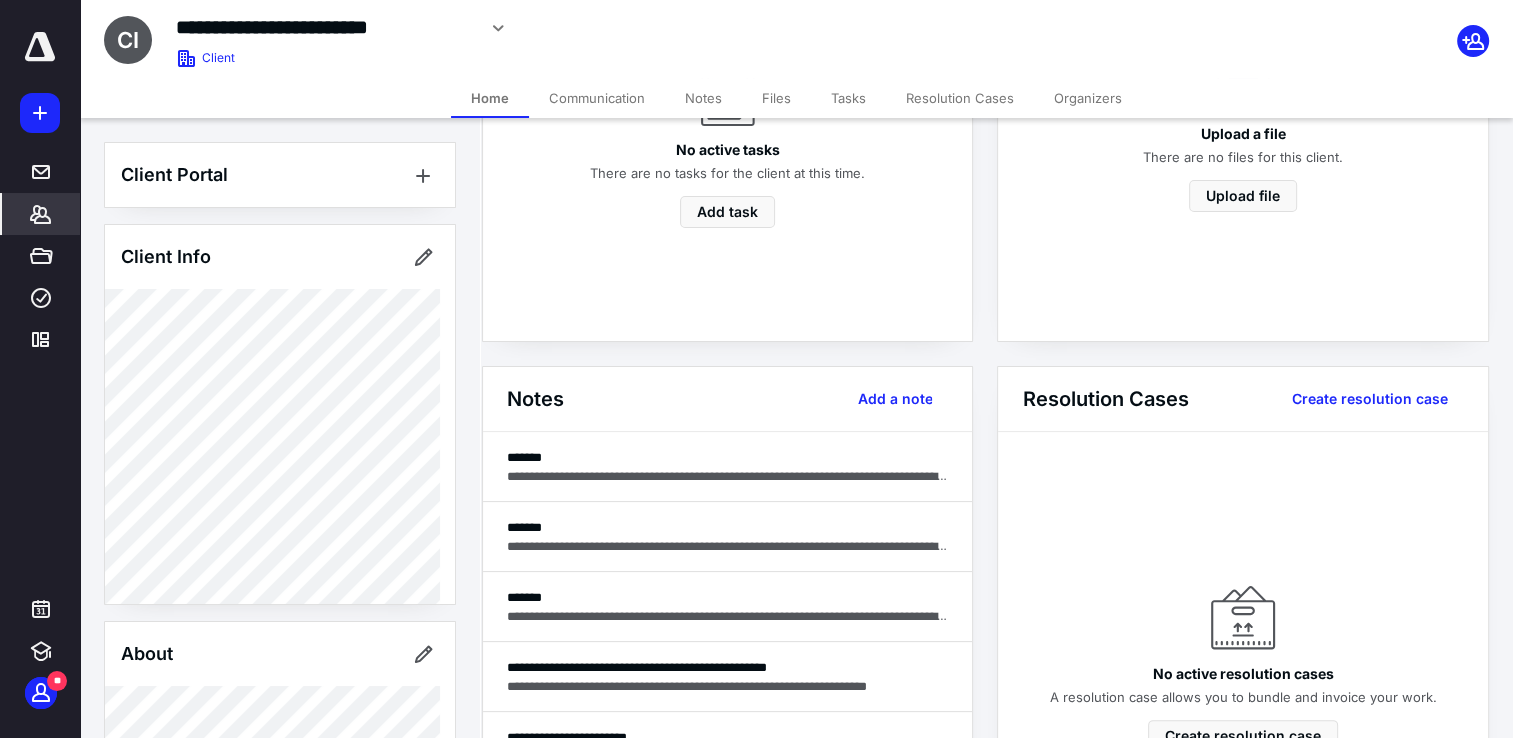 click at bounding box center [40, 47] 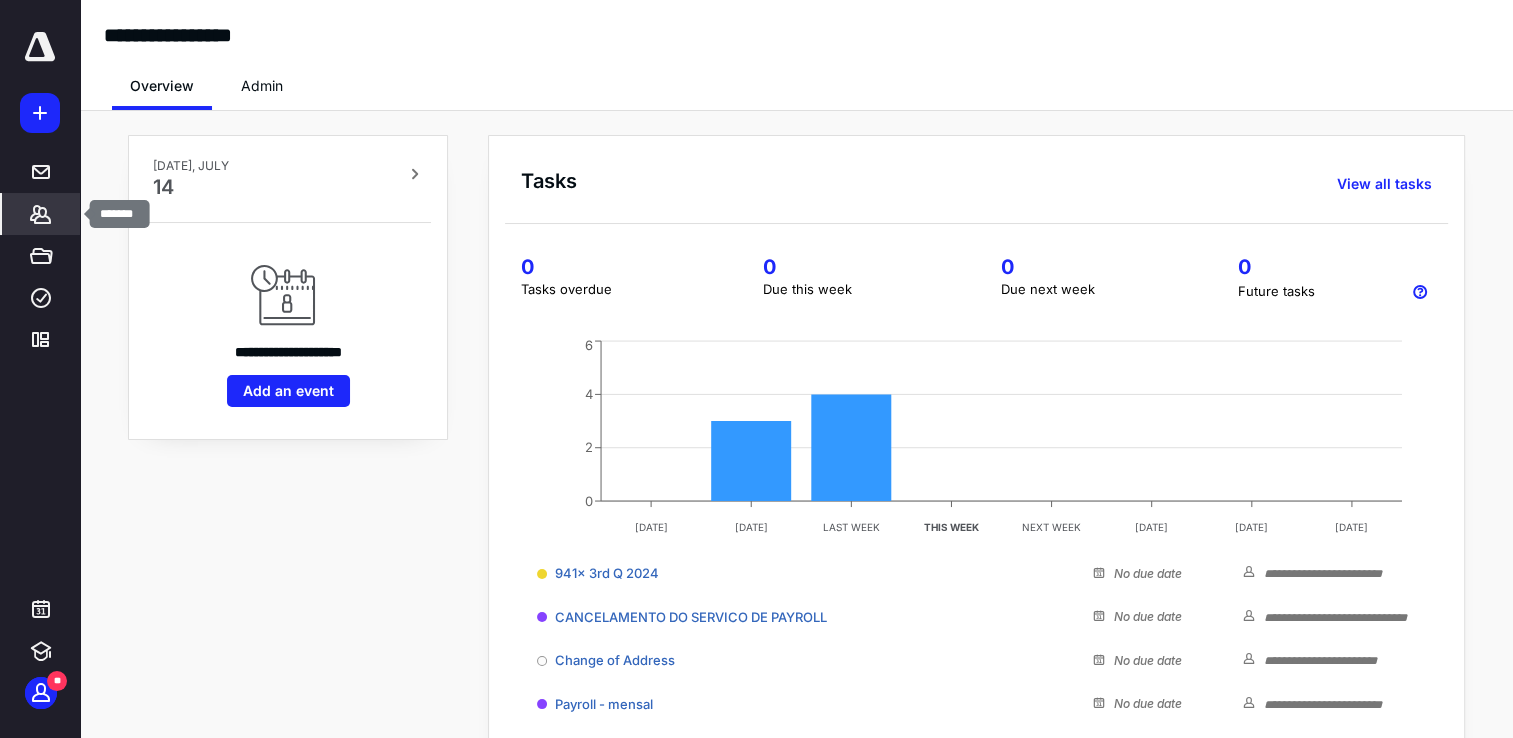click 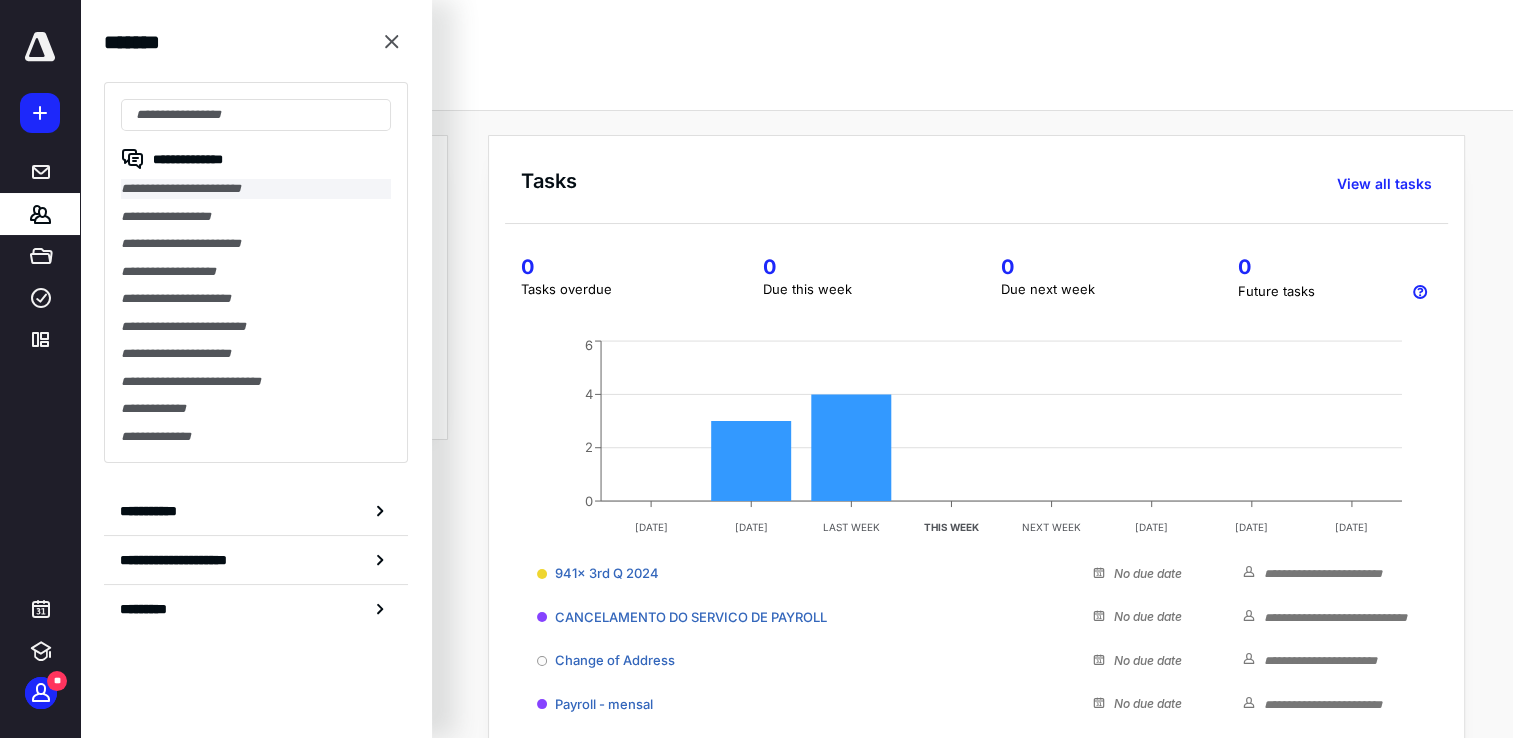 click on "**********" at bounding box center (256, 189) 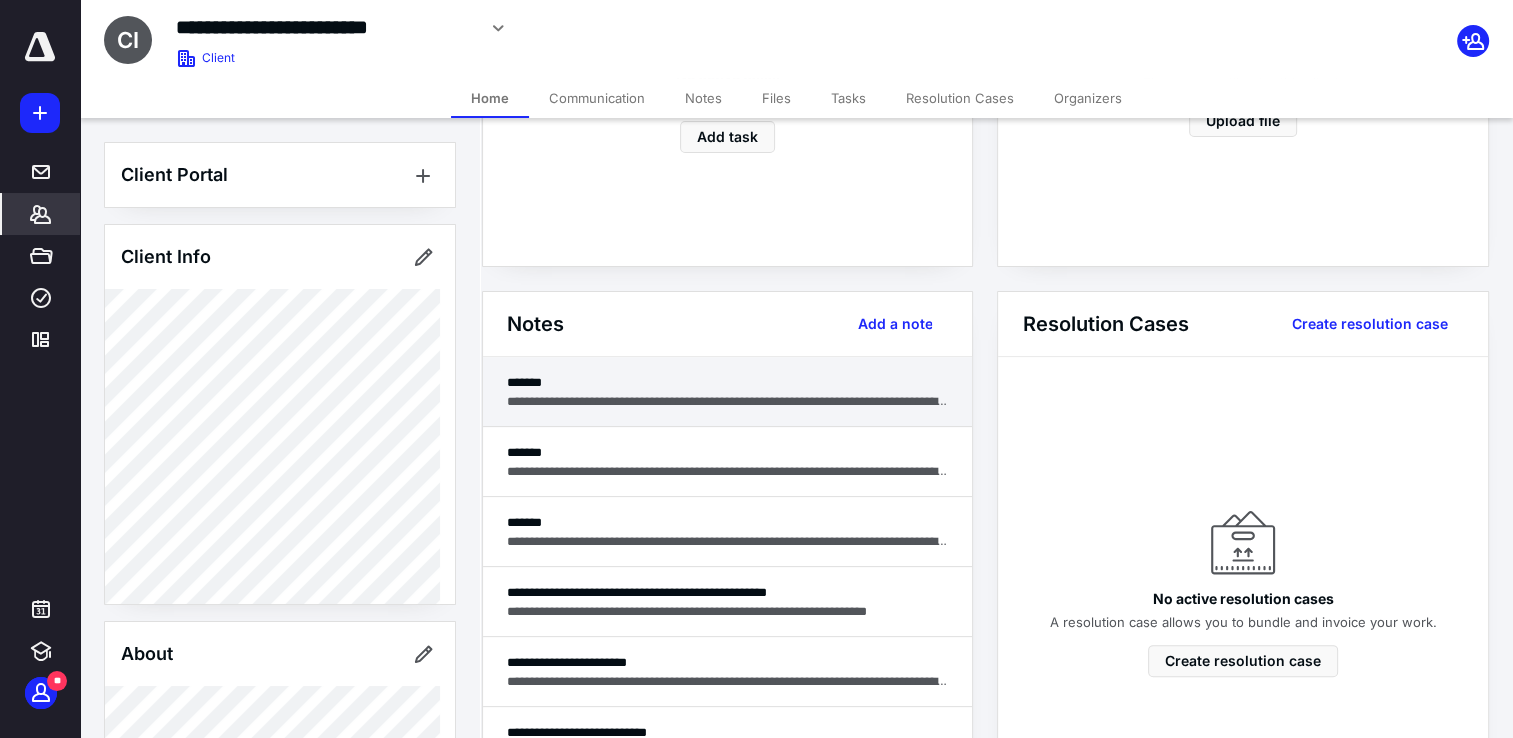 scroll, scrollTop: 400, scrollLeft: 0, axis: vertical 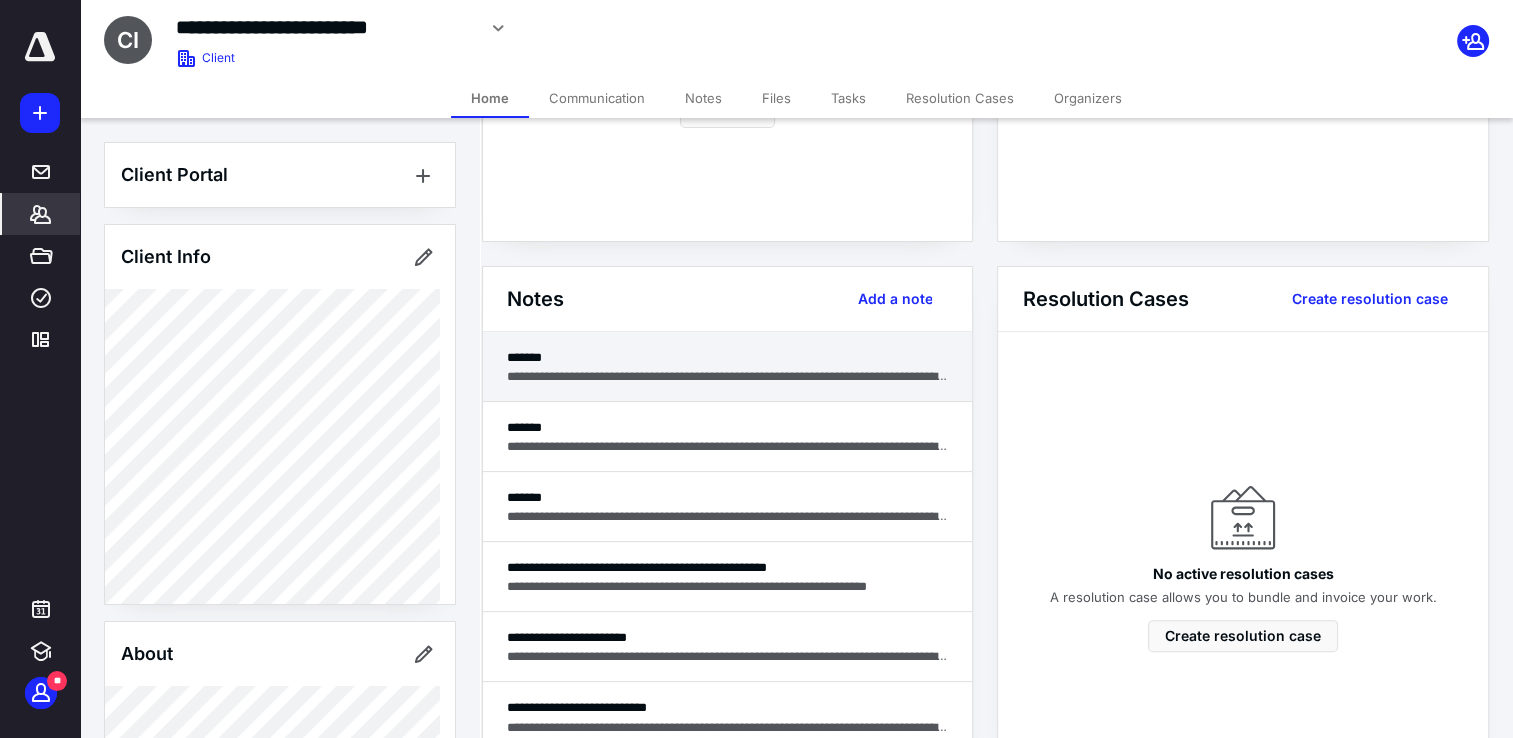click on "**********" at bounding box center [727, 367] 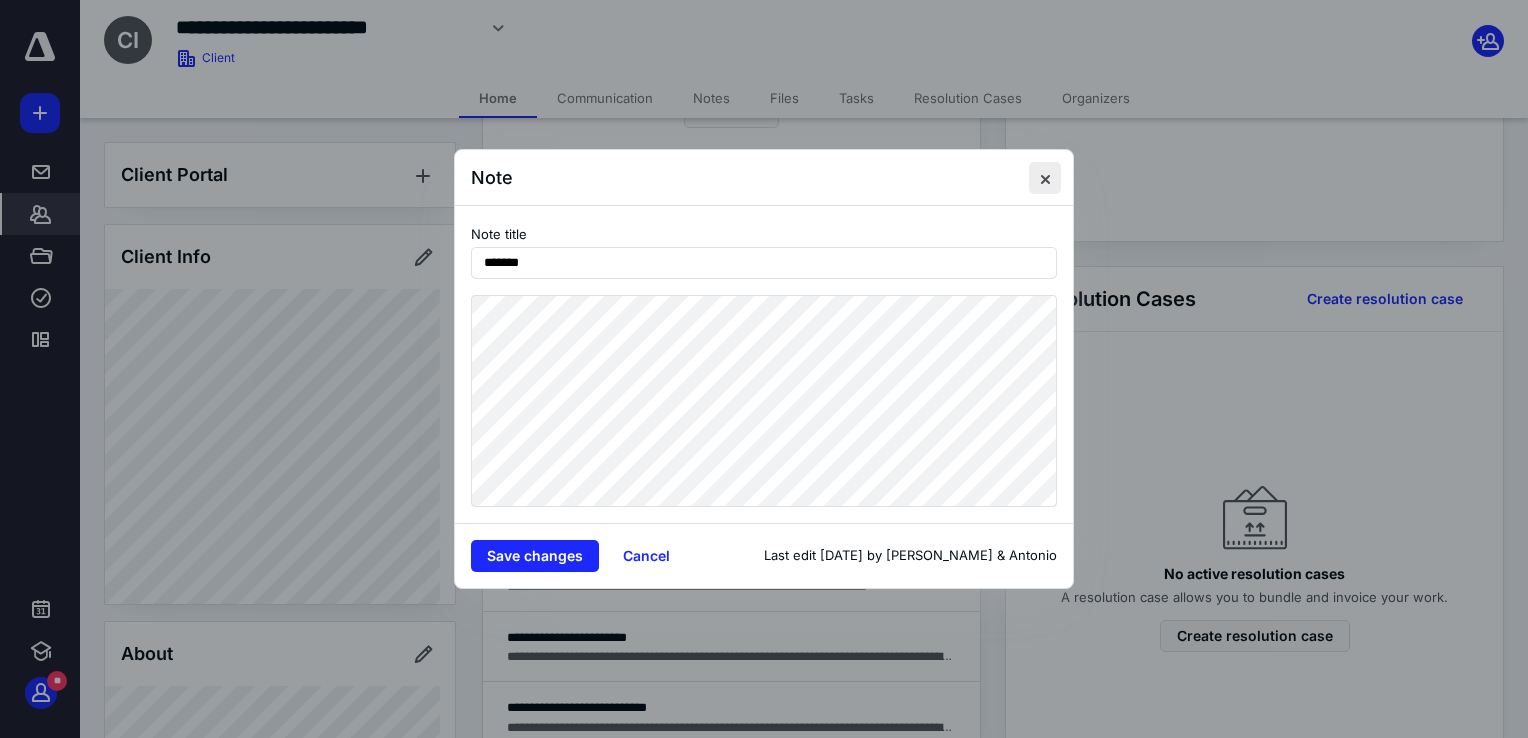 click at bounding box center [1045, 178] 